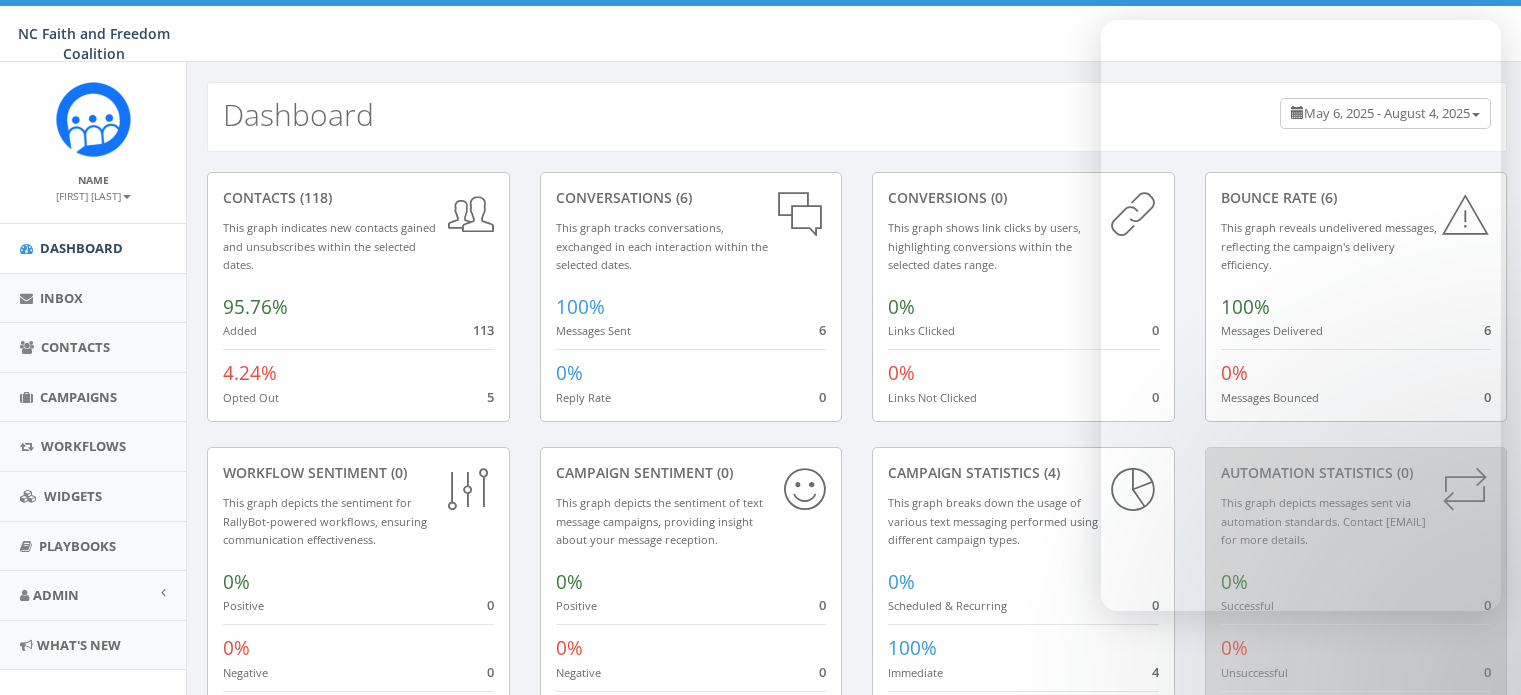 scroll, scrollTop: 0, scrollLeft: 0, axis: both 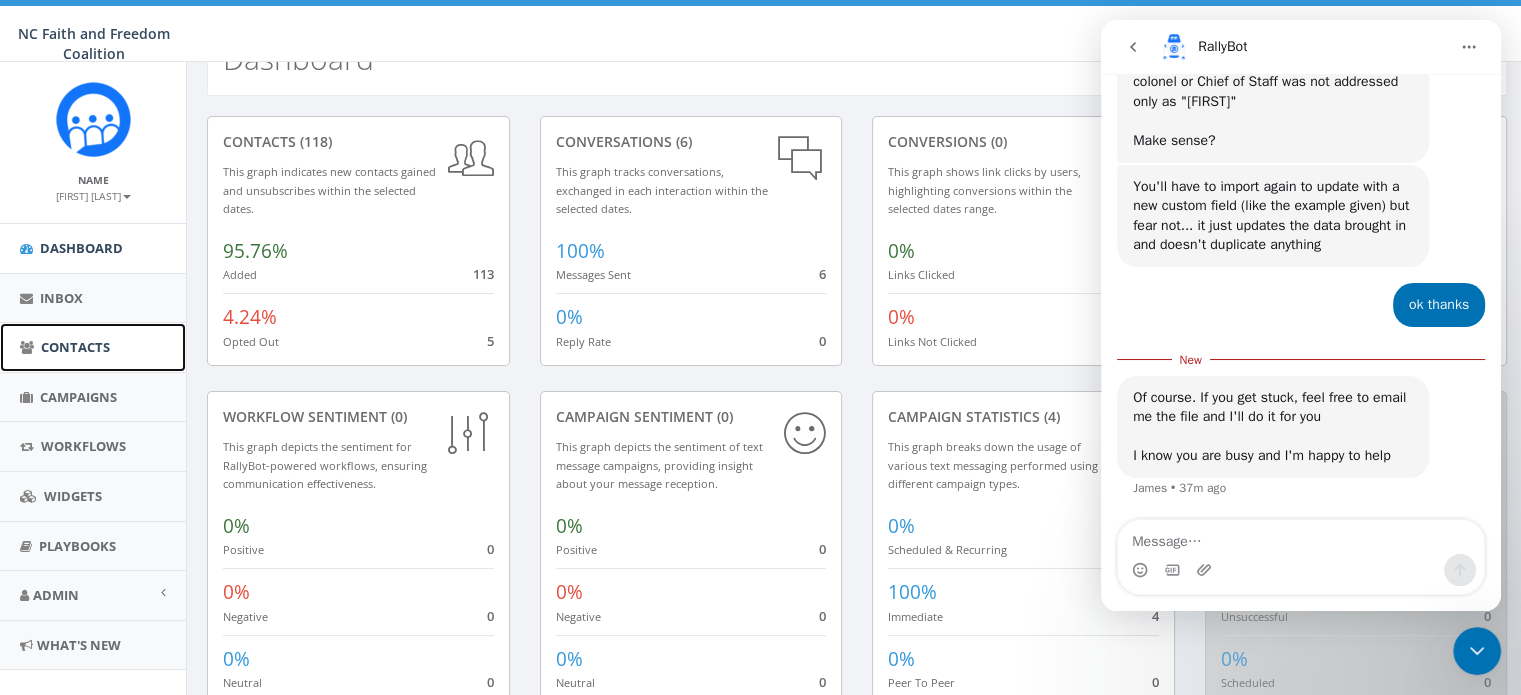 click on "Contacts" at bounding box center (75, 347) 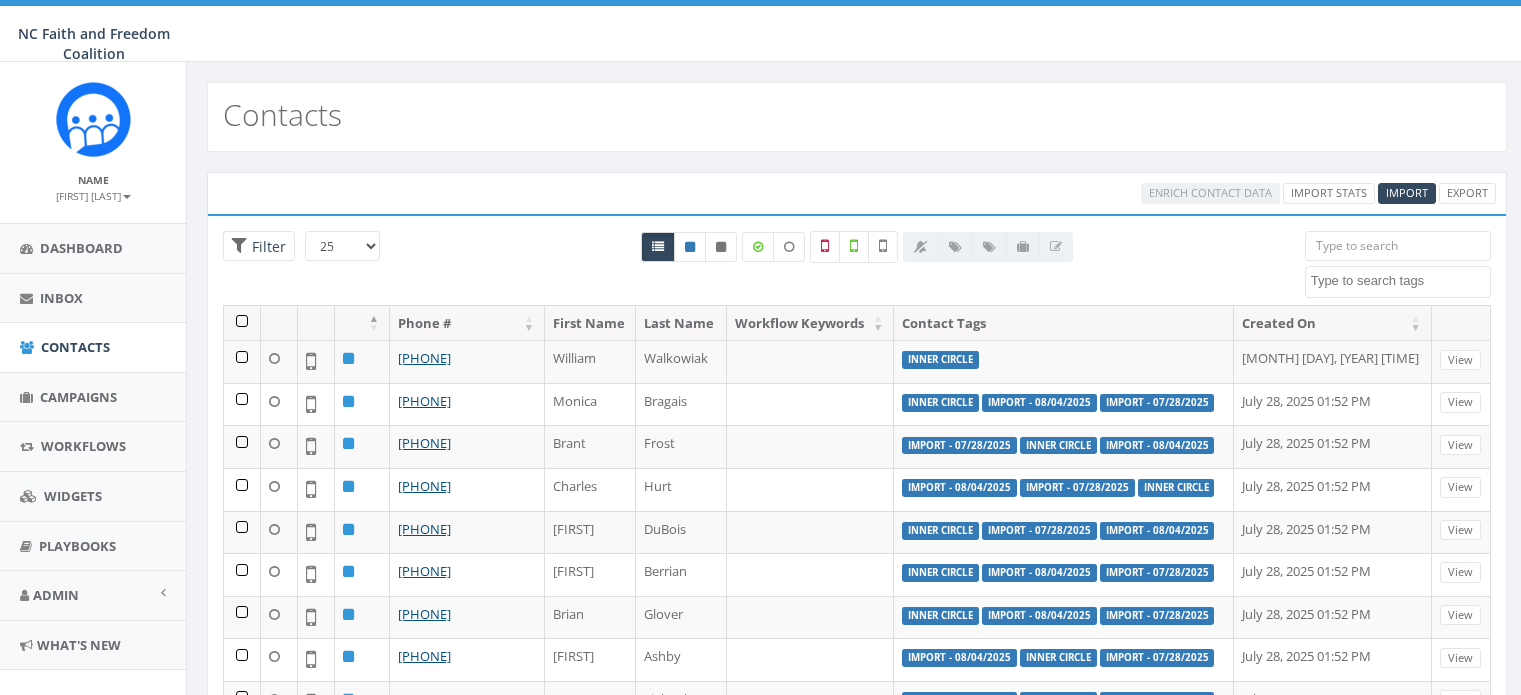 select 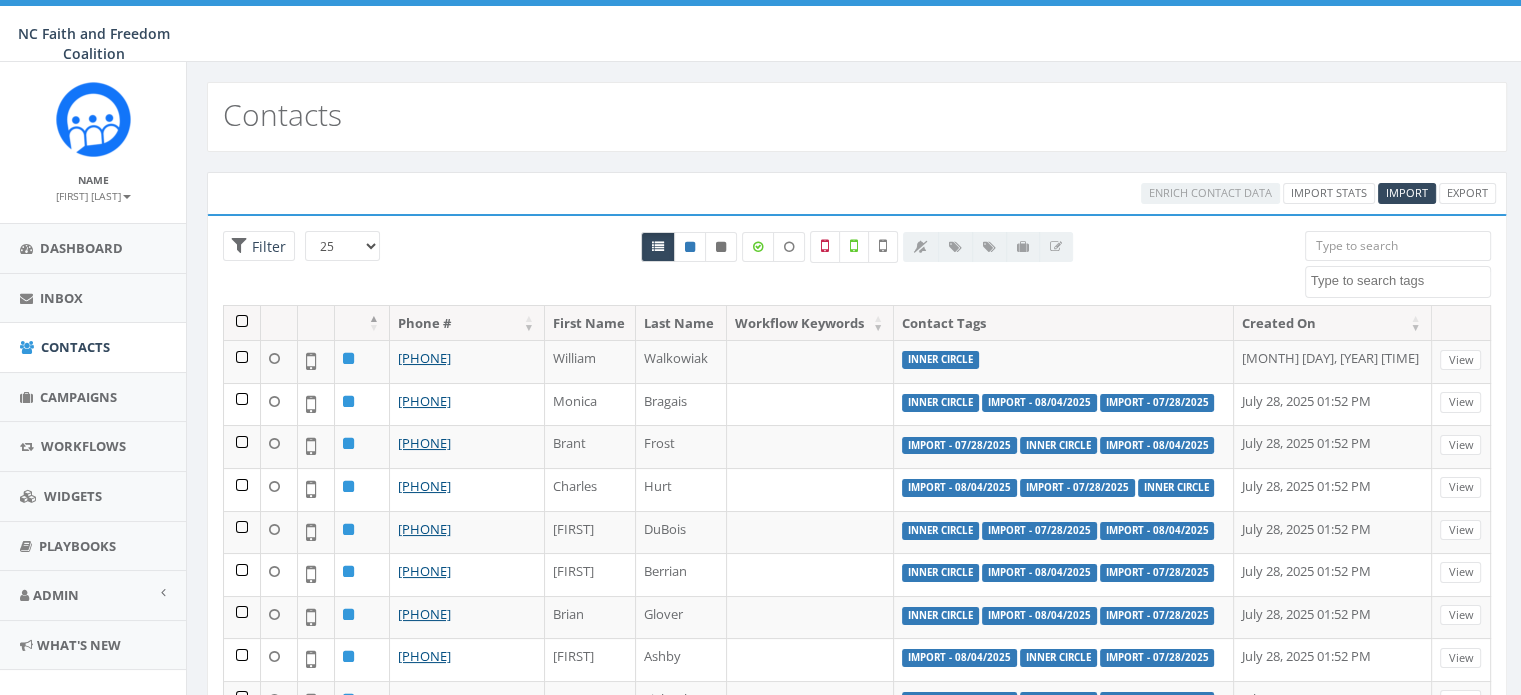 scroll, scrollTop: 0, scrollLeft: 0, axis: both 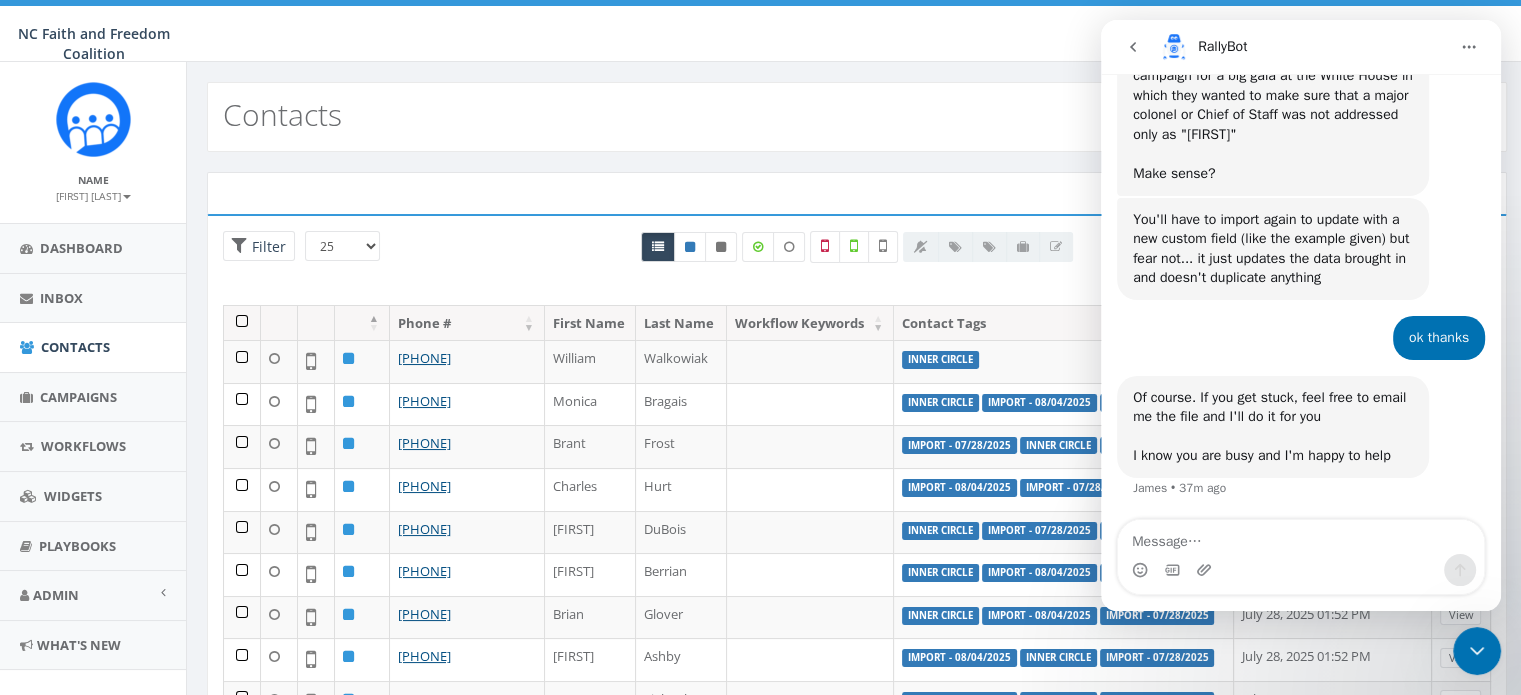 click 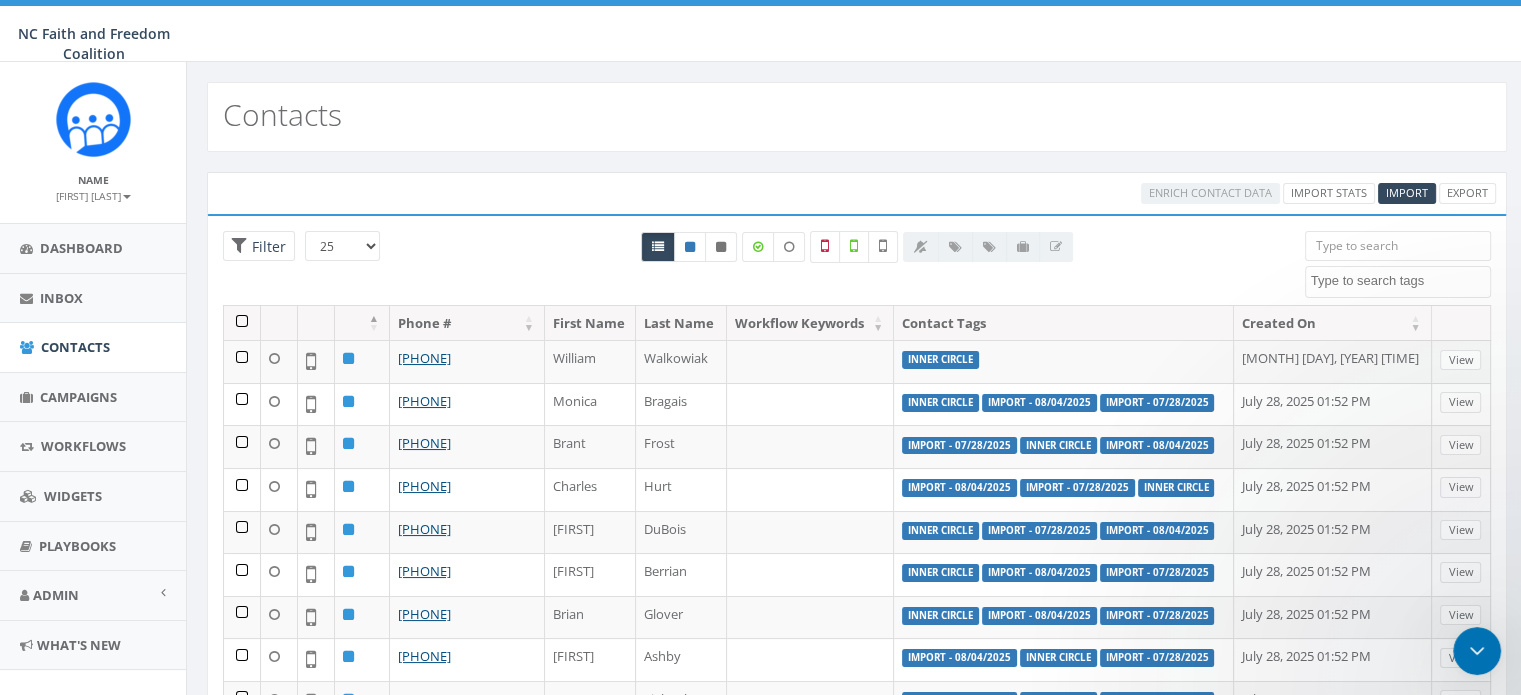 scroll, scrollTop: 0, scrollLeft: 0, axis: both 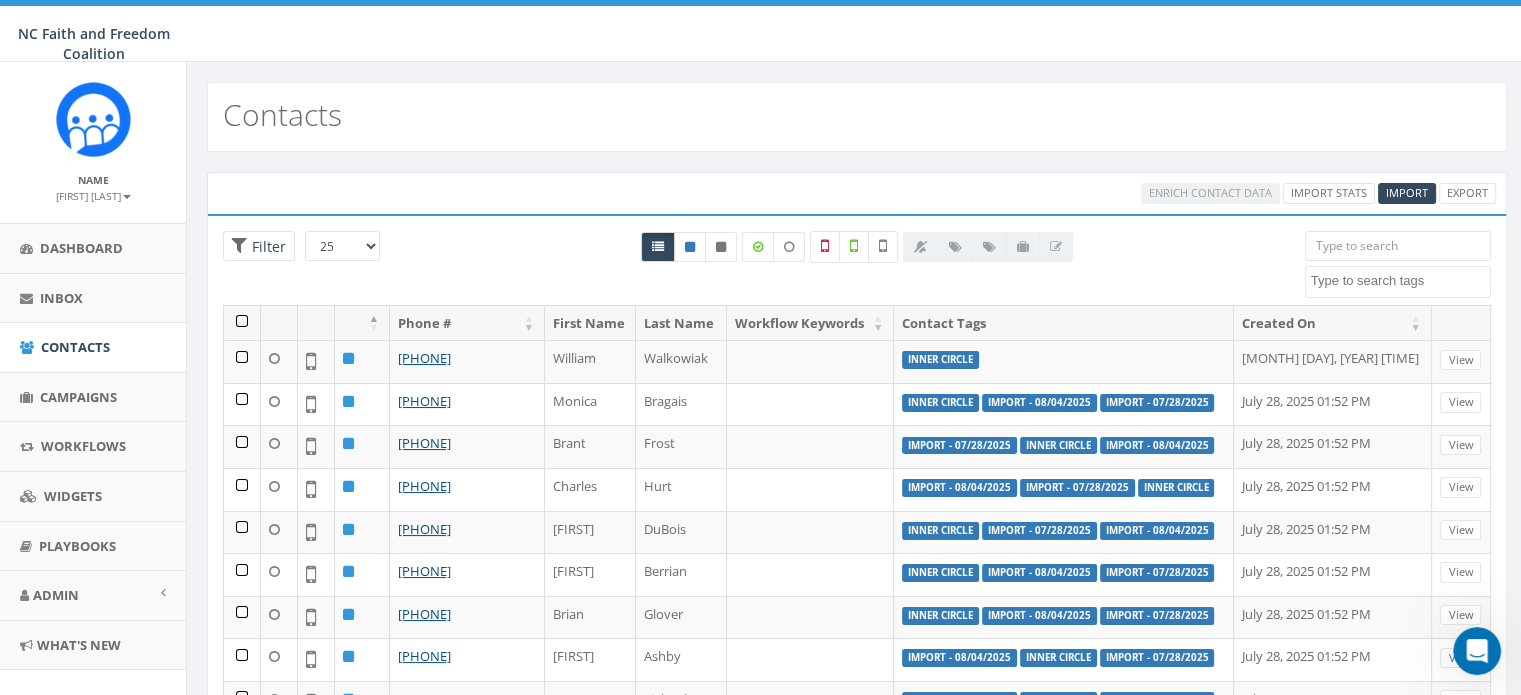 click at bounding box center (1398, 246) 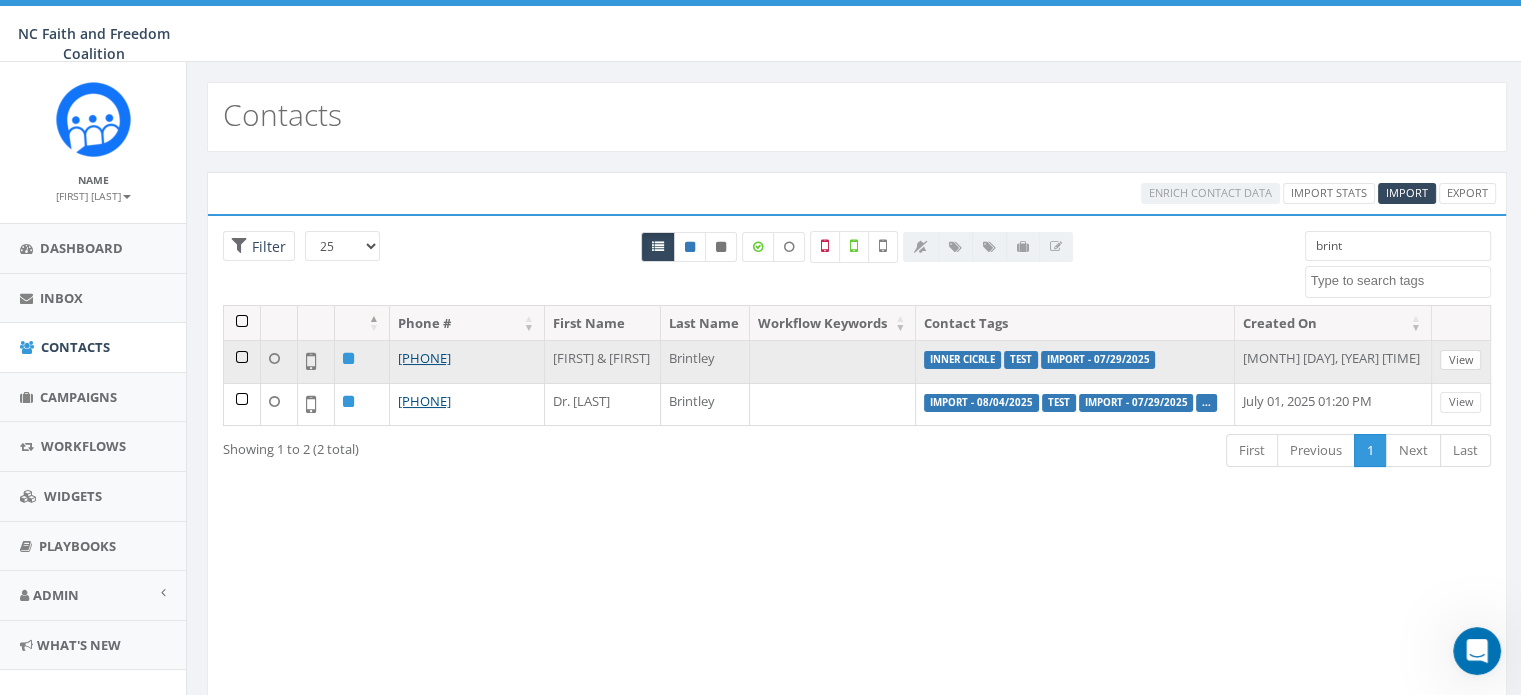 type on "brint" 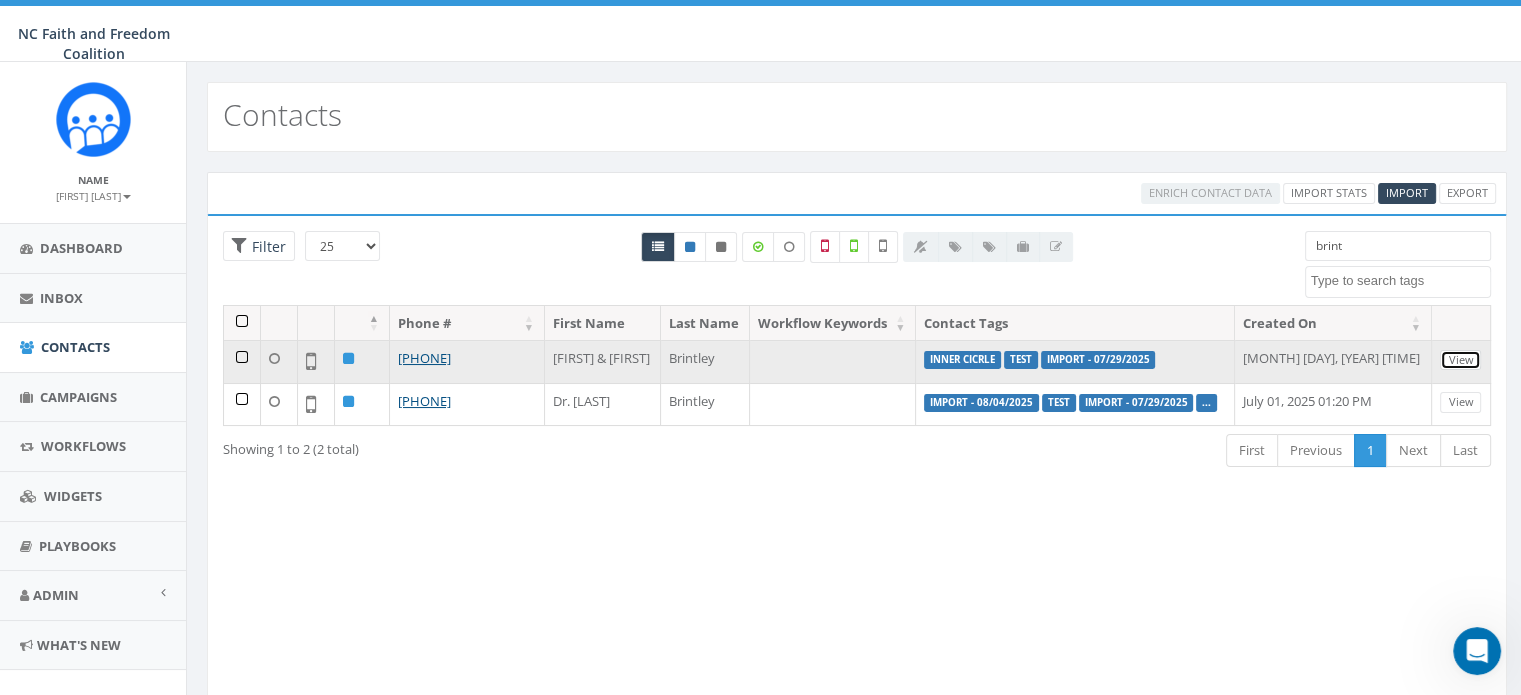 click on "View" at bounding box center [1460, 360] 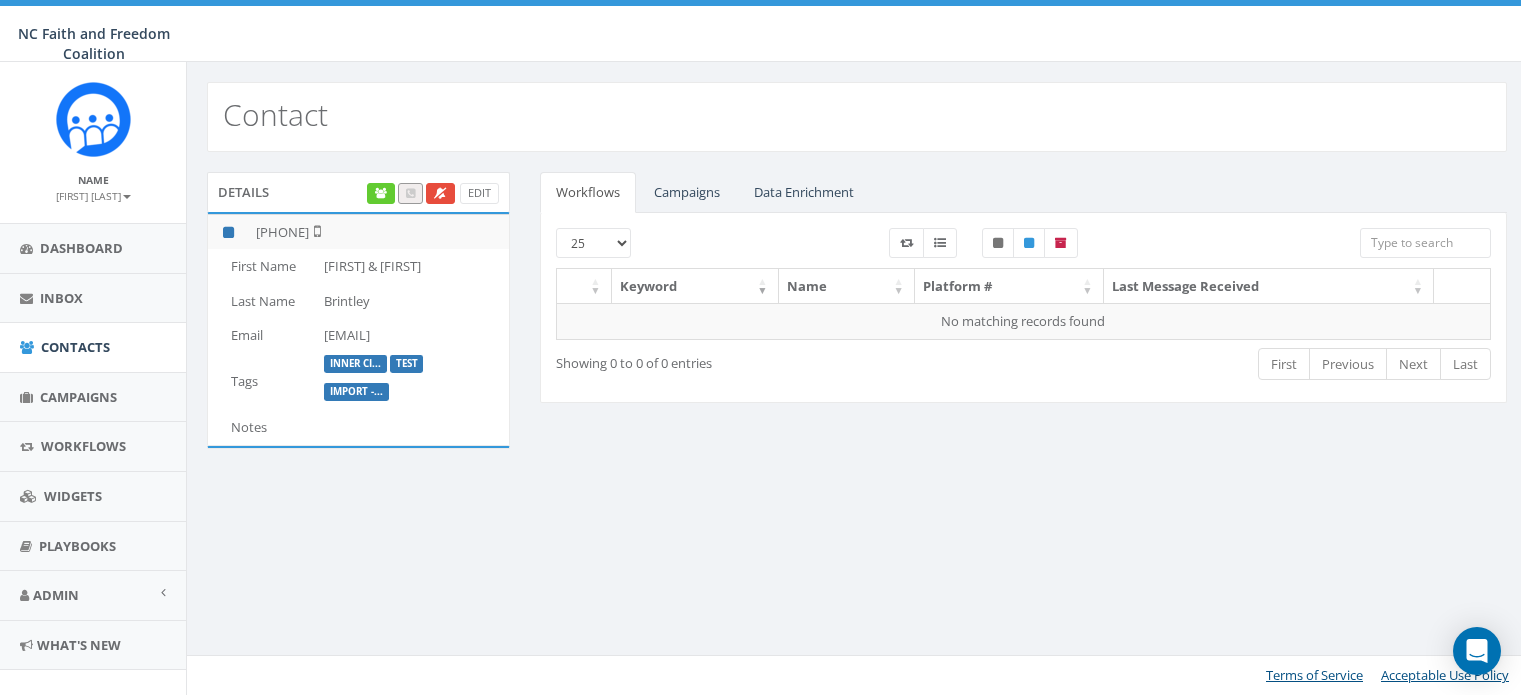 scroll, scrollTop: 0, scrollLeft: 0, axis: both 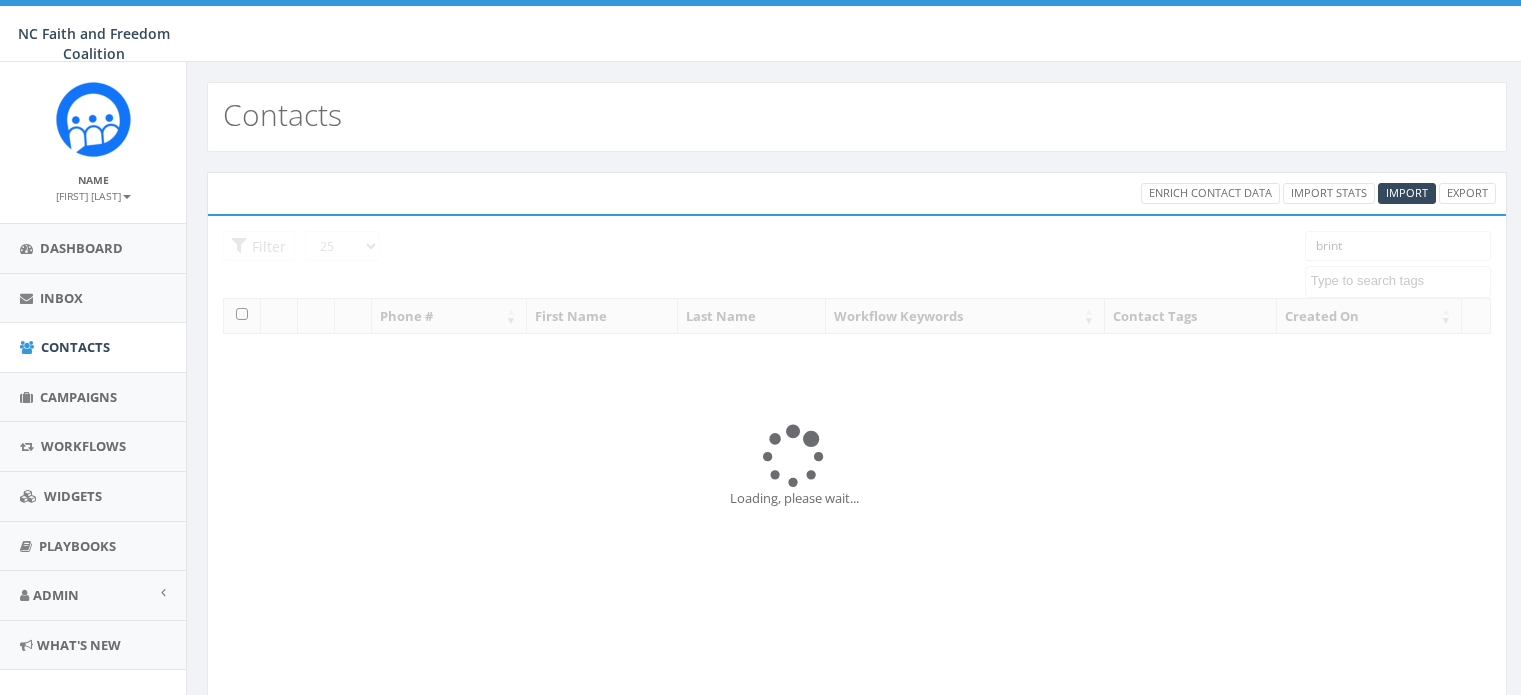 select 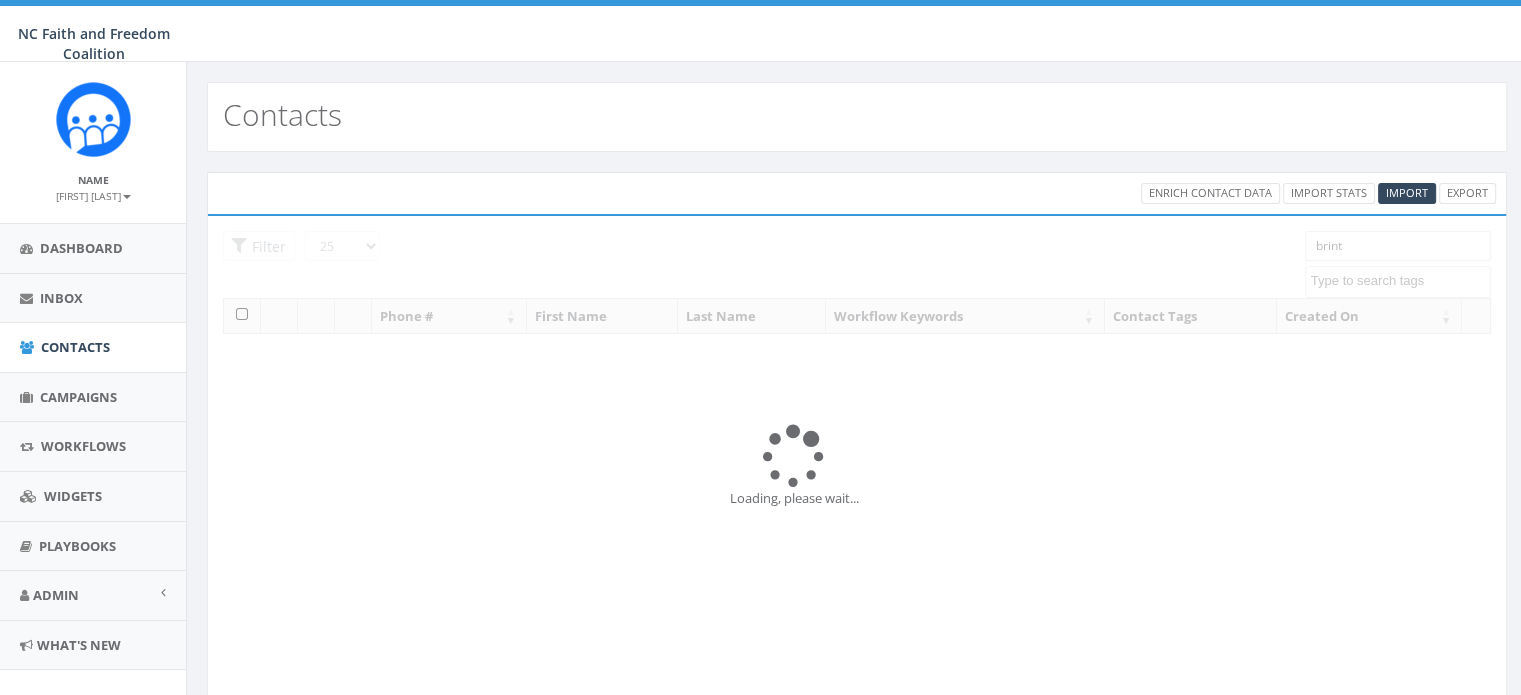 scroll, scrollTop: 0, scrollLeft: 0, axis: both 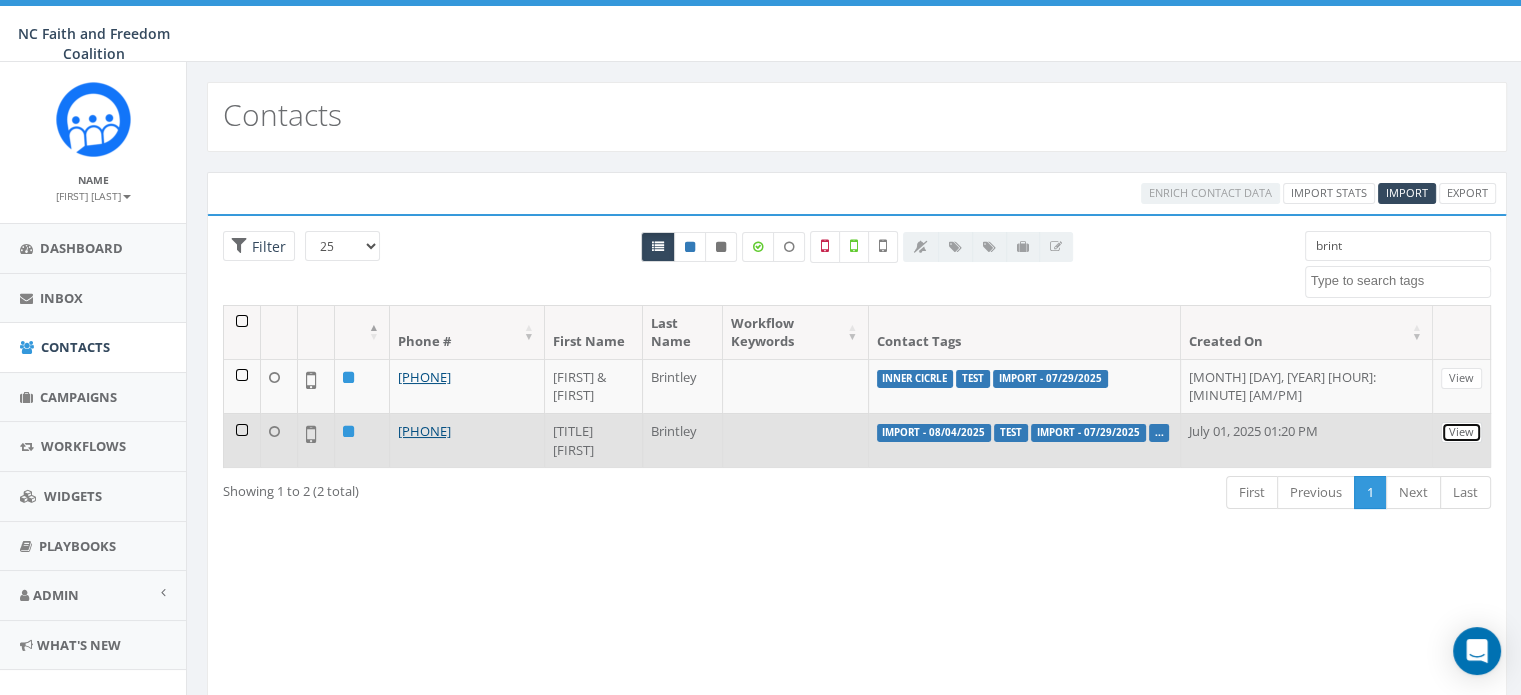 click on "View" at bounding box center [1461, 432] 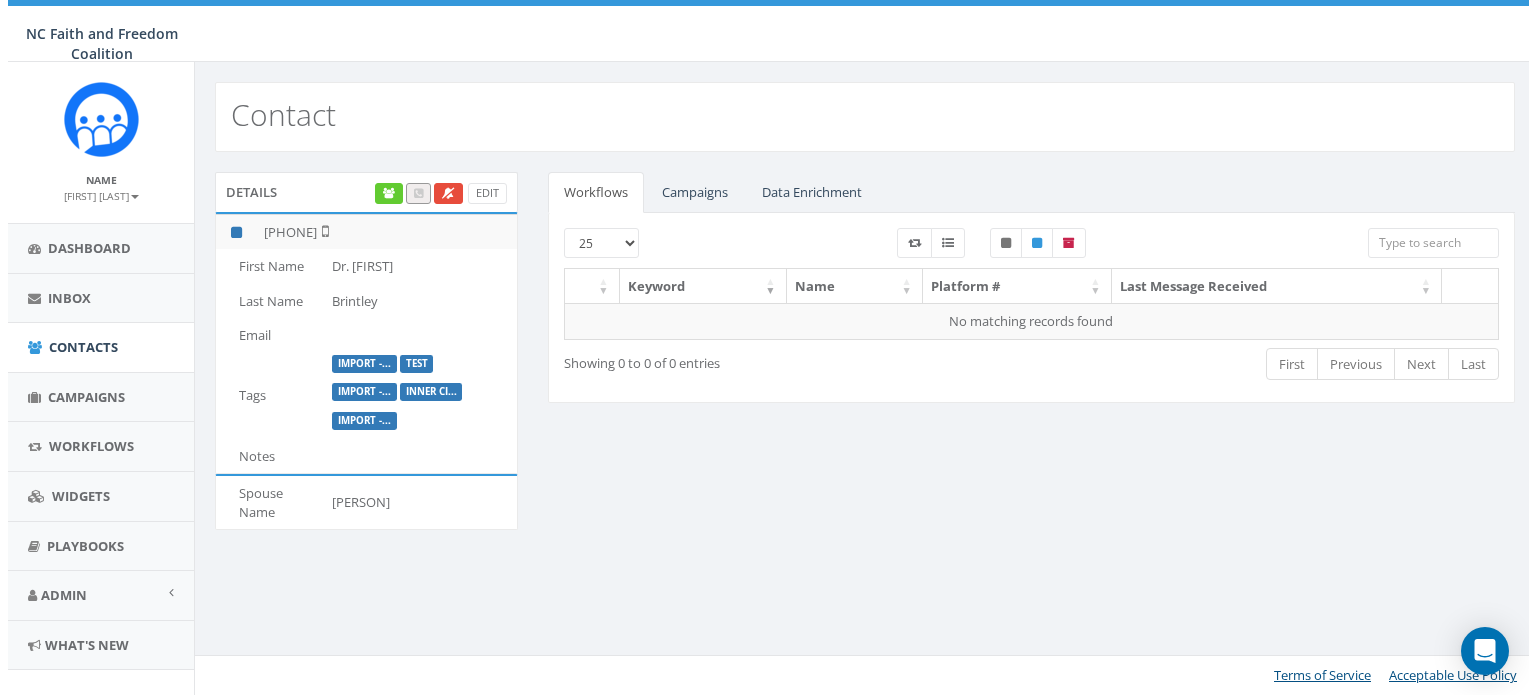 scroll, scrollTop: 0, scrollLeft: 0, axis: both 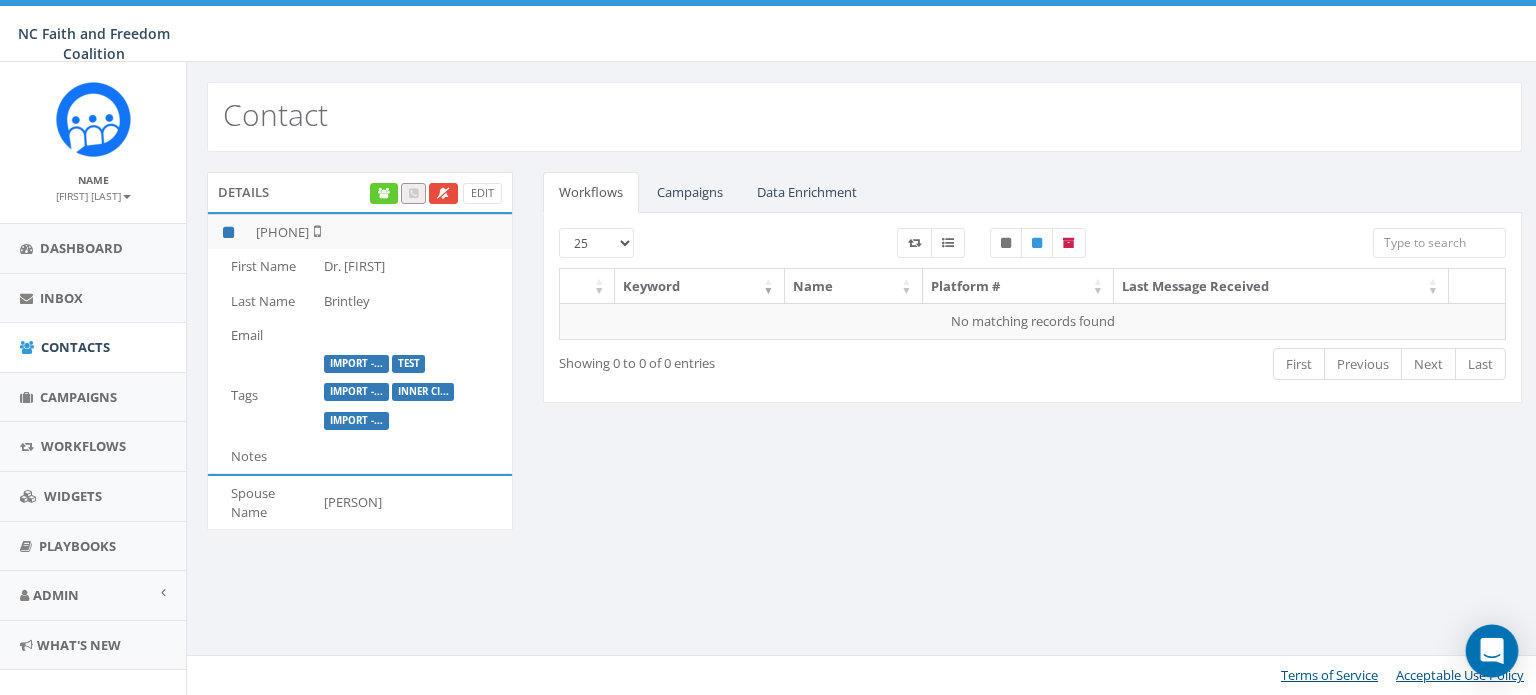 click 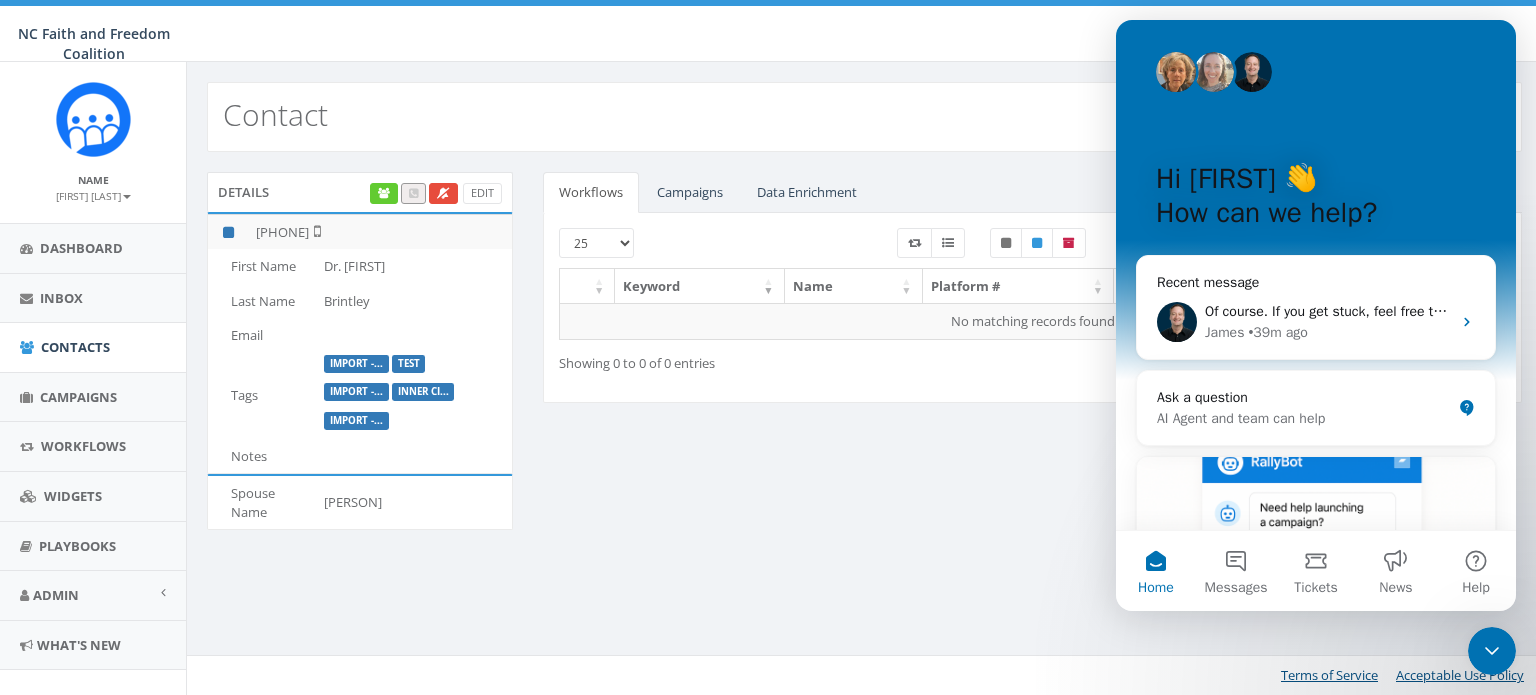 scroll, scrollTop: 0, scrollLeft: 0, axis: both 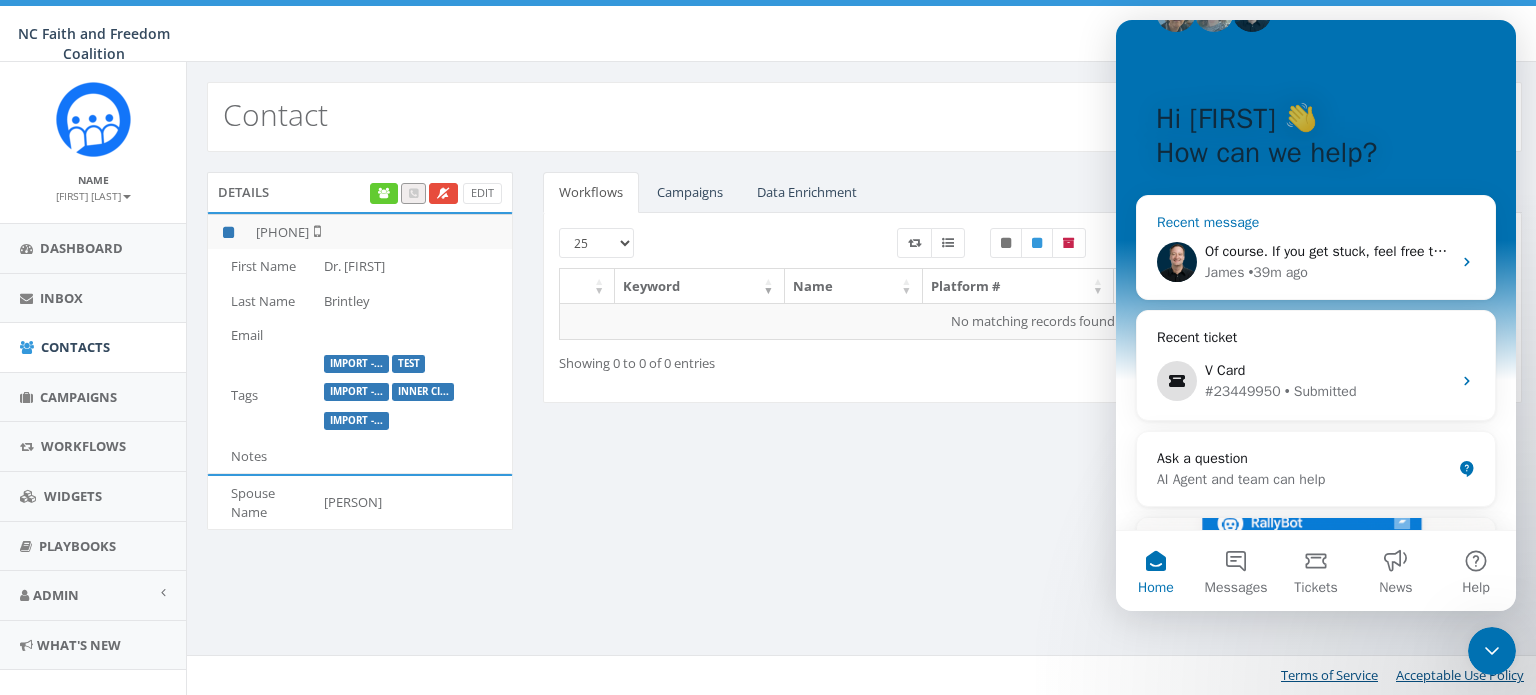 click on "Of course. If you get stuck, feel free to email me the file and I'll do it for you  I know you are busy and I'm happy to help" at bounding box center [1568, 251] 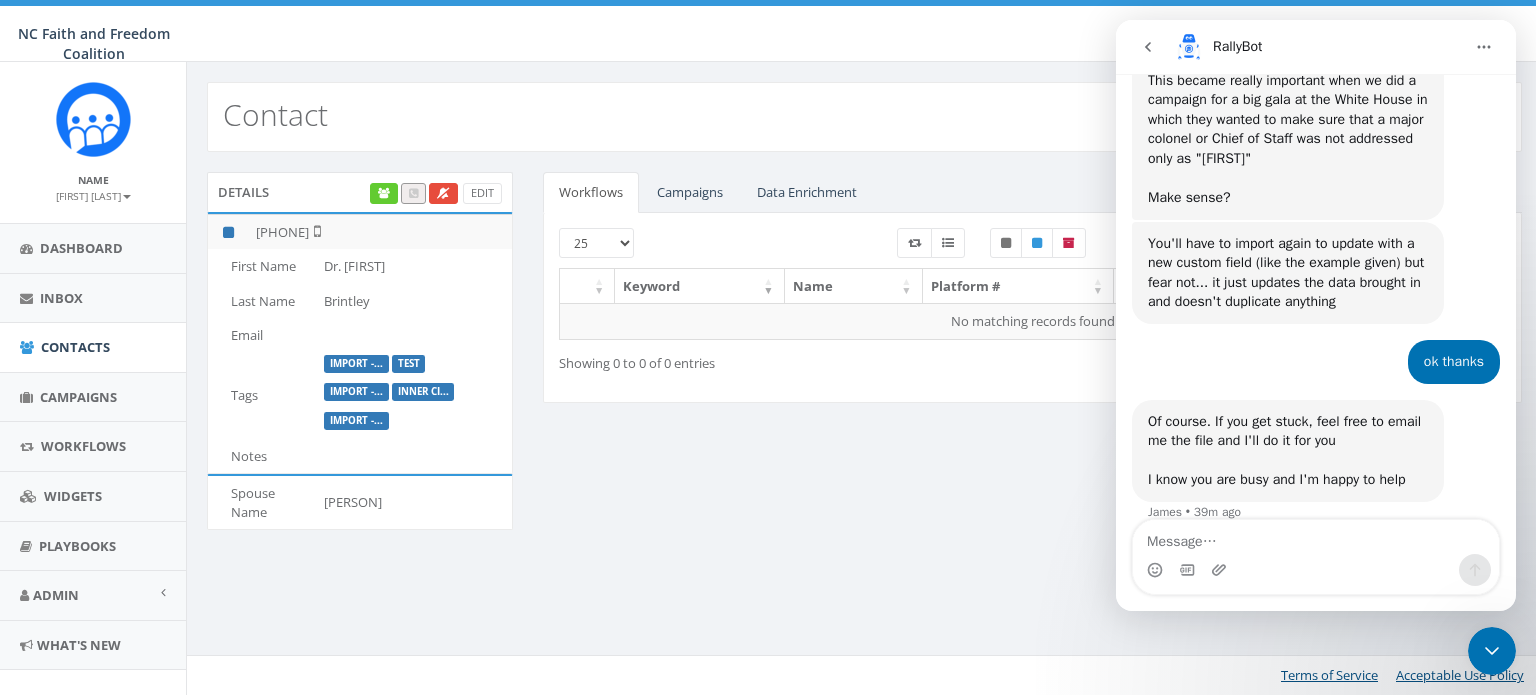 scroll, scrollTop: 1338, scrollLeft: 0, axis: vertical 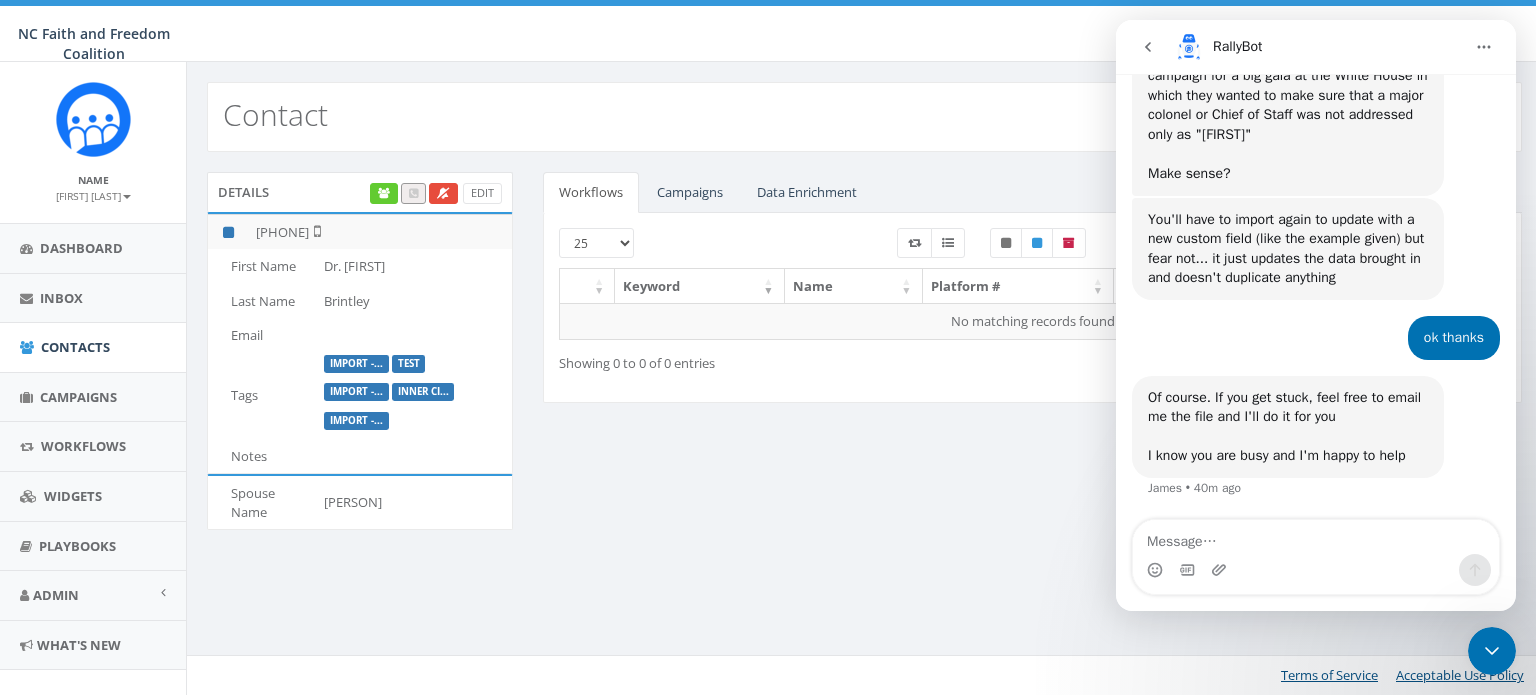 click on "Details Edit   +1 704-860-4820  First Name Dr. Paul Last Name Brintley Email Tags Import -... test Import -... Inner Ci... Import -... Notes Spouse Name Celeste Workflows Campaigns Data Enrichment 25 50 100 Keyword Name Platform # Last Message Received No matching records found Showing 0 to 0 of 0 entries  First Previous Next Last 25 50 100 TYPE STATUS     Campaign Name Imported Data Last Message Sent Last Message Received Campaign - 07/29/2025, 15:30:10 {{last_name}} {{first_name}} {{phone_number}} {{custom_fields}} View Campaign - 07/15/2025, 14:31:46 {{last_name}} {{first_name}} {{phone_number}} {{custom_fields}} View Campaign - 07/10/2025, 13:02:22 {{last_name}} {{first_name}} {{phone_number}} {{custom_fields}} View Loading... Showing 1 to 3 (3 total)  First Previous 1 Next Last Field Data No matching records found" at bounding box center (864, 363) 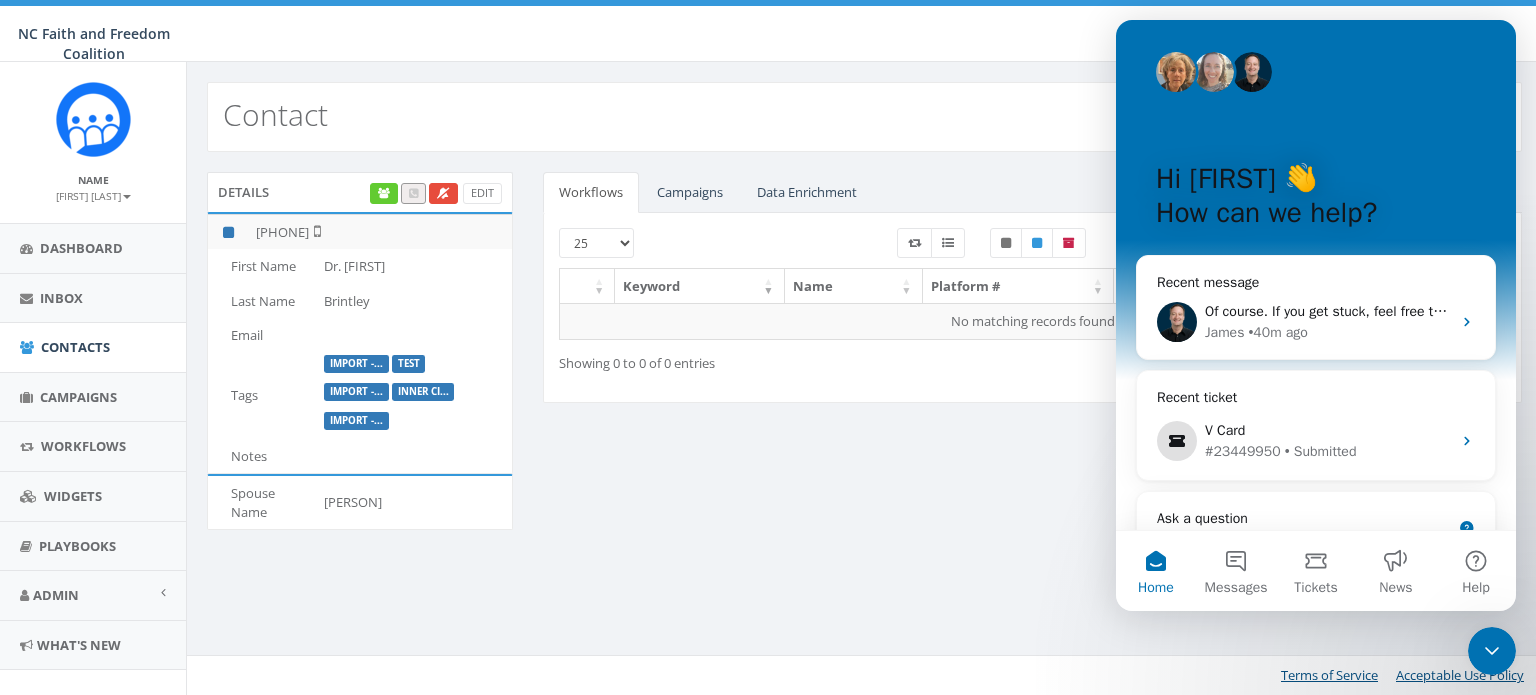 click on "Contact" at bounding box center [864, 107] 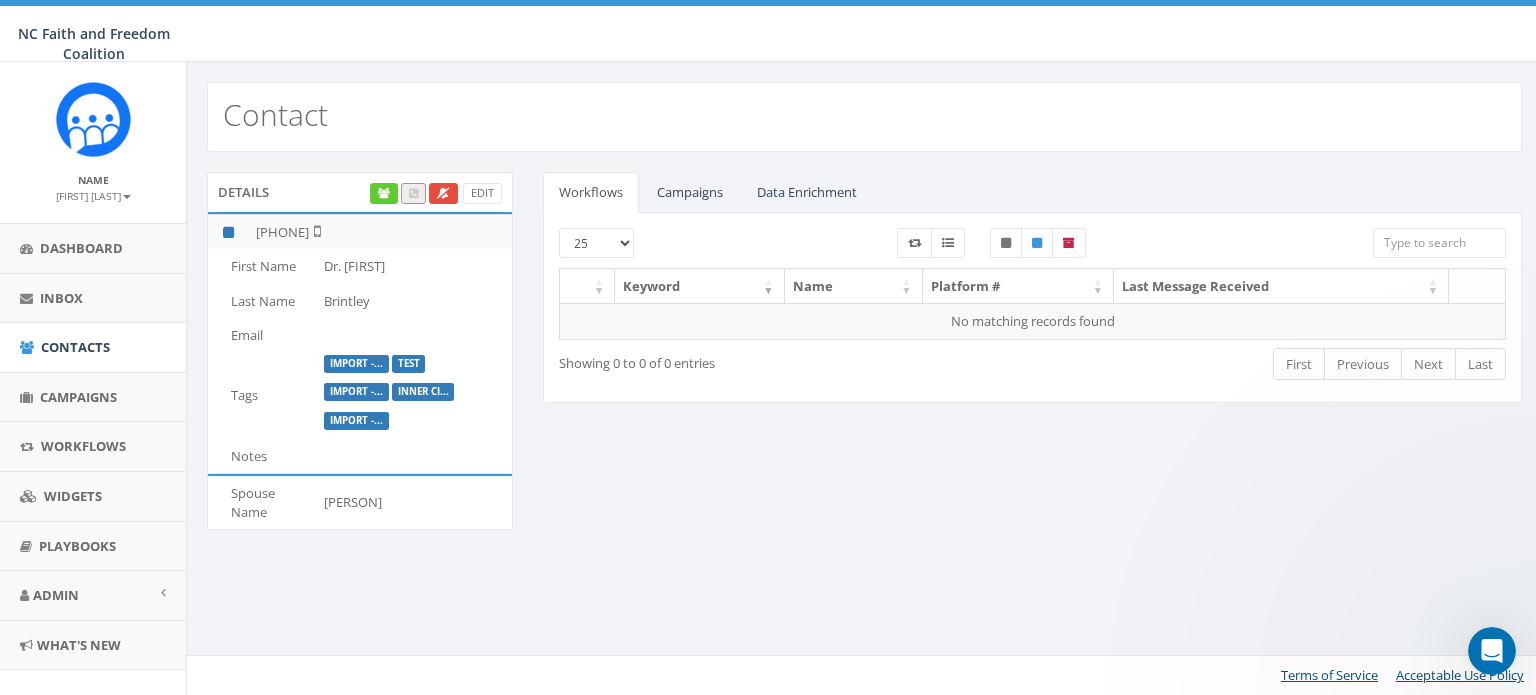 scroll, scrollTop: 0, scrollLeft: 0, axis: both 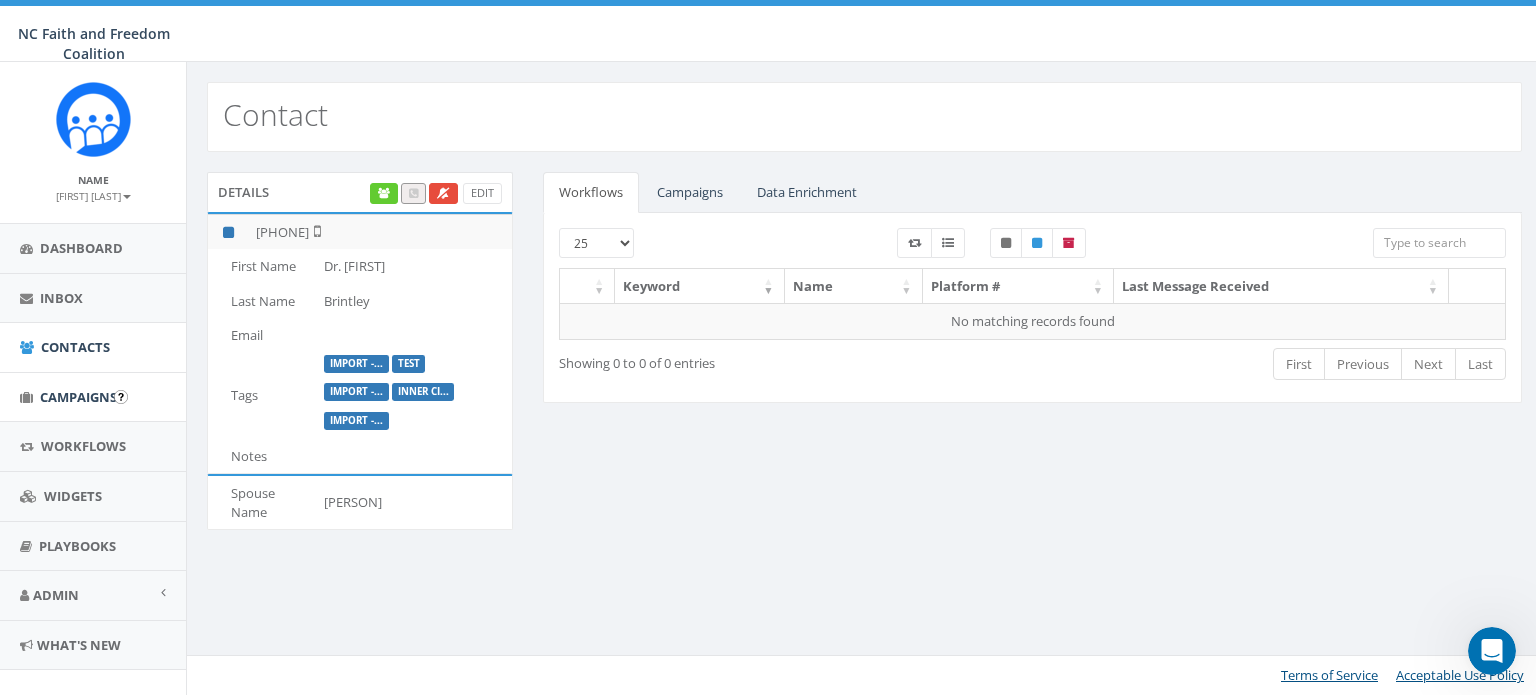 click on "Campaigns" at bounding box center (78, 397) 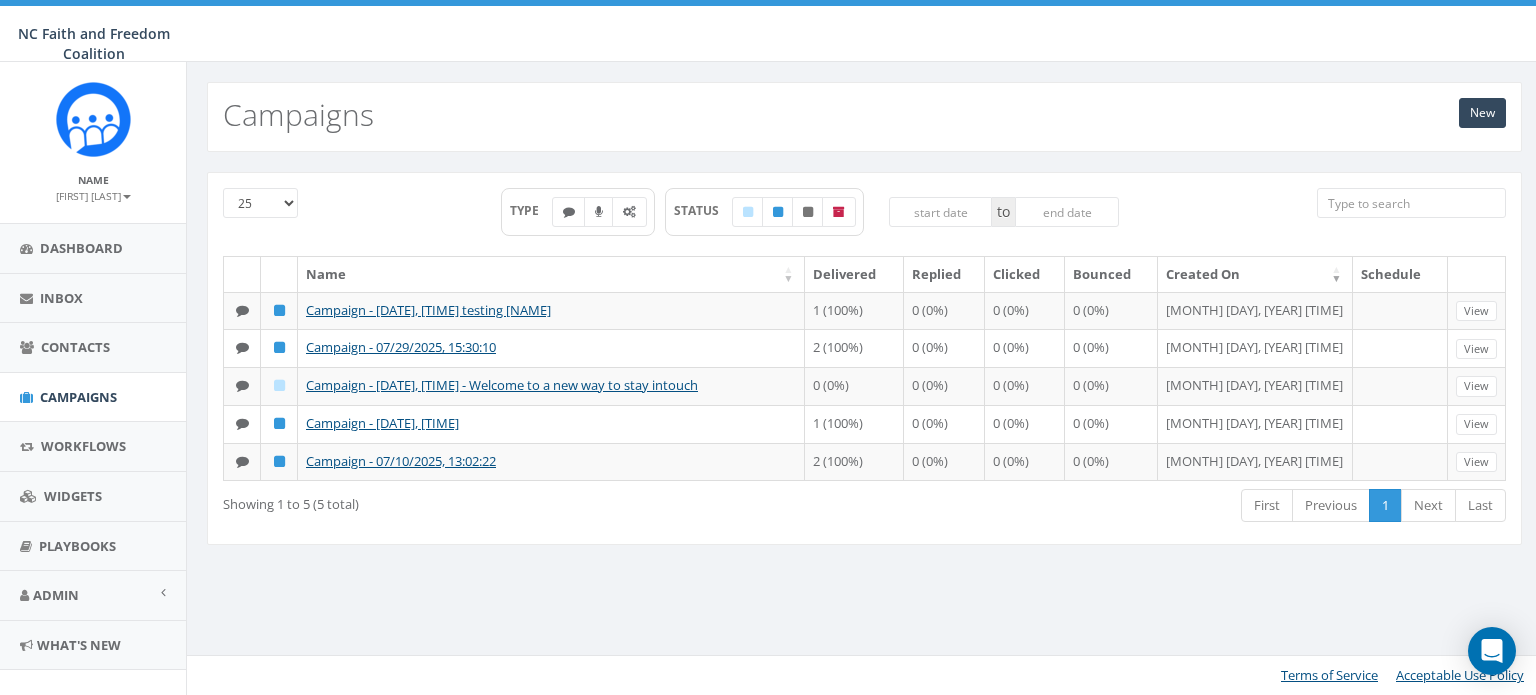 scroll, scrollTop: 0, scrollLeft: 0, axis: both 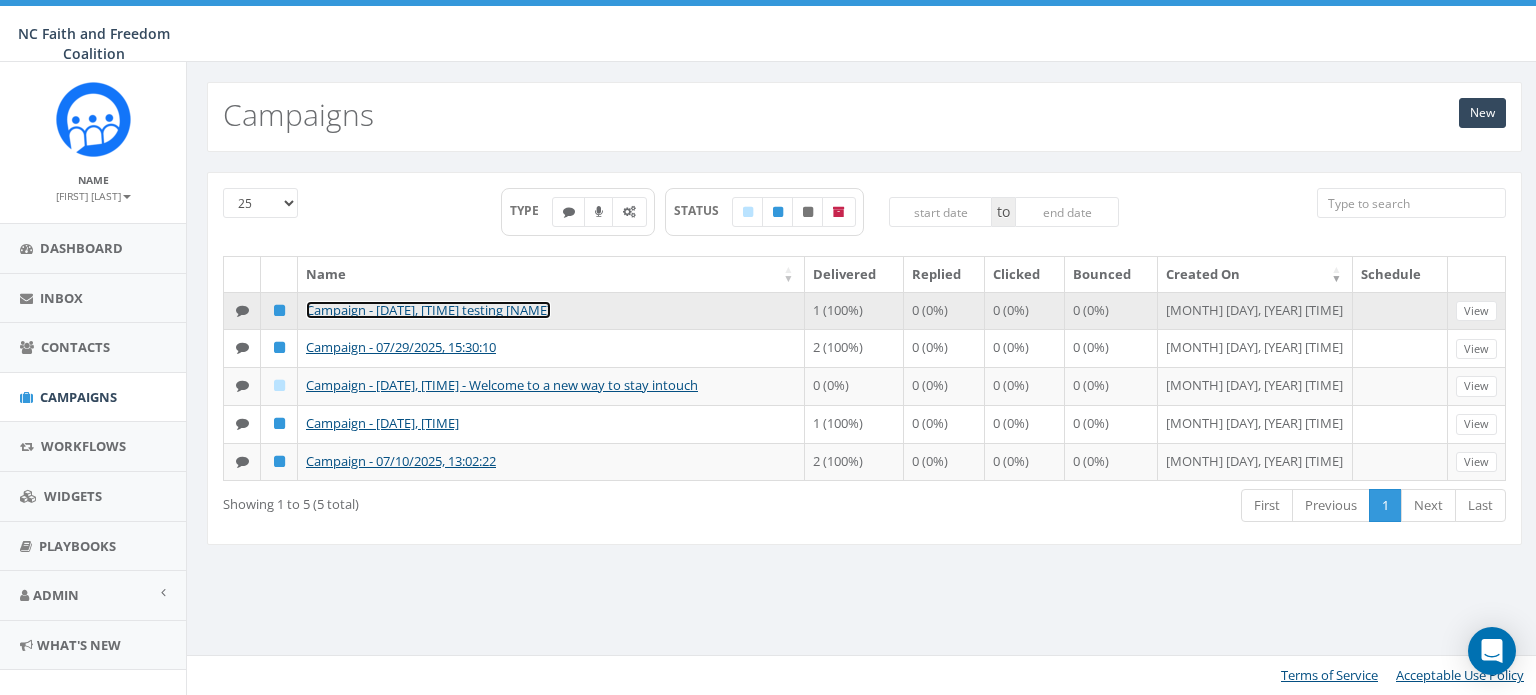click on "Campaign - 08/04/2025, 09:49:40 testing name" at bounding box center (428, 310) 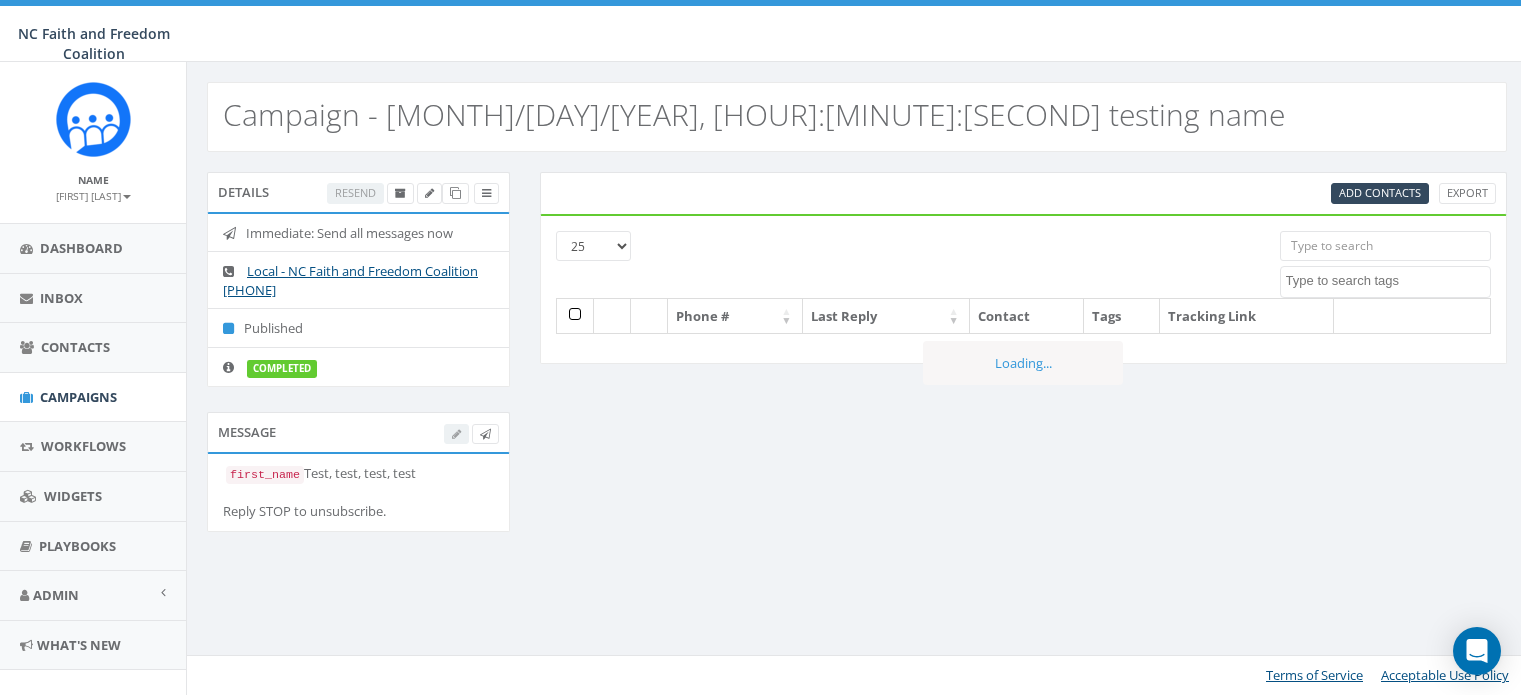 select 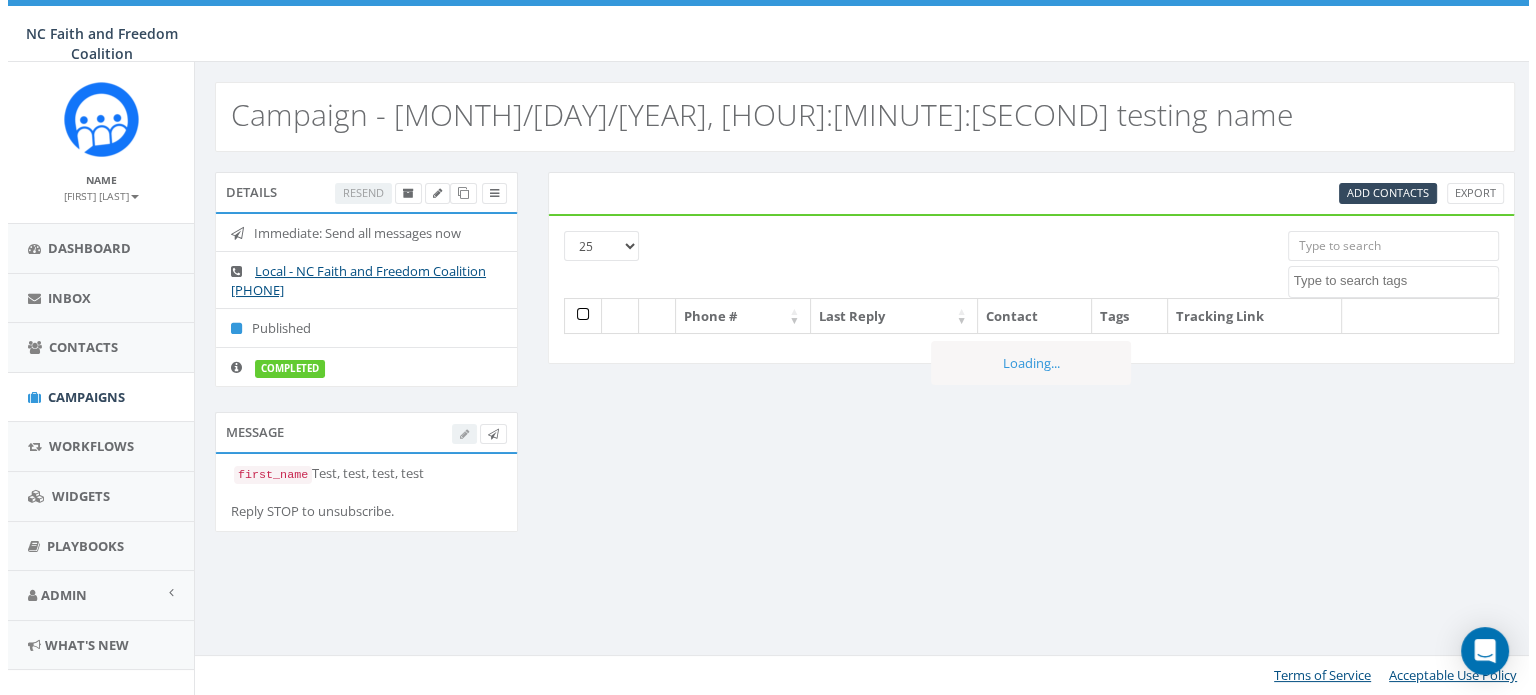 scroll, scrollTop: 0, scrollLeft: 0, axis: both 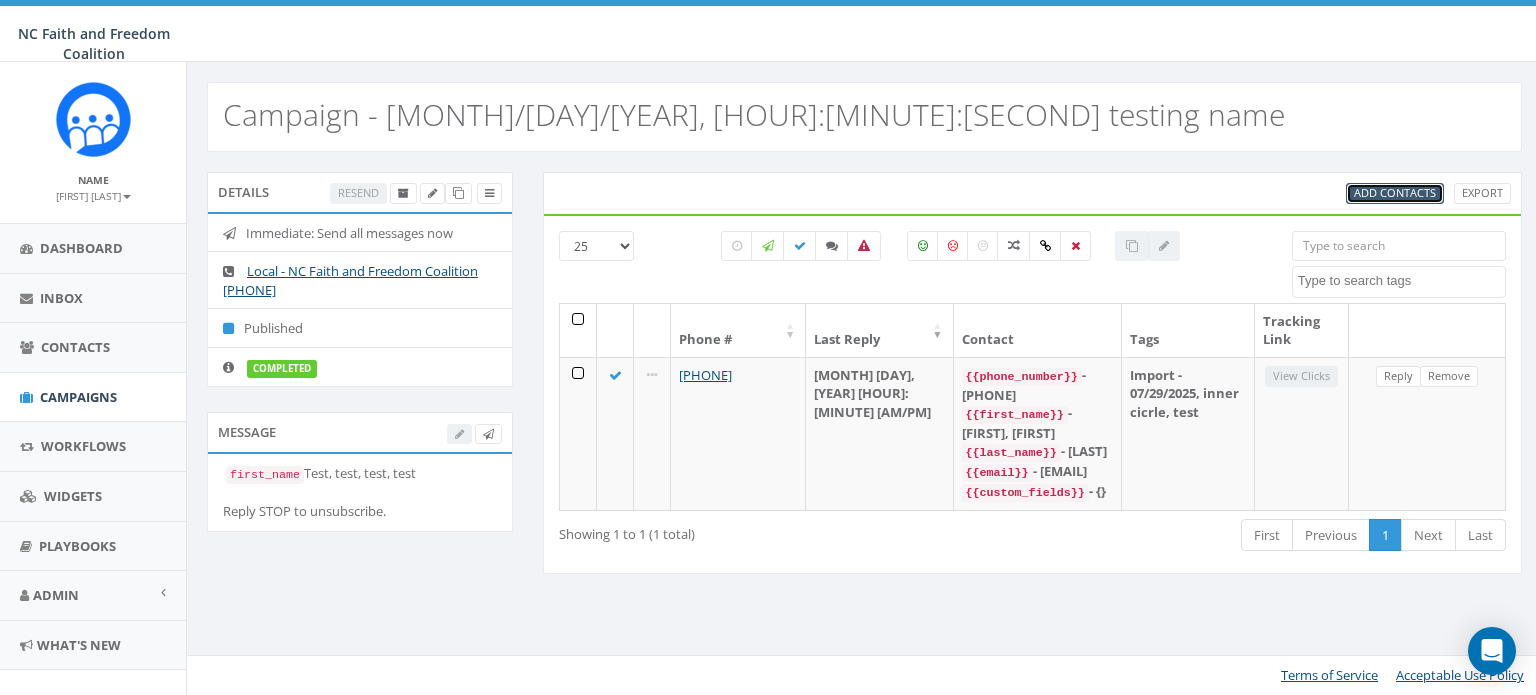 click on "Add Contacts" at bounding box center [1395, 192] 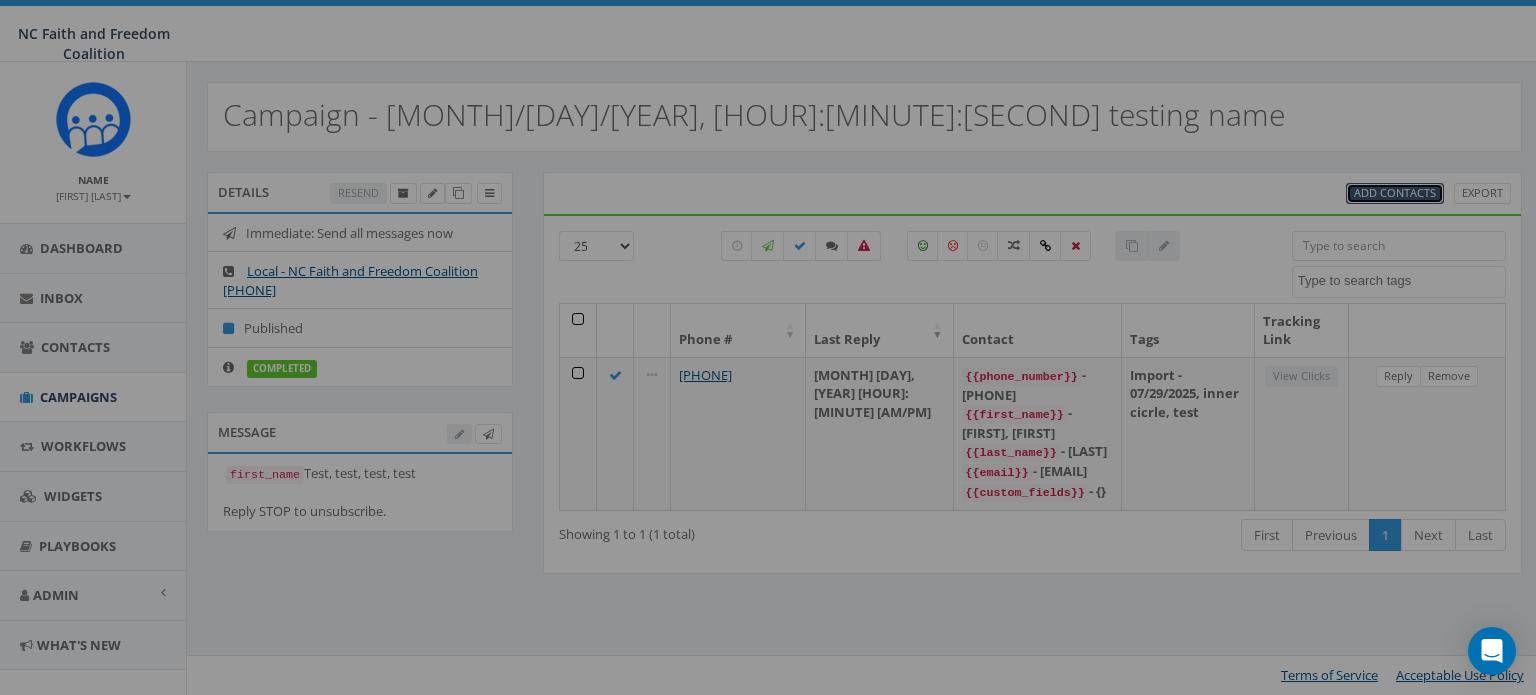 select 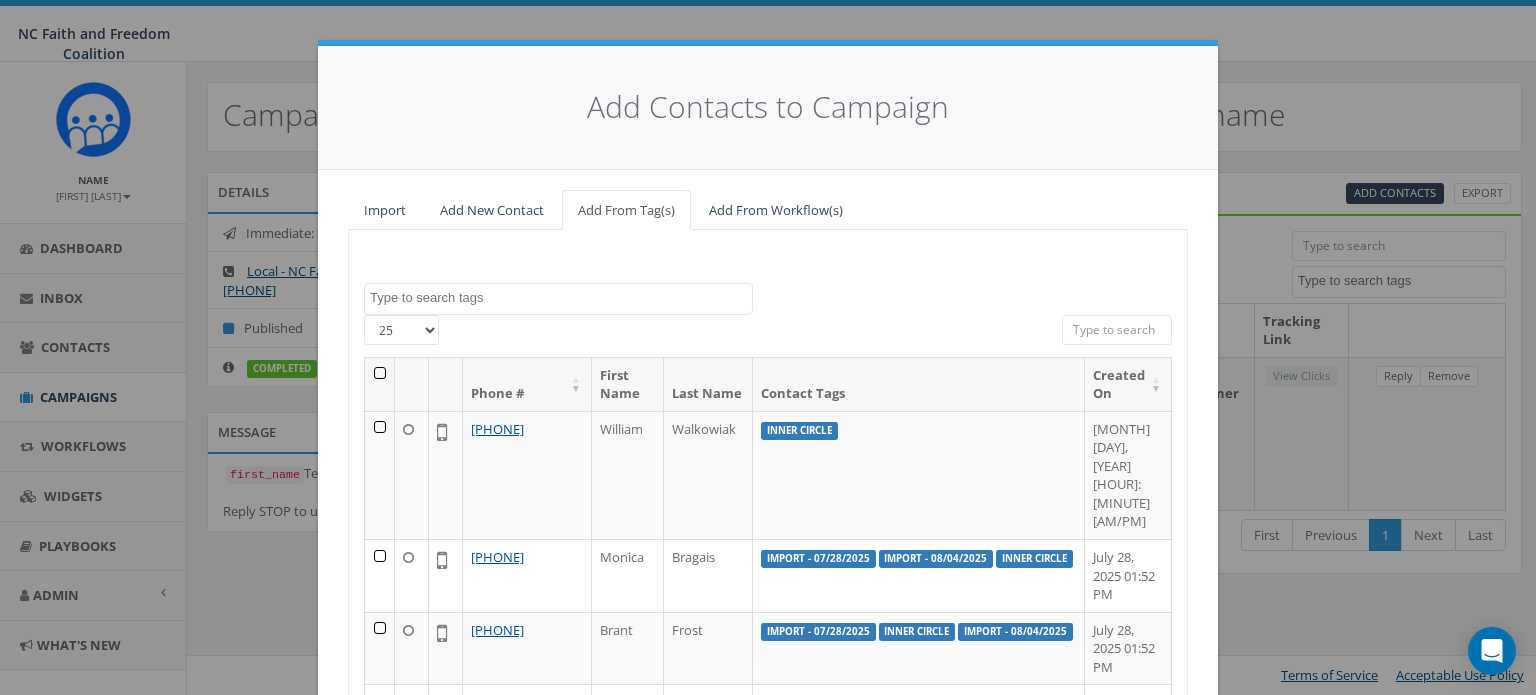 click at bounding box center (561, 298) 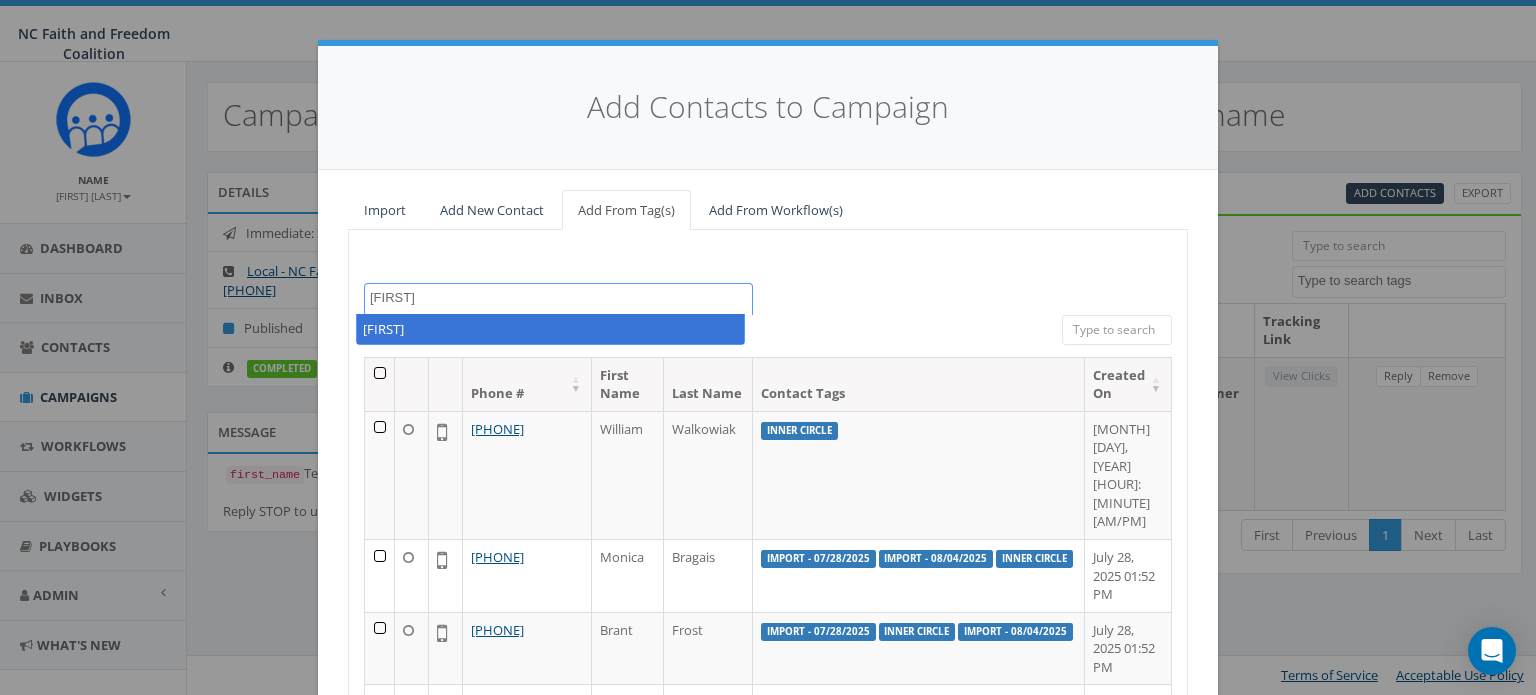 type on "paul" 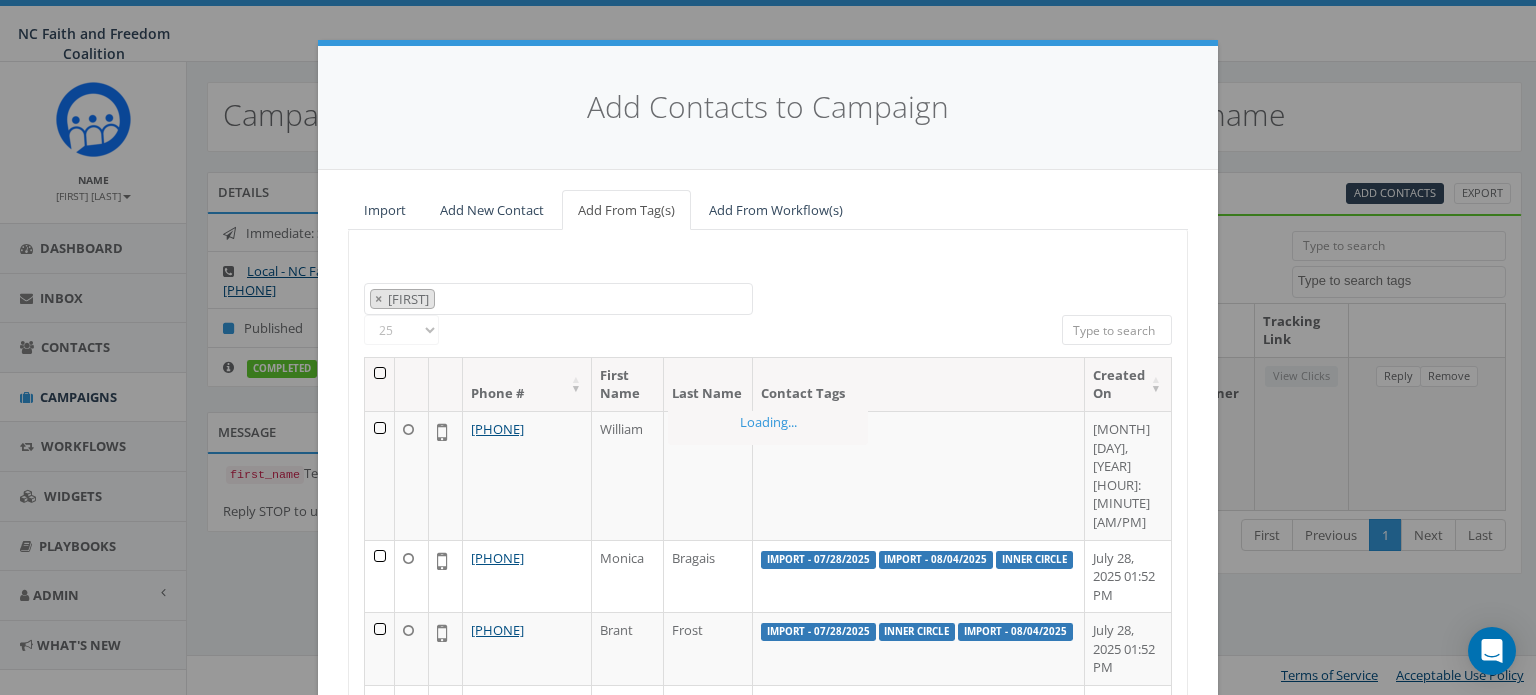 scroll, scrollTop: 102, scrollLeft: 0, axis: vertical 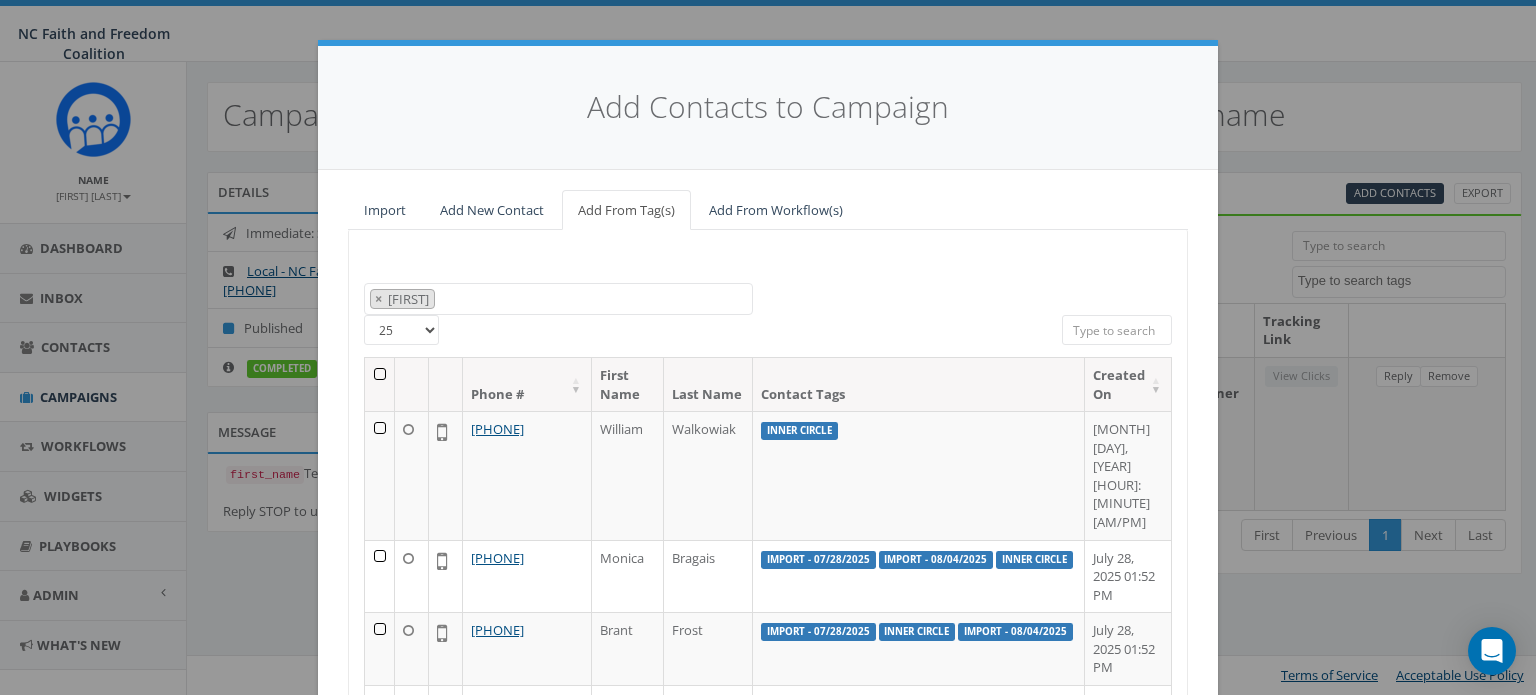 type on "paul" 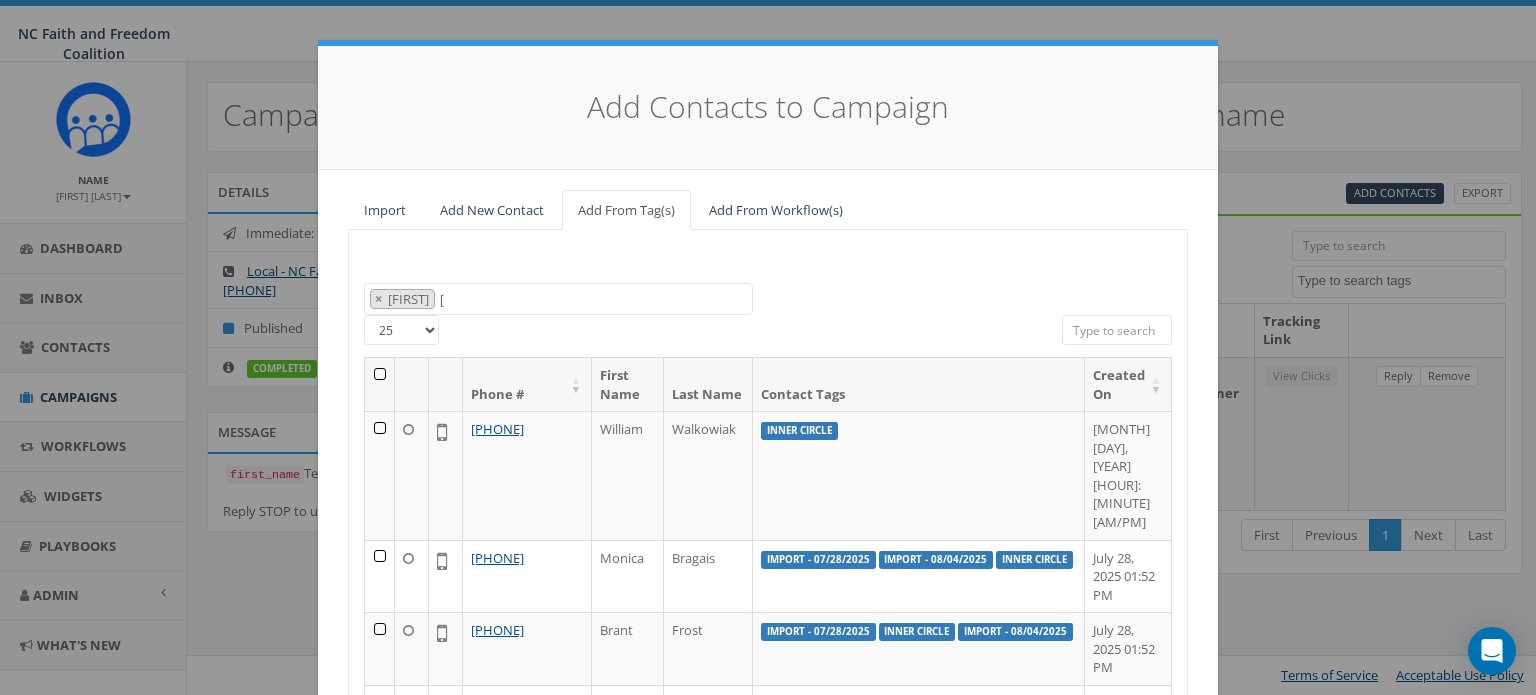 select 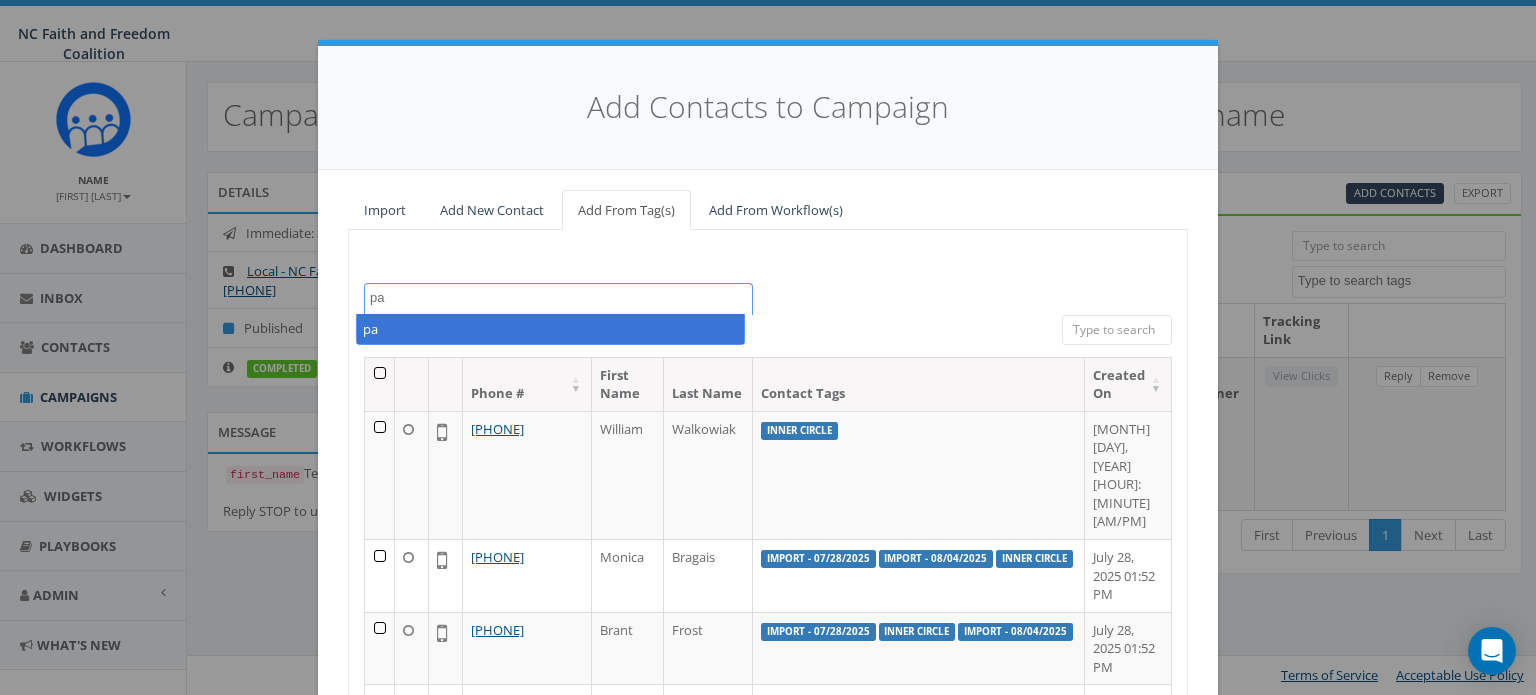 type on "p" 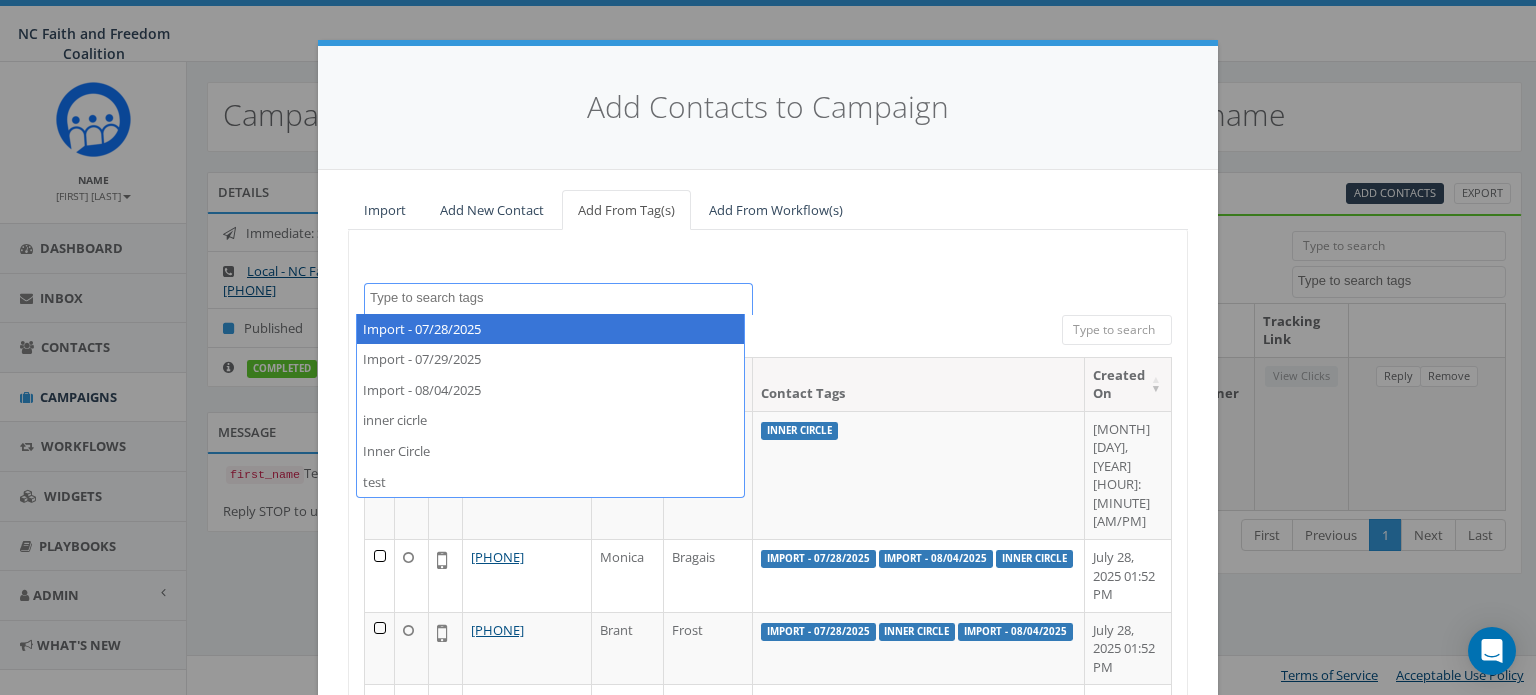 scroll, scrollTop: 101, scrollLeft: 0, axis: vertical 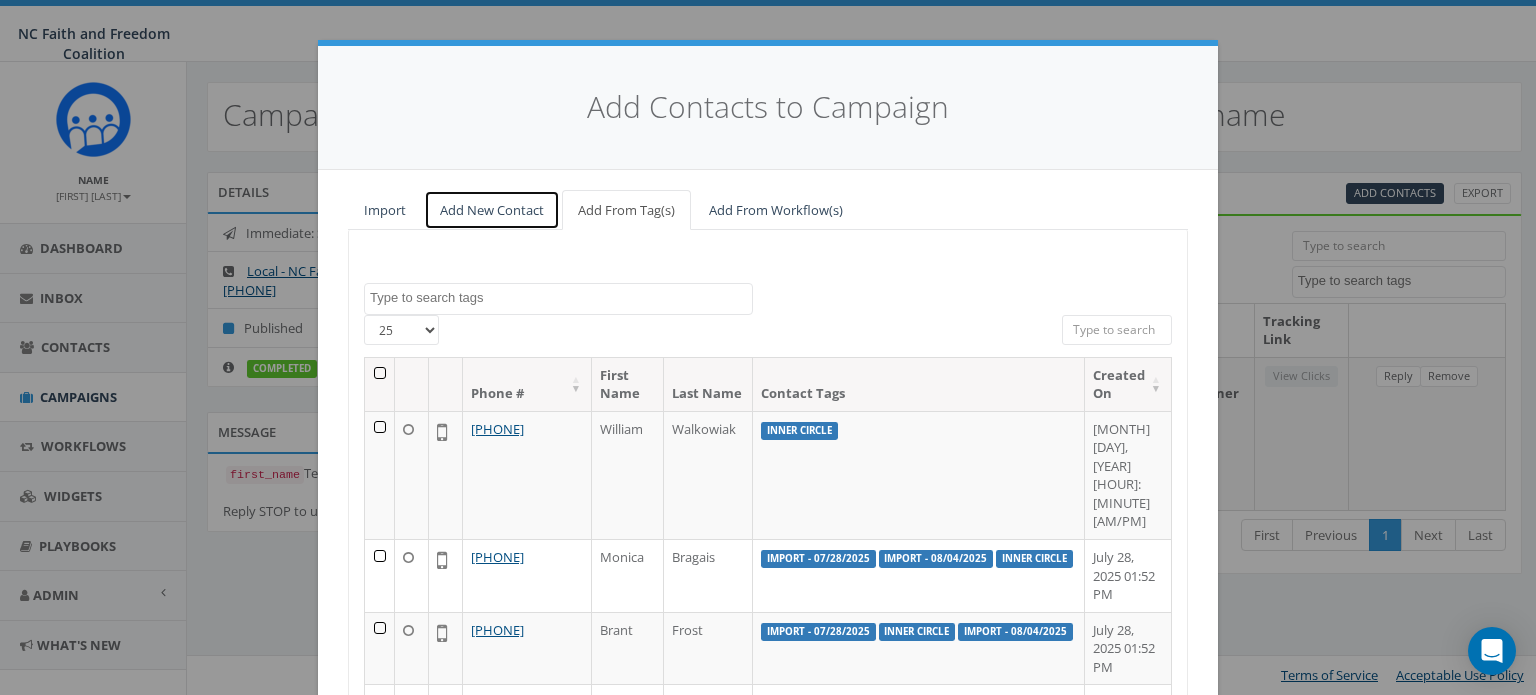 click on "Add New Contact" at bounding box center (492, 210) 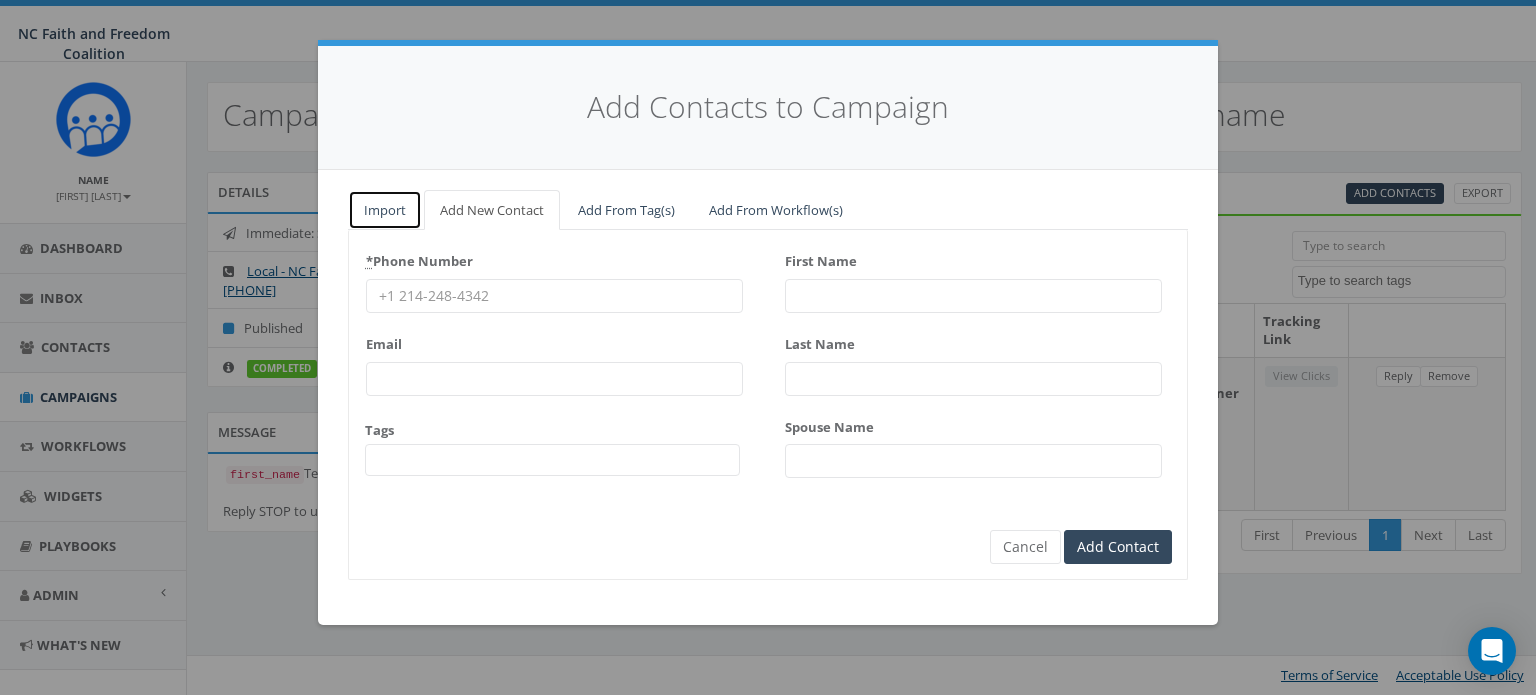 click on "Import" at bounding box center (385, 210) 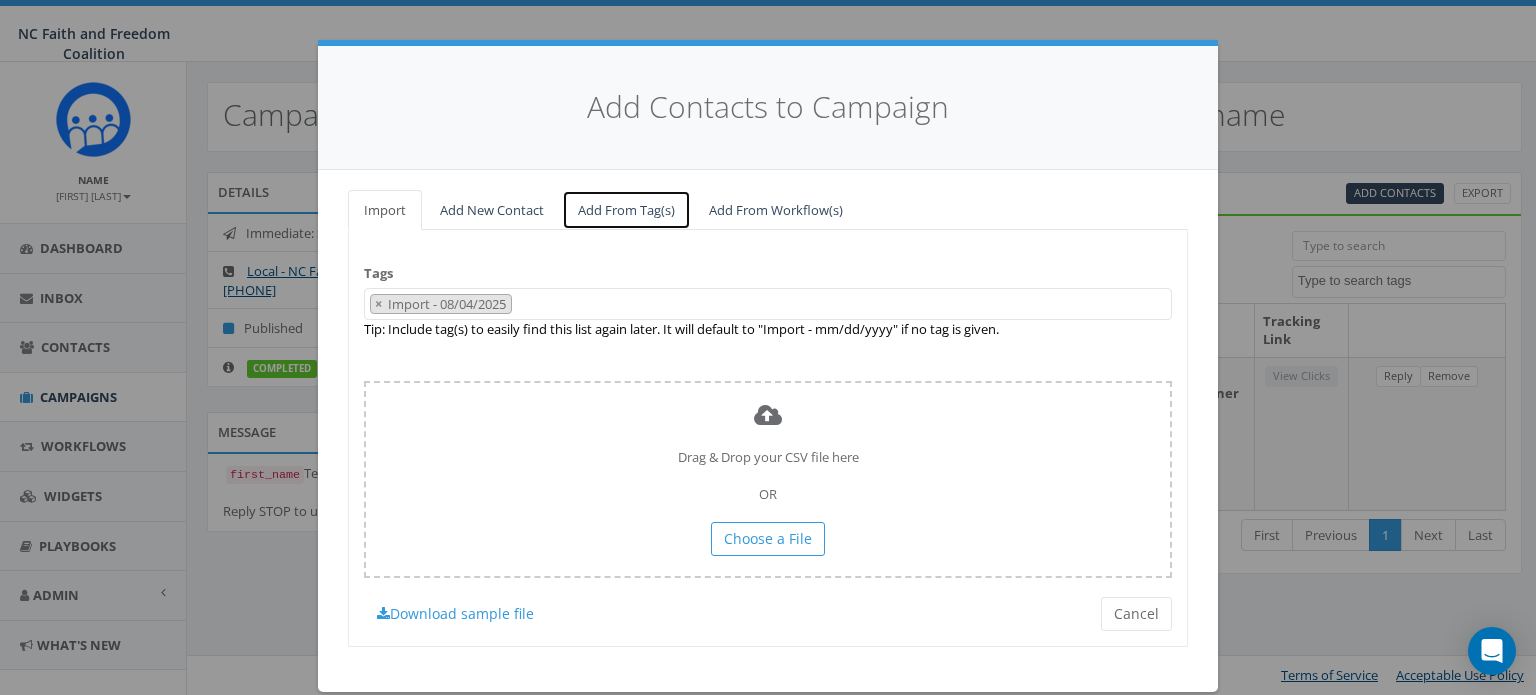 click on "Add From Tag(s)" at bounding box center (626, 210) 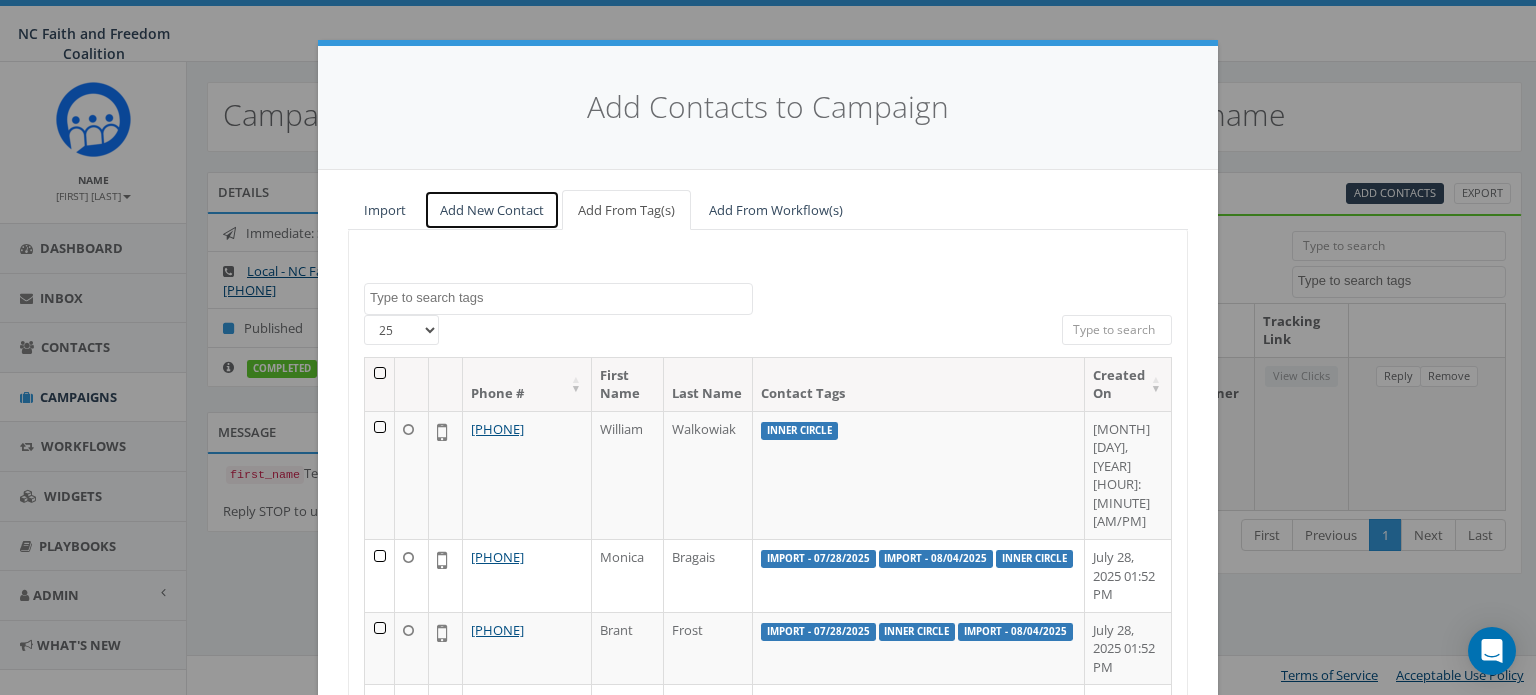 click on "Add New Contact" at bounding box center (492, 210) 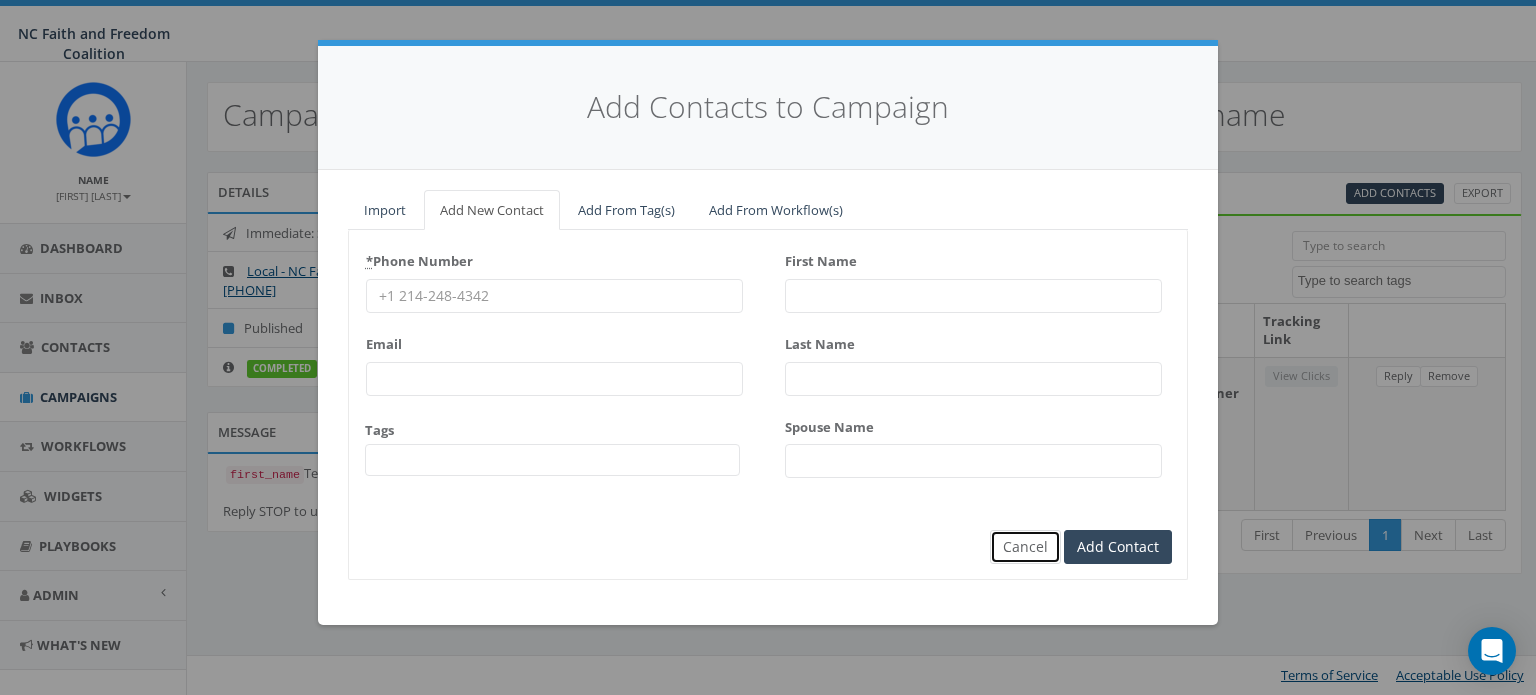 click on "Cancel" at bounding box center (1025, 547) 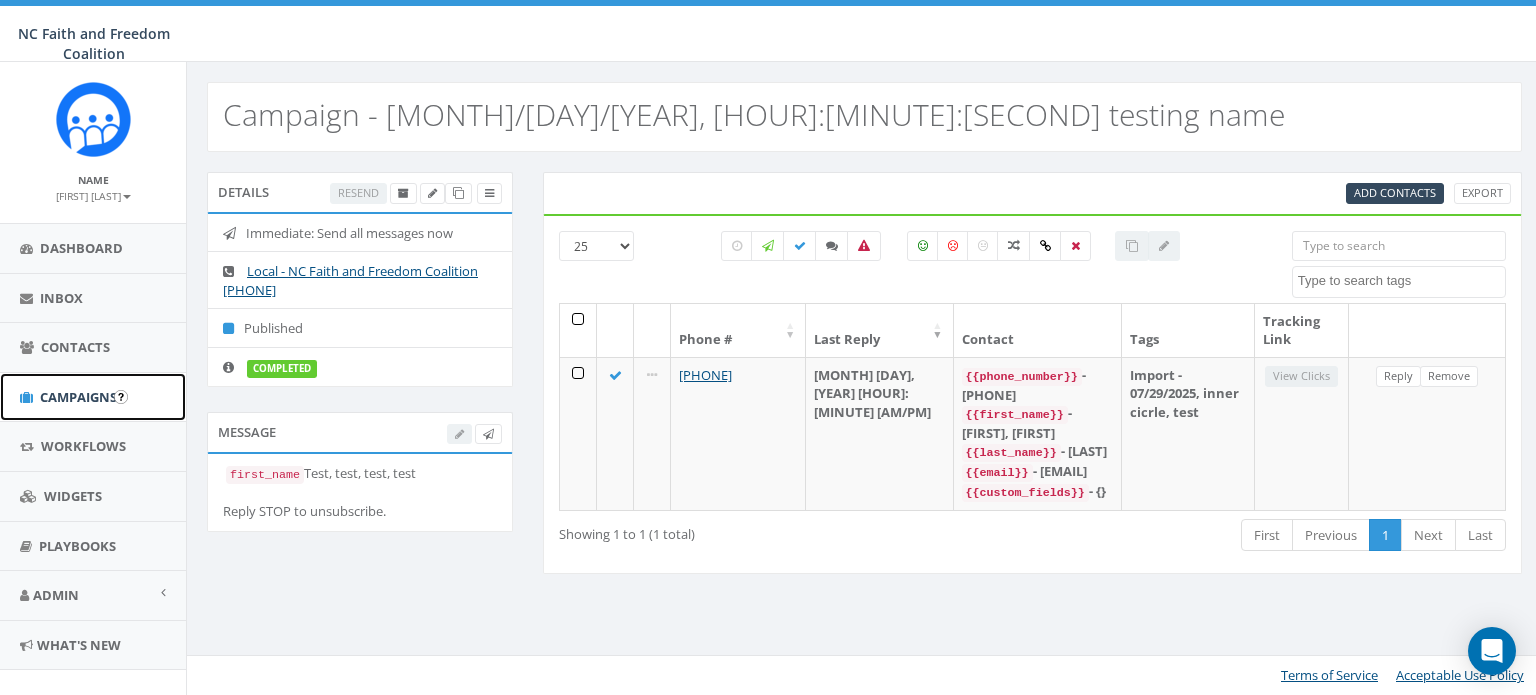 click on "Campaigns" at bounding box center (78, 397) 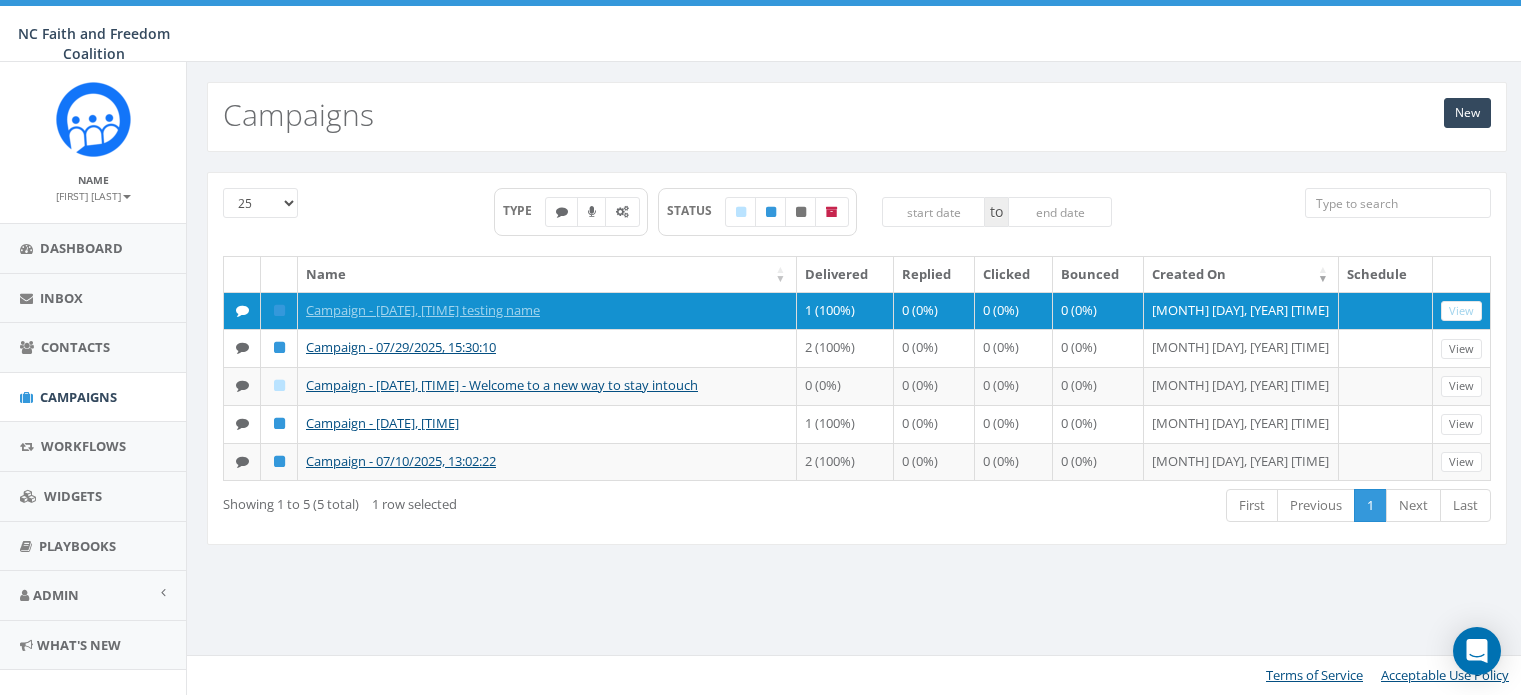 scroll, scrollTop: 0, scrollLeft: 0, axis: both 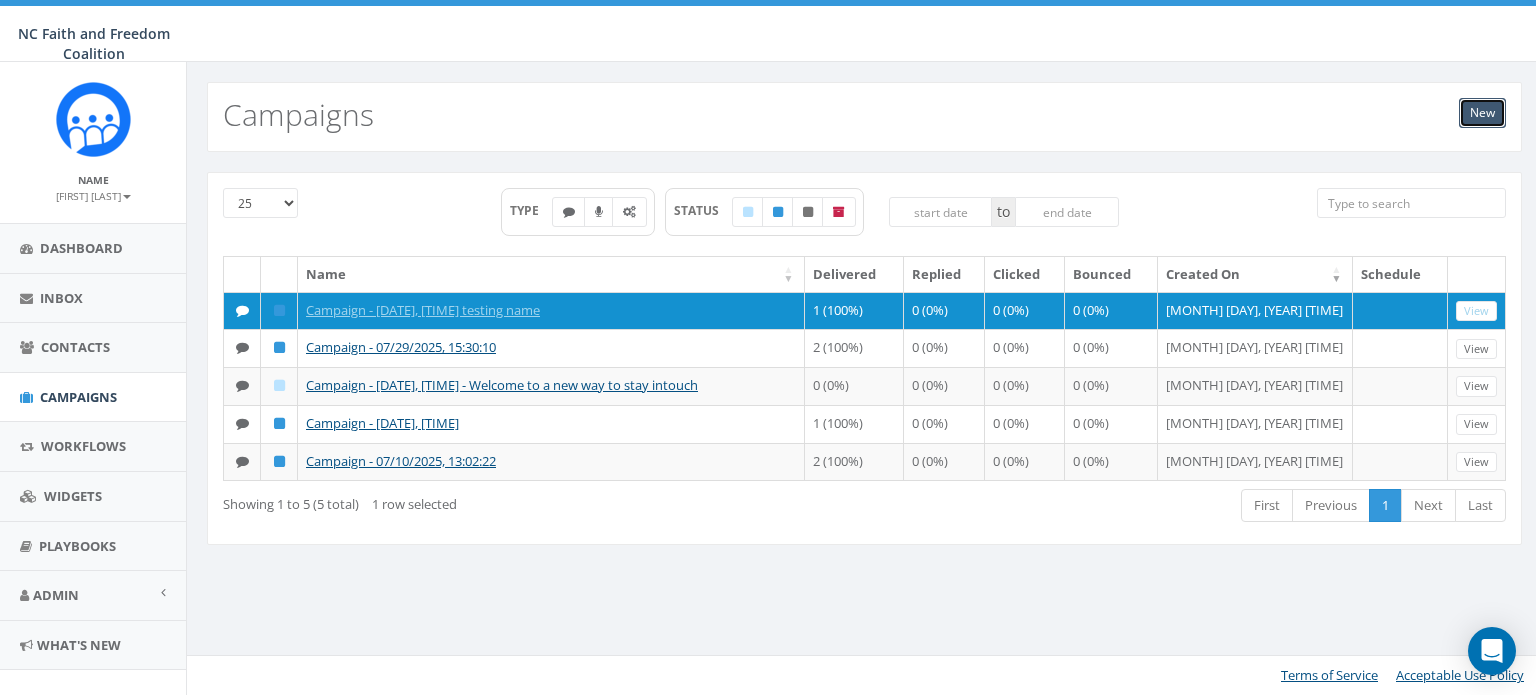 click on "New" at bounding box center (1482, 113) 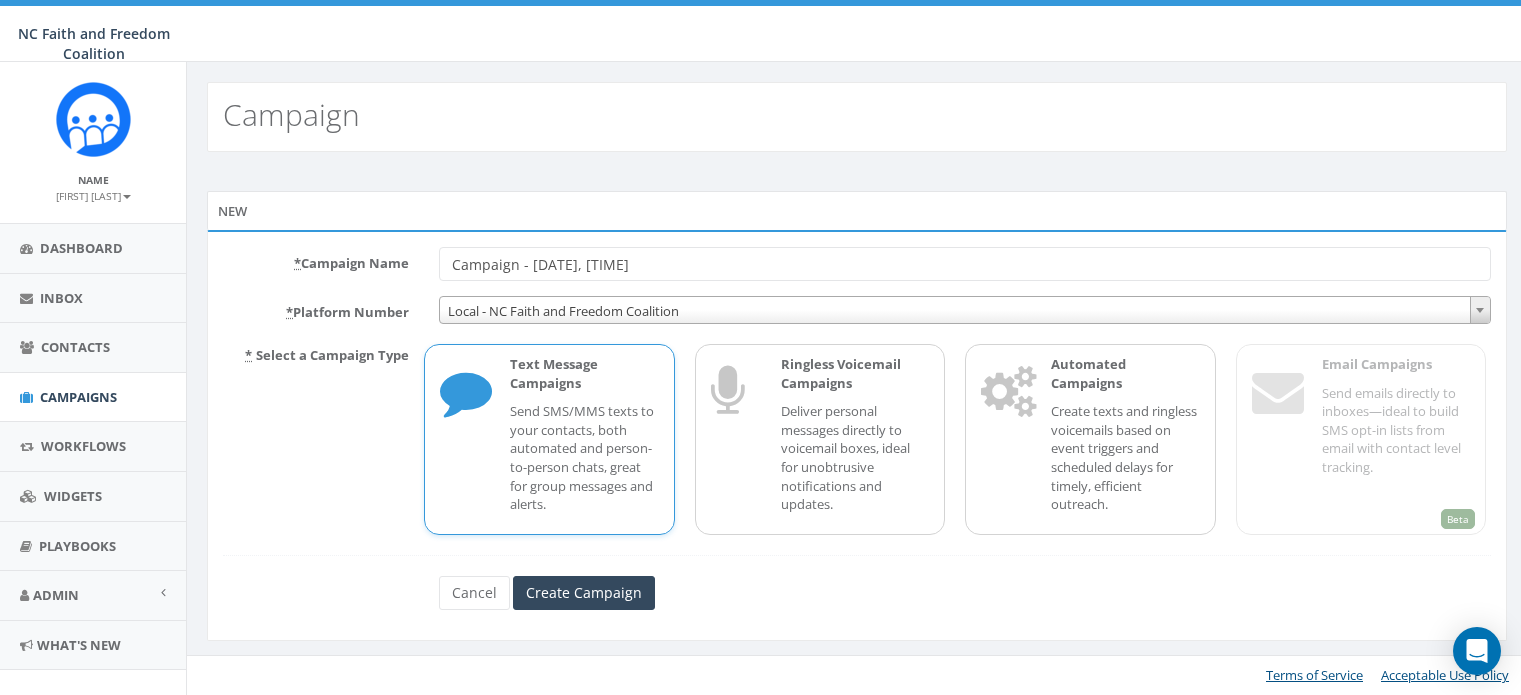 scroll, scrollTop: 0, scrollLeft: 0, axis: both 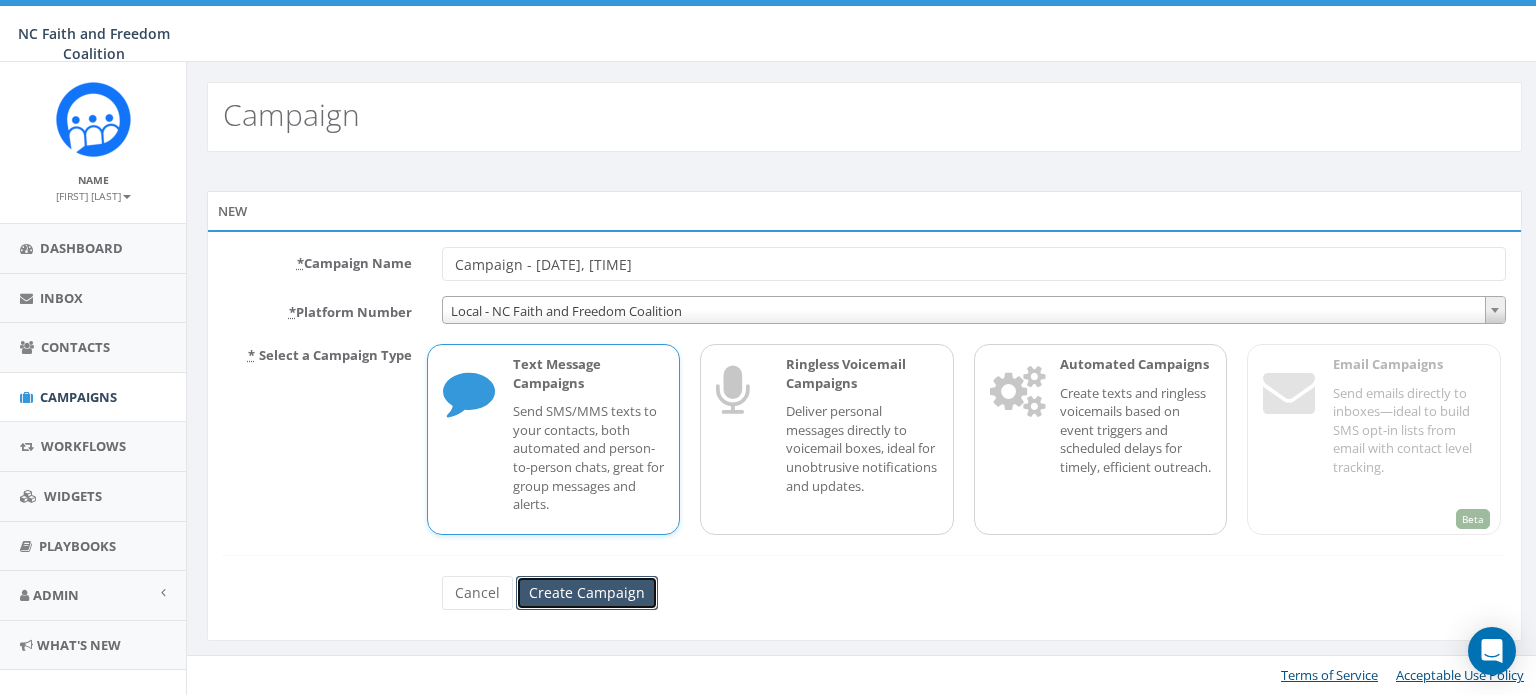 click on "Create Campaign" at bounding box center [587, 593] 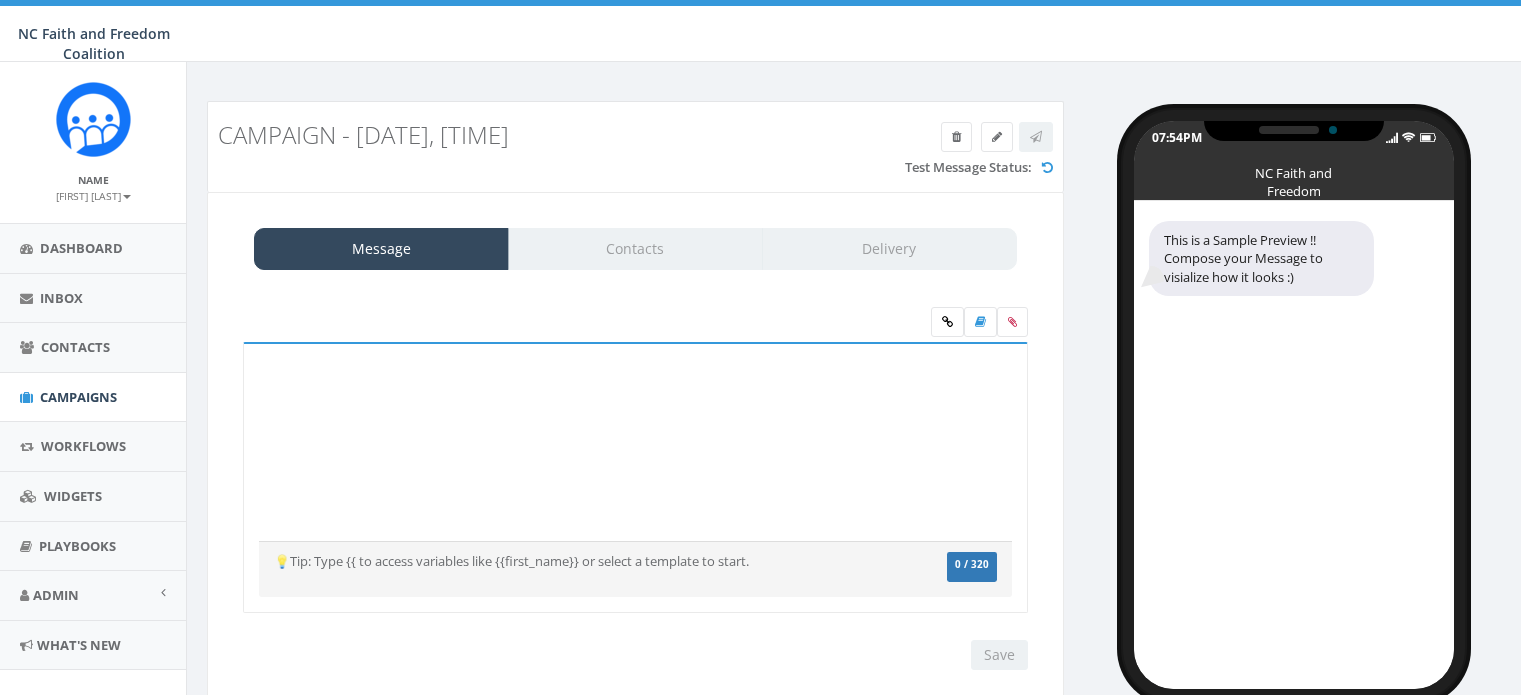 scroll, scrollTop: 0, scrollLeft: 0, axis: both 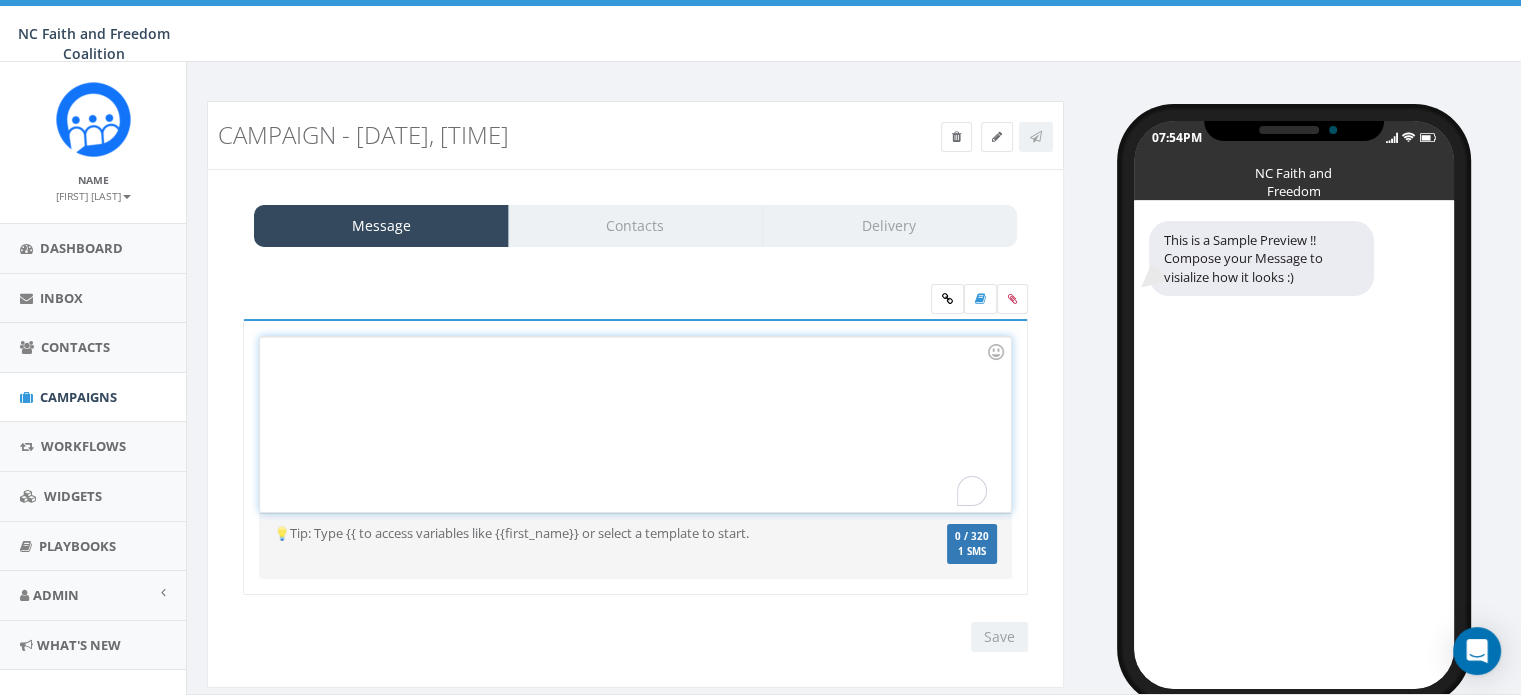 click at bounding box center [635, 424] 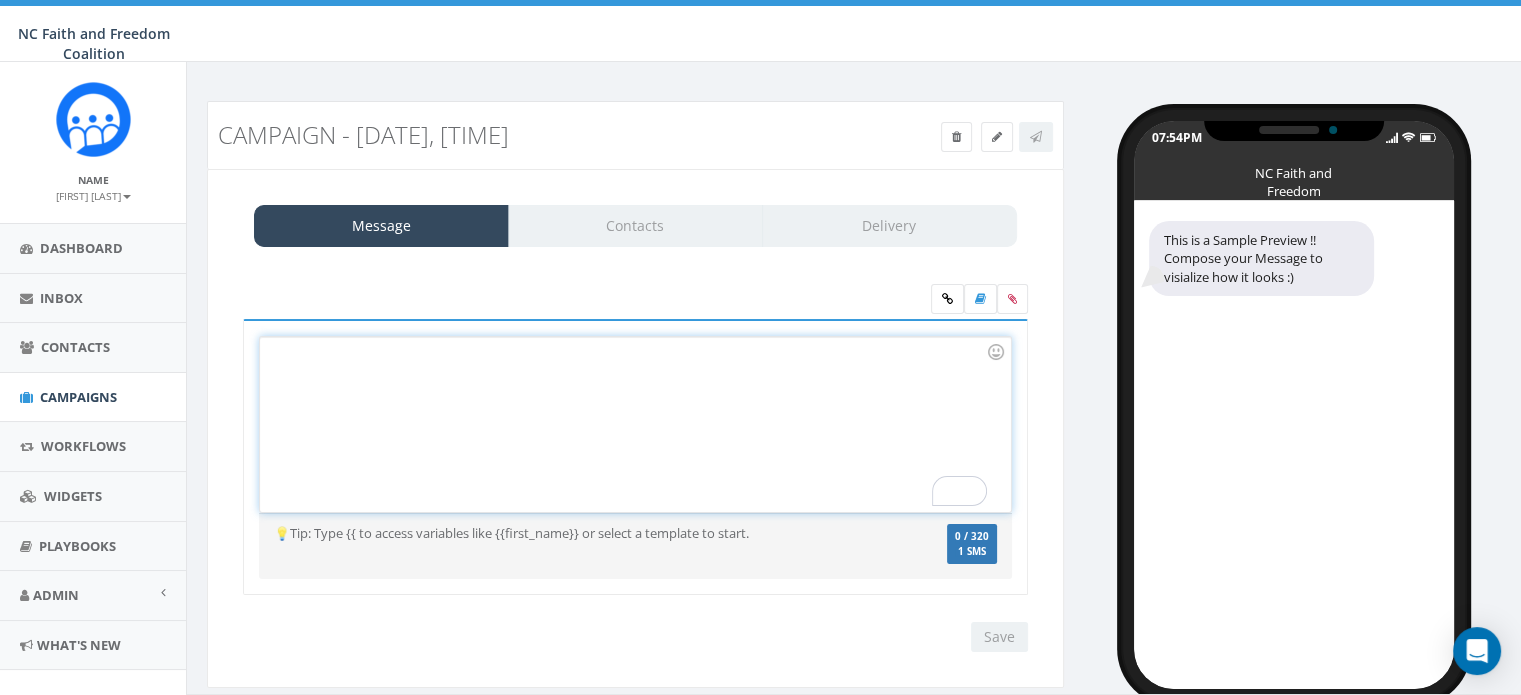 type 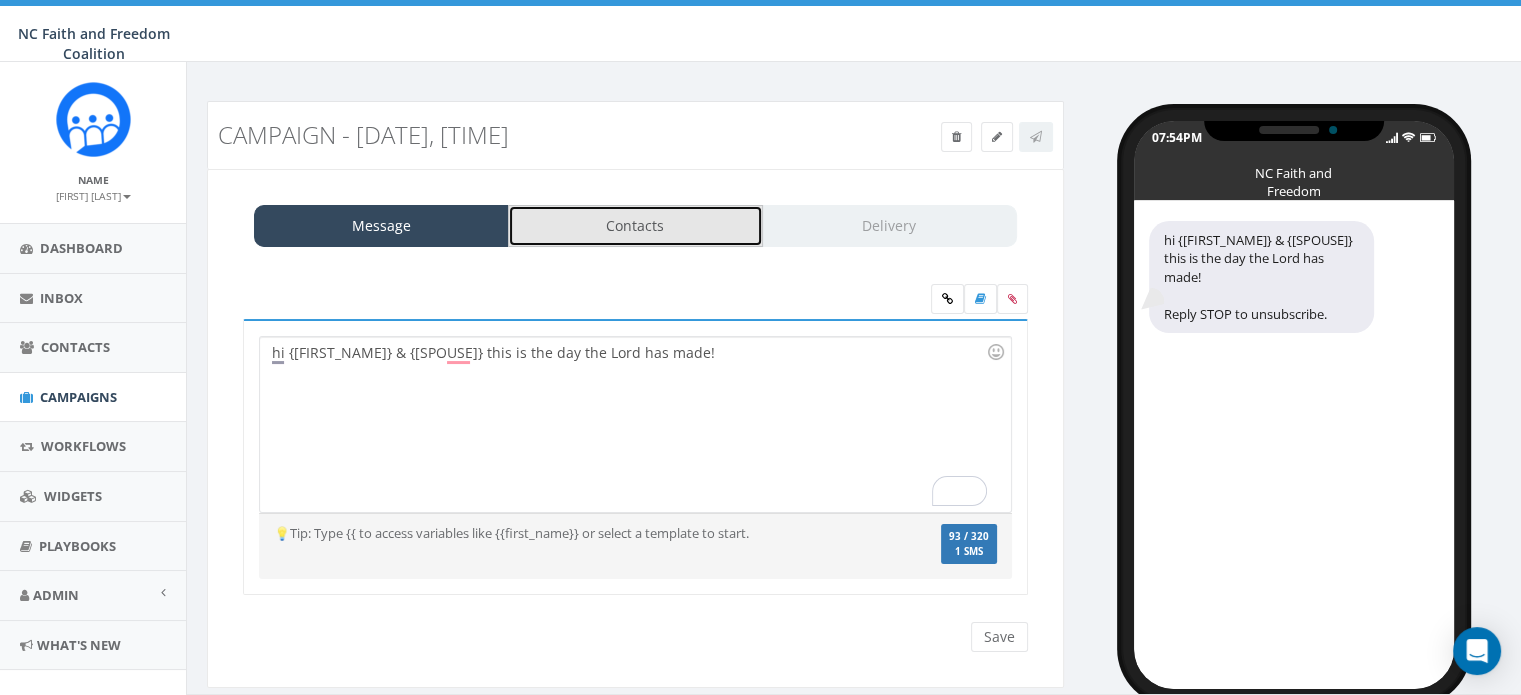 click on "Contacts" at bounding box center (635, 226) 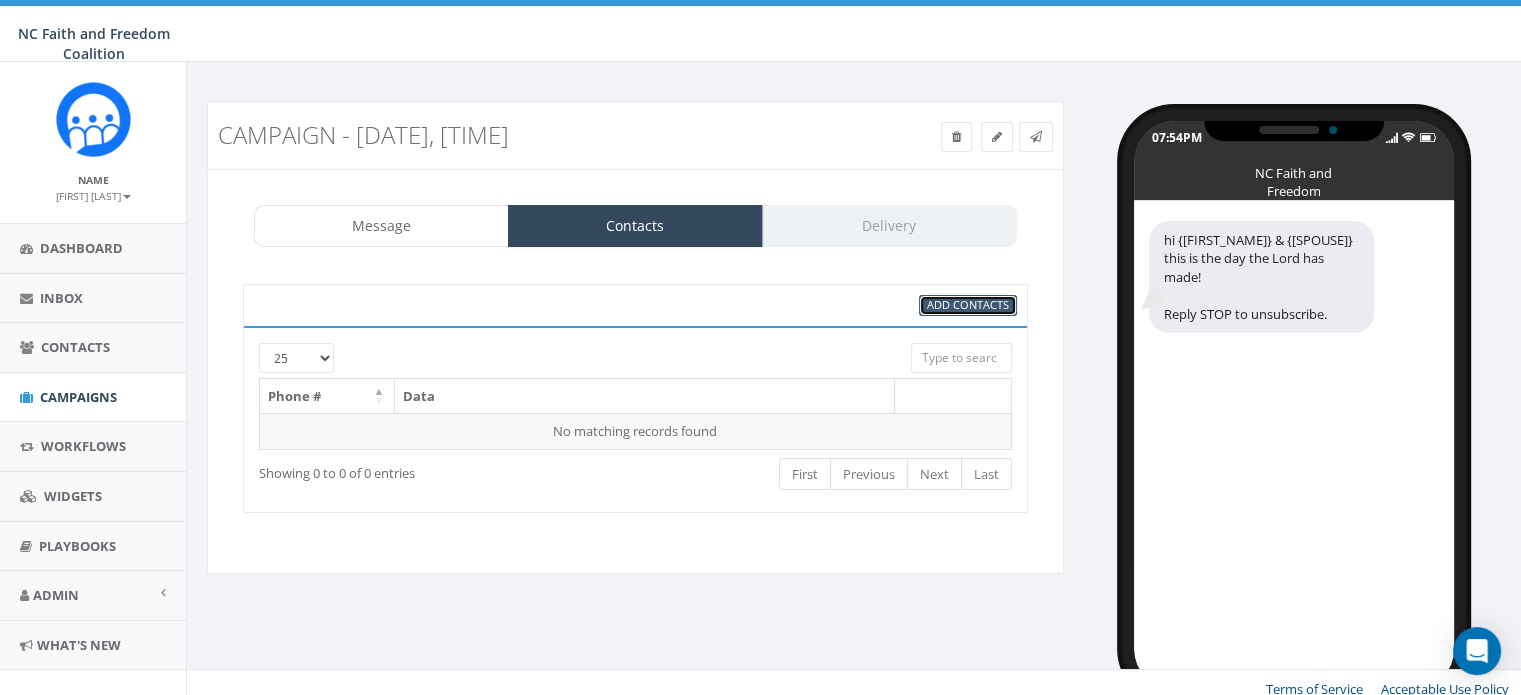 click on "Add Contacts" at bounding box center [968, 304] 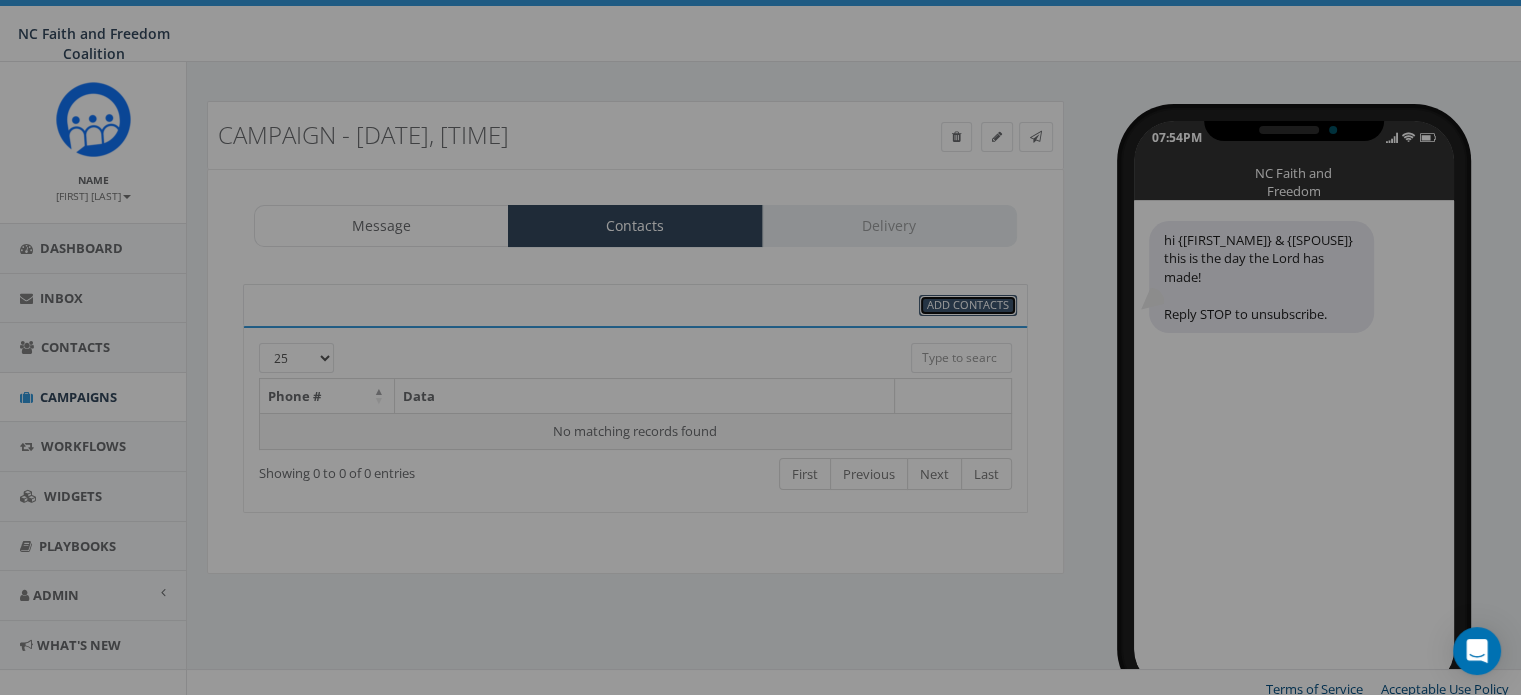 select 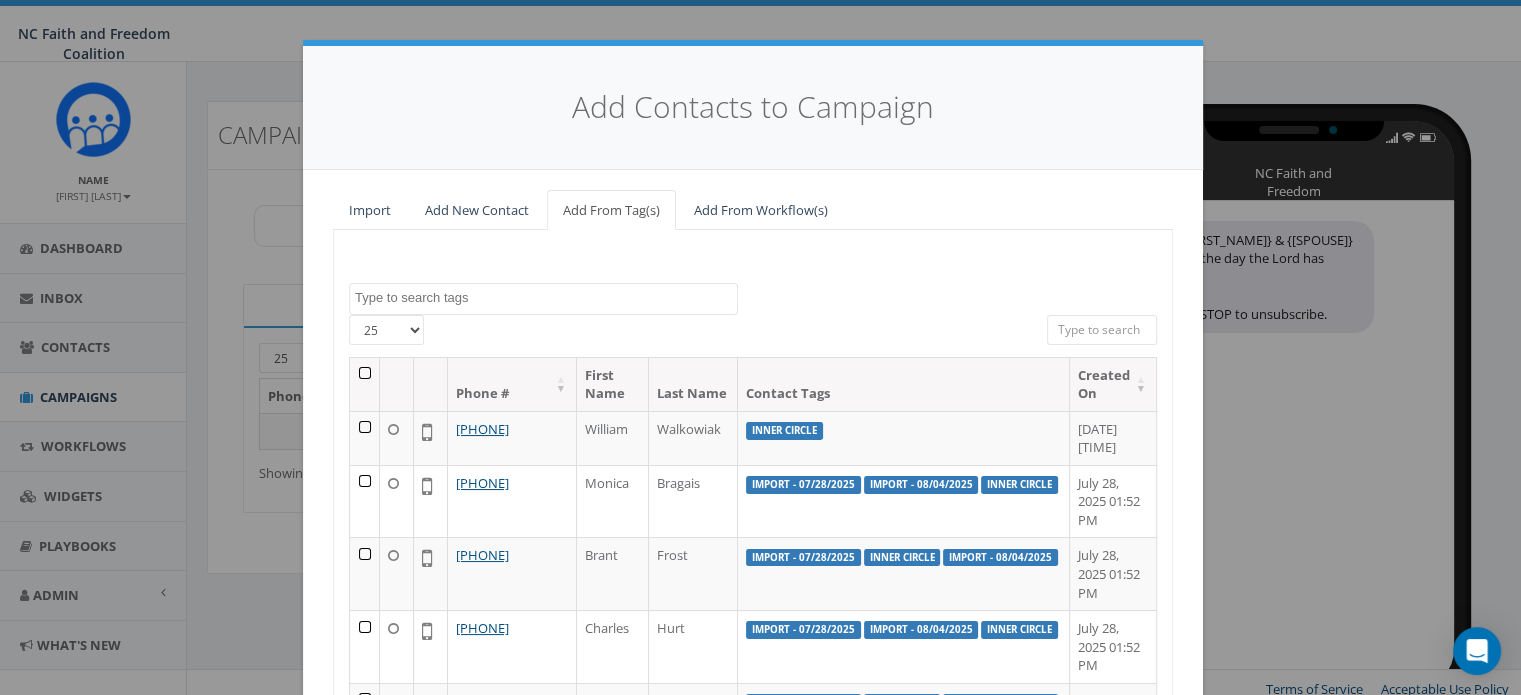 click at bounding box center (1102, 330) 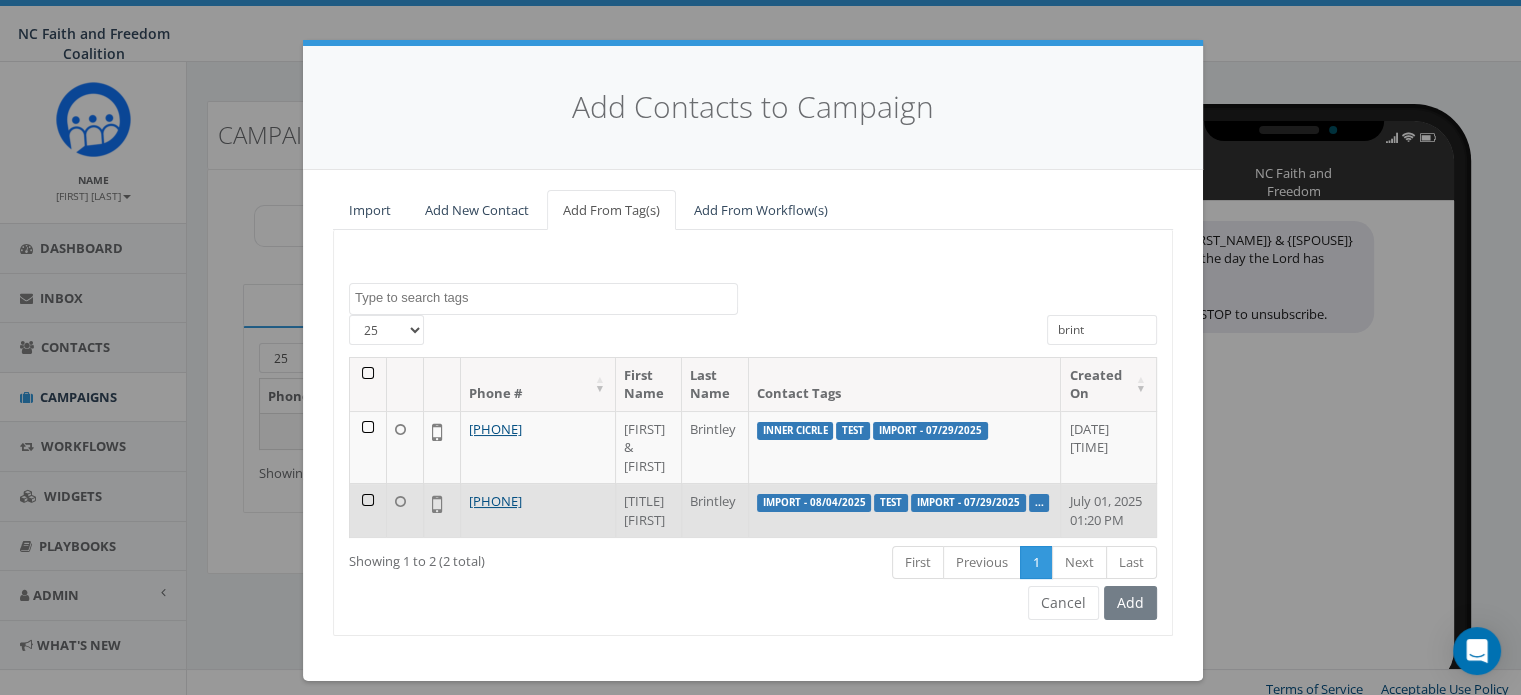 type on "brint" 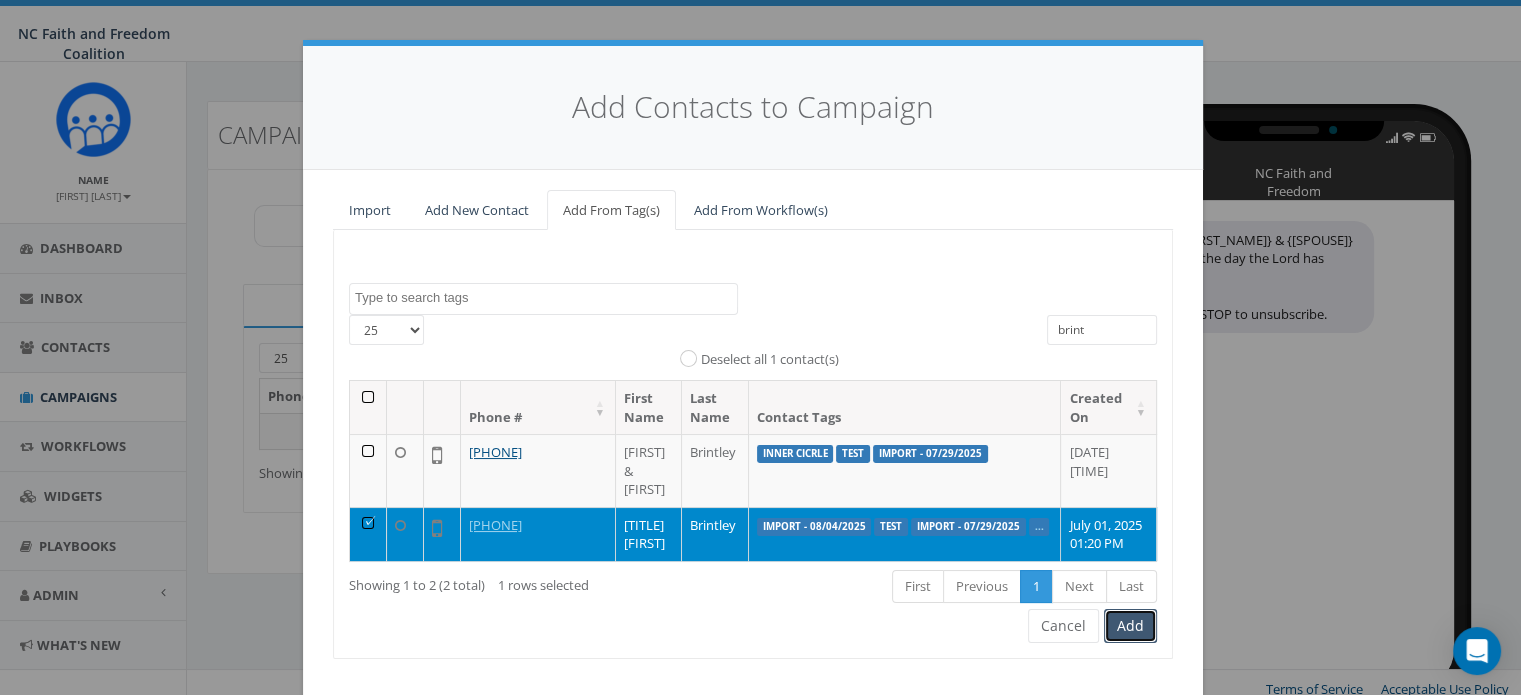 click on "Add" at bounding box center [1130, 626] 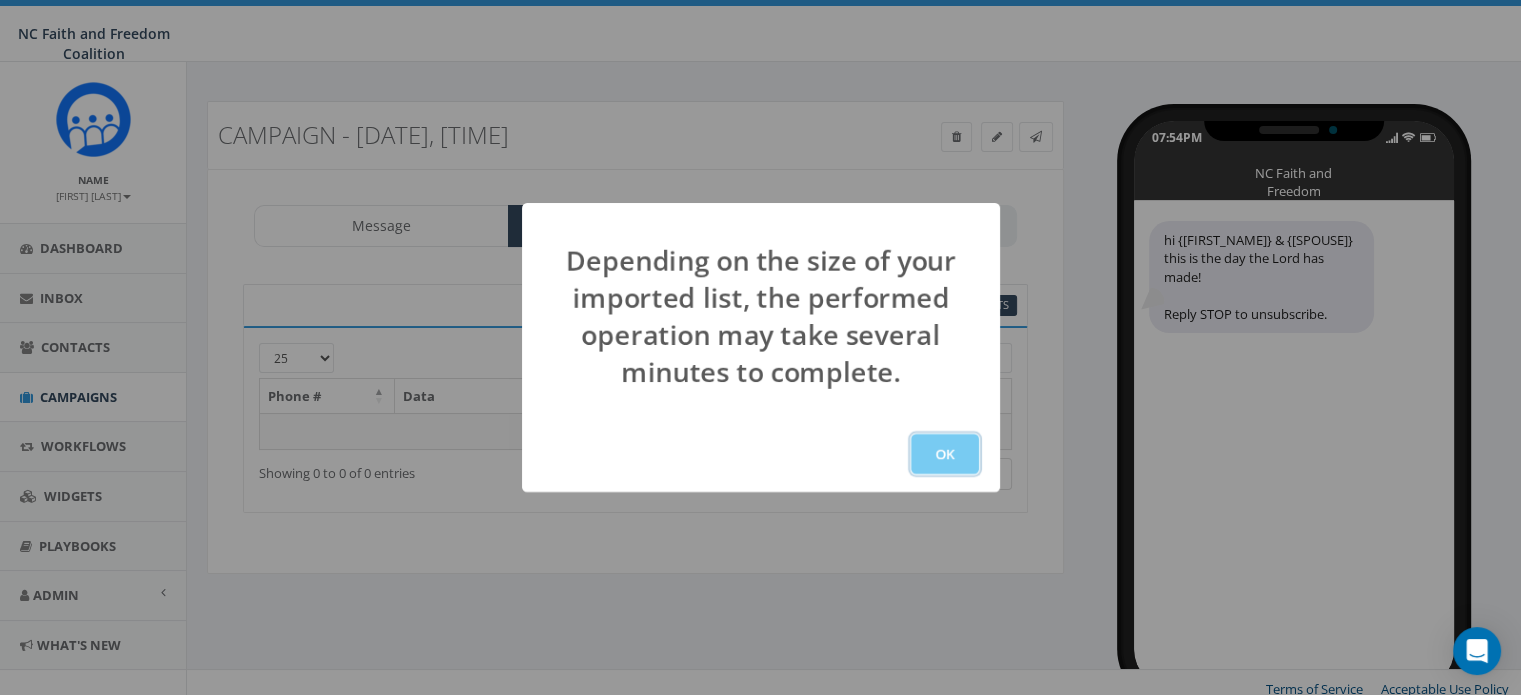 click on "OK" at bounding box center [945, 454] 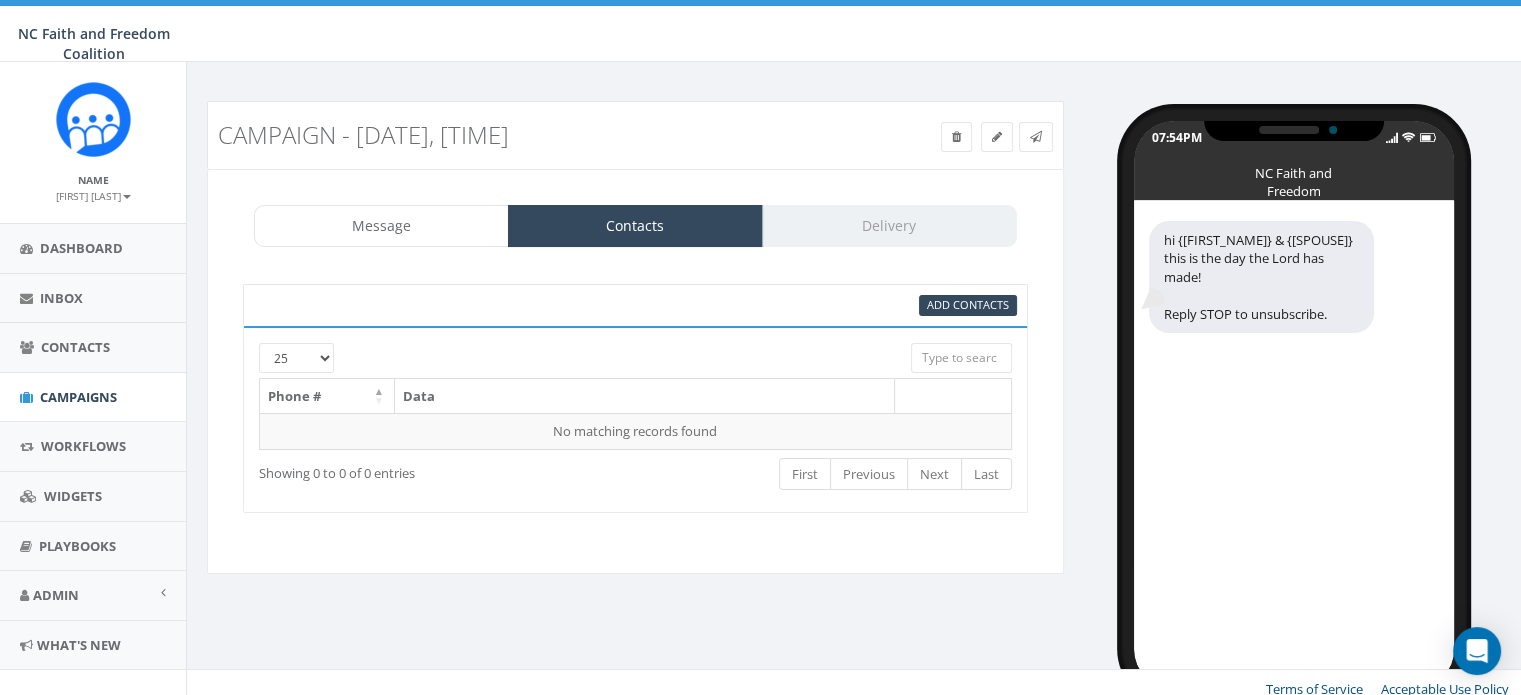 scroll, scrollTop: 13, scrollLeft: 0, axis: vertical 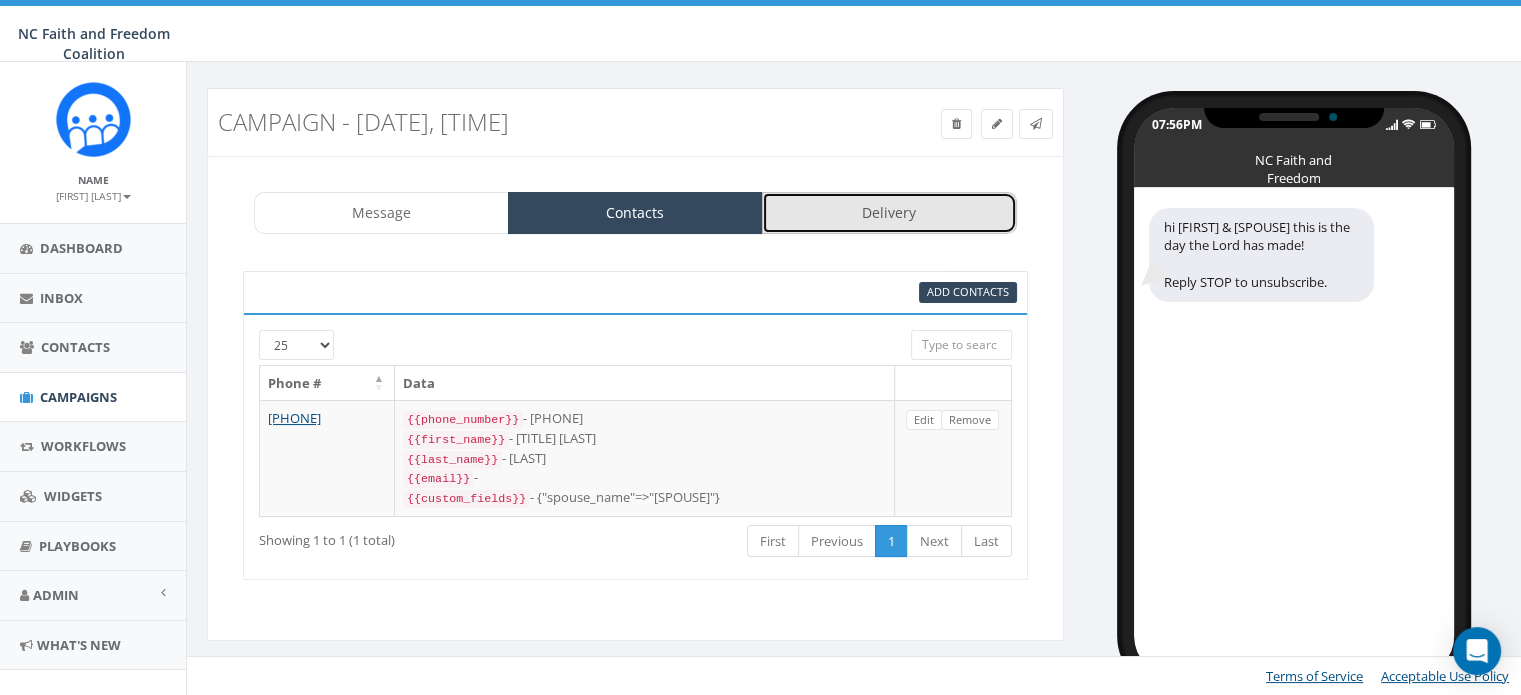 click on "Delivery" at bounding box center (889, 213) 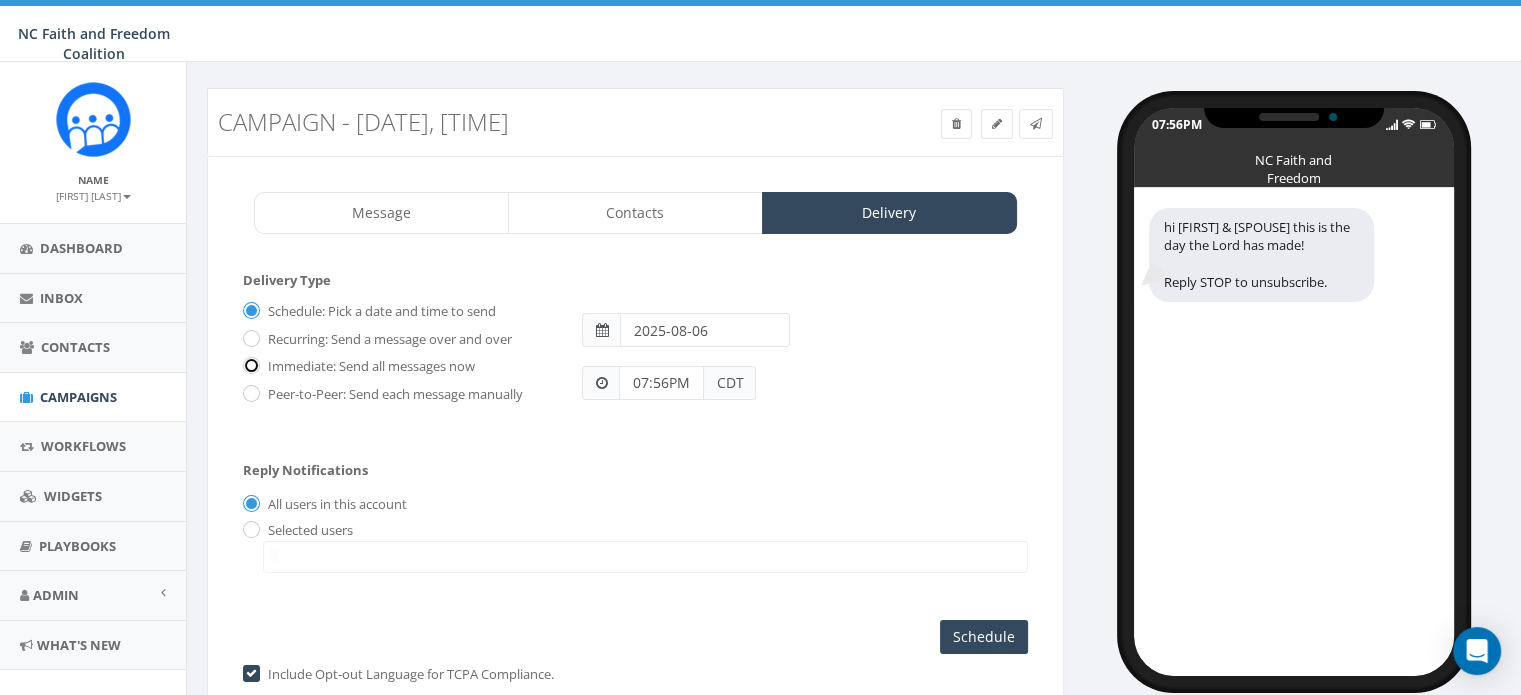 click on "Immediate: Send all messages now" at bounding box center [249, 367] 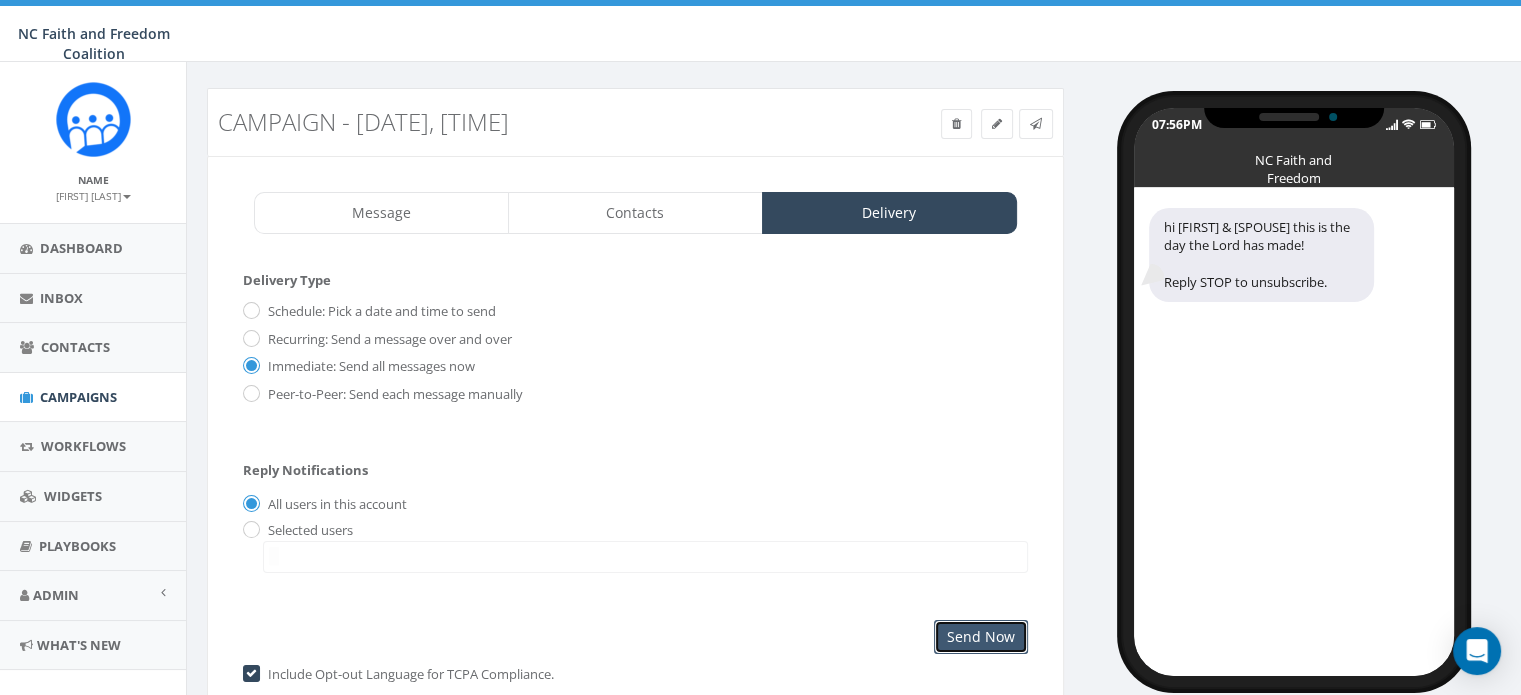 click on "Send Now" at bounding box center (981, 637) 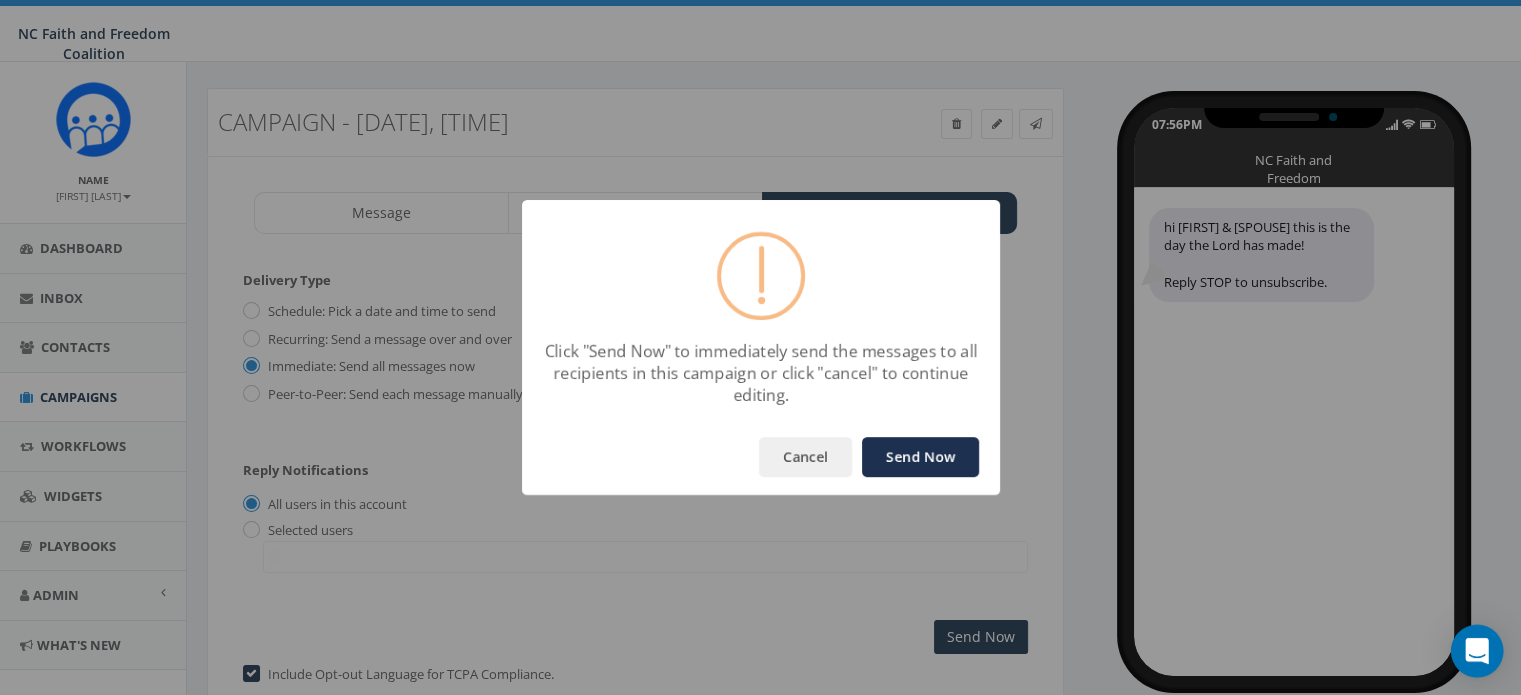 click 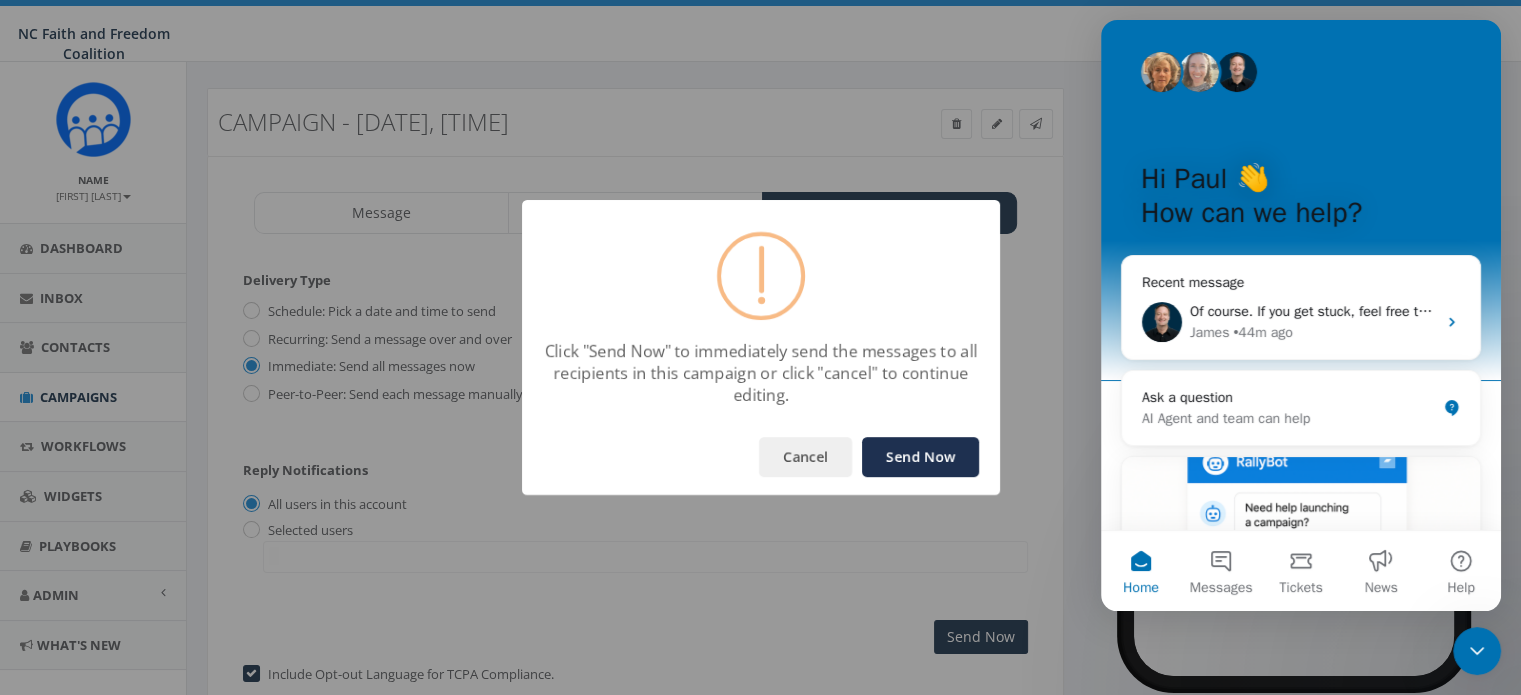 scroll, scrollTop: 0, scrollLeft: 0, axis: both 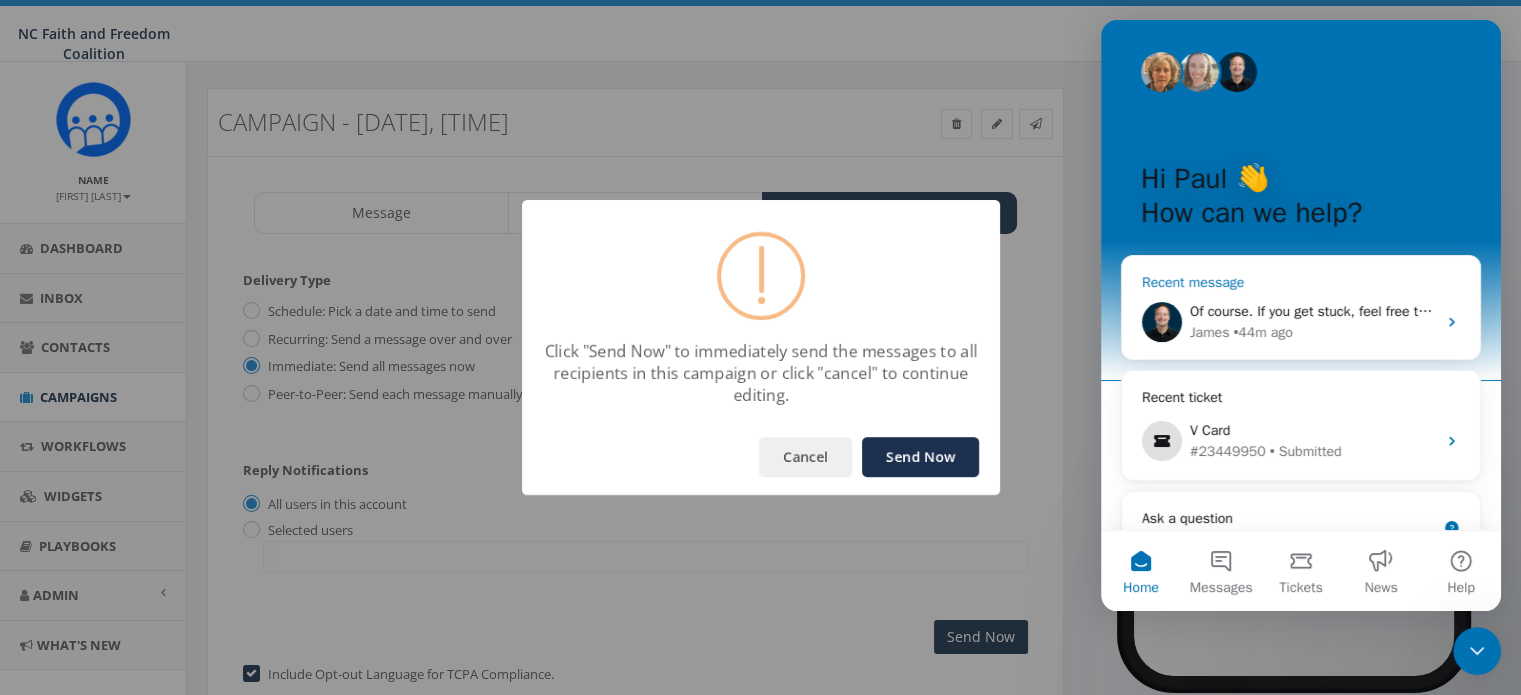 click on "Of course. If you get stuck, feel free to email me the file and I'll do it for you  I know you are busy and I'm happy to help" at bounding box center [1553, 311] 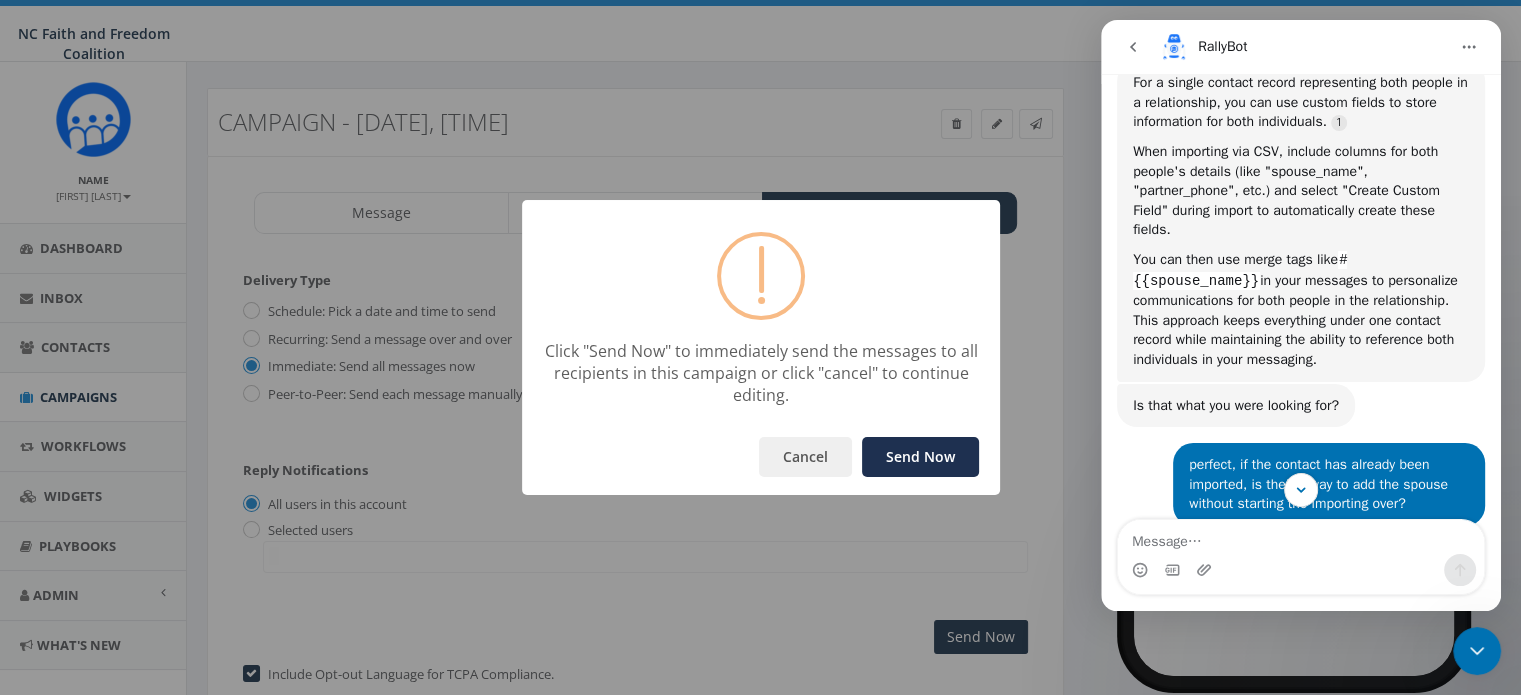 scroll, scrollTop: 709, scrollLeft: 0, axis: vertical 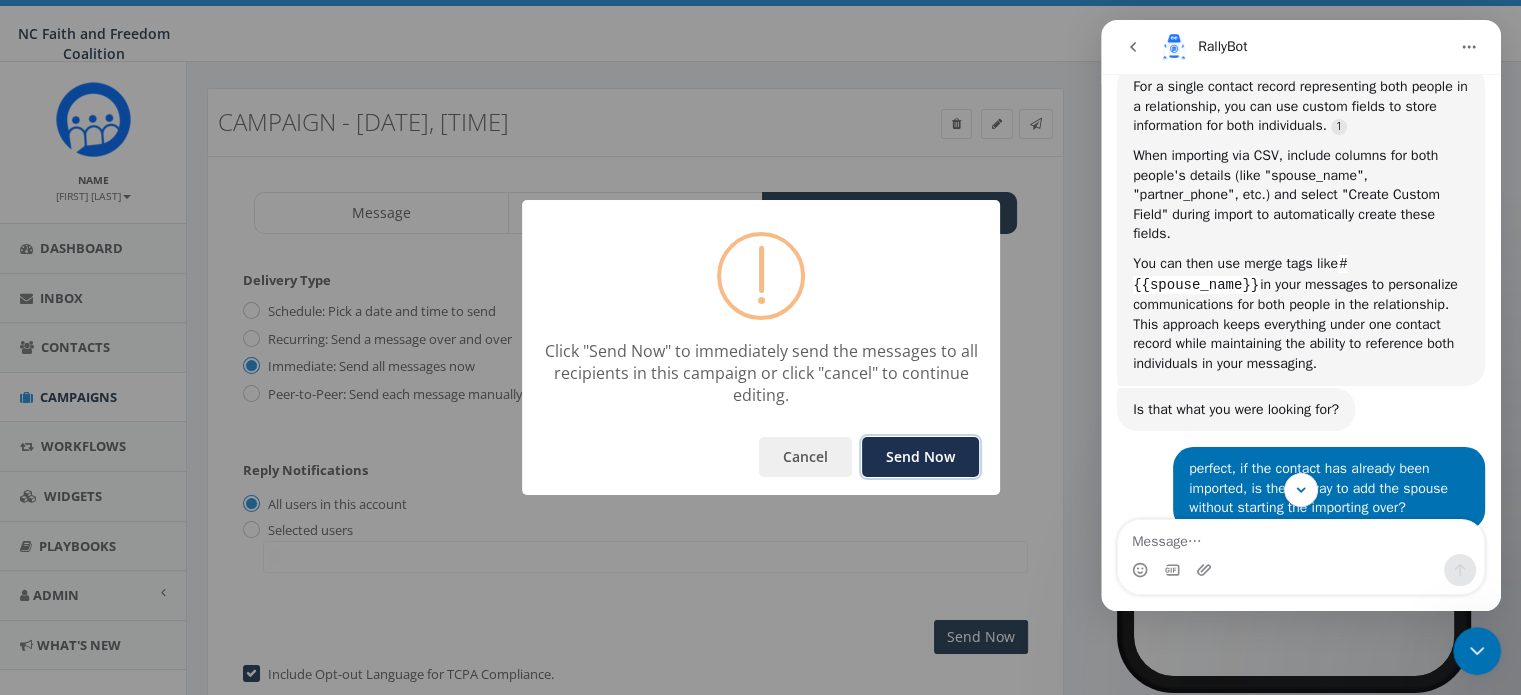 click on "Send Now" at bounding box center [920, 457] 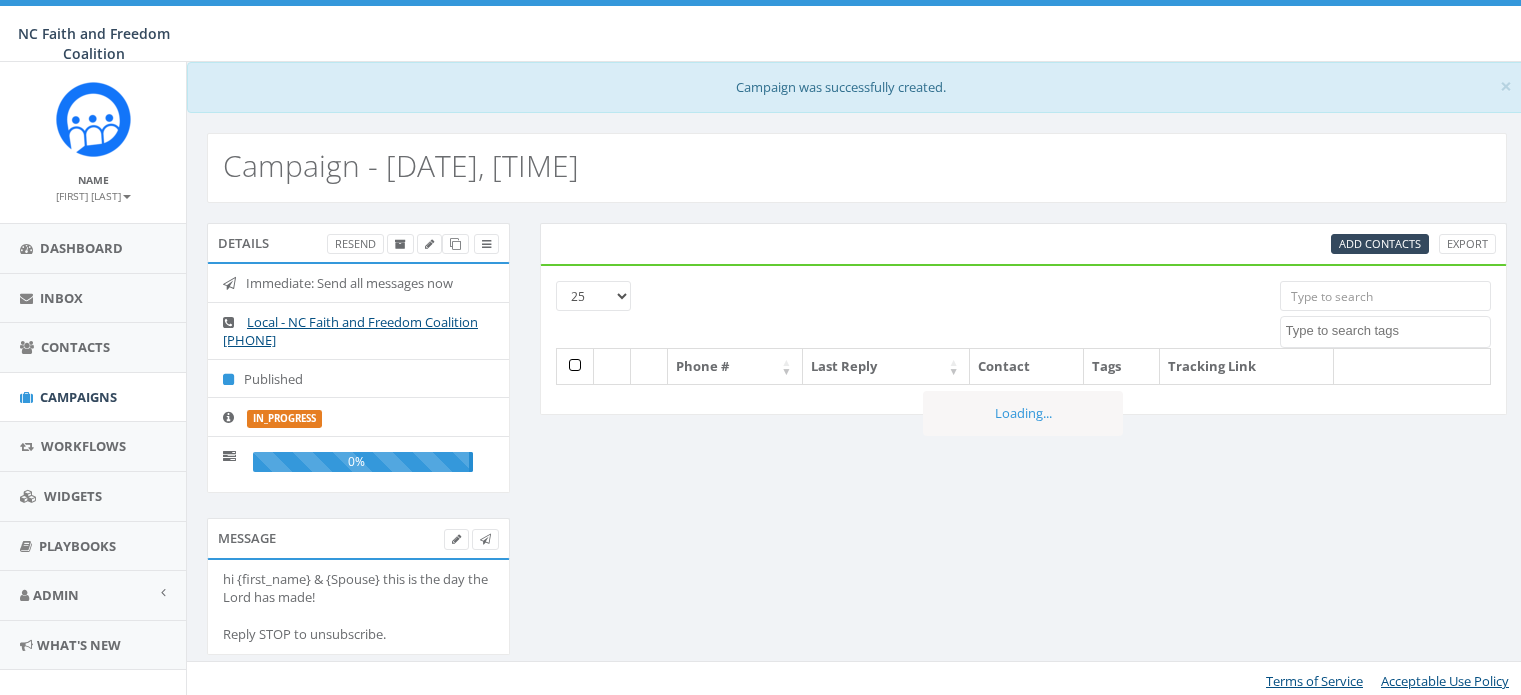 select 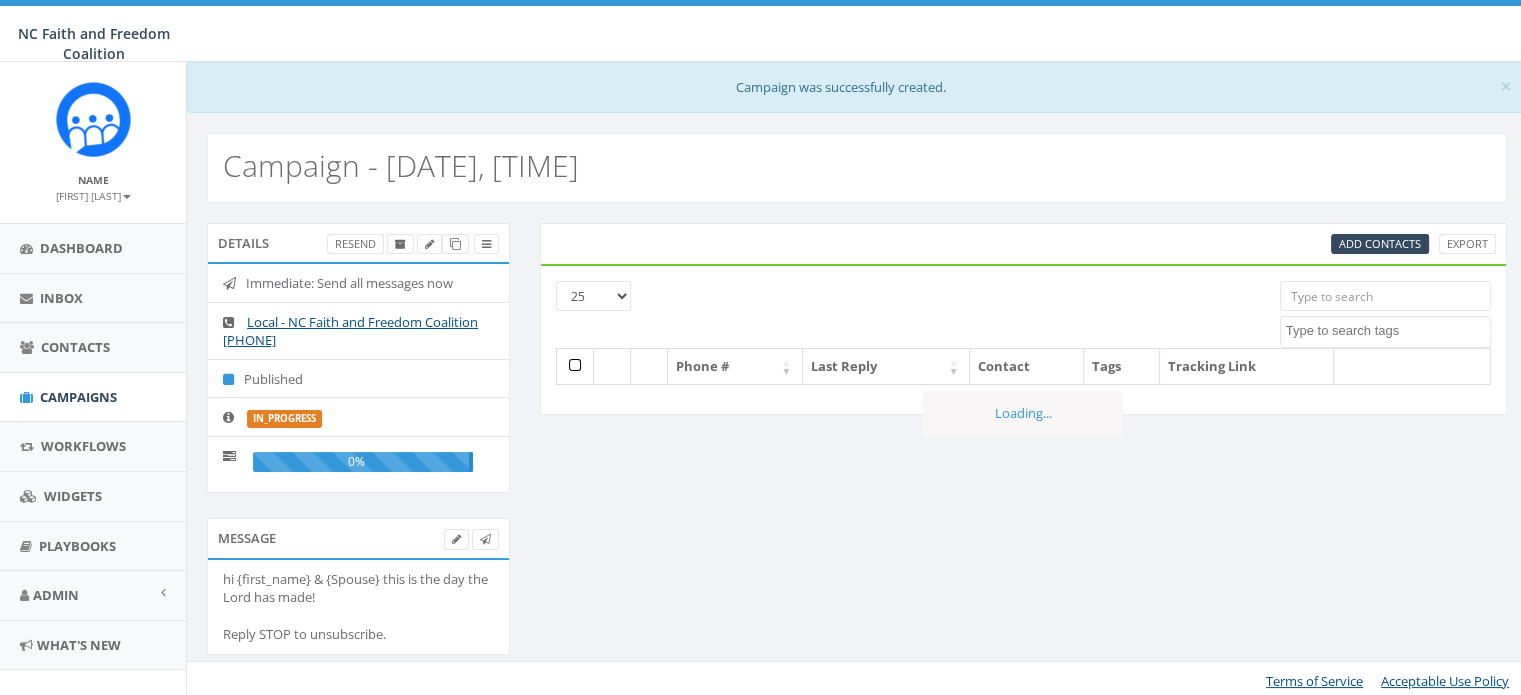scroll, scrollTop: 0, scrollLeft: 0, axis: both 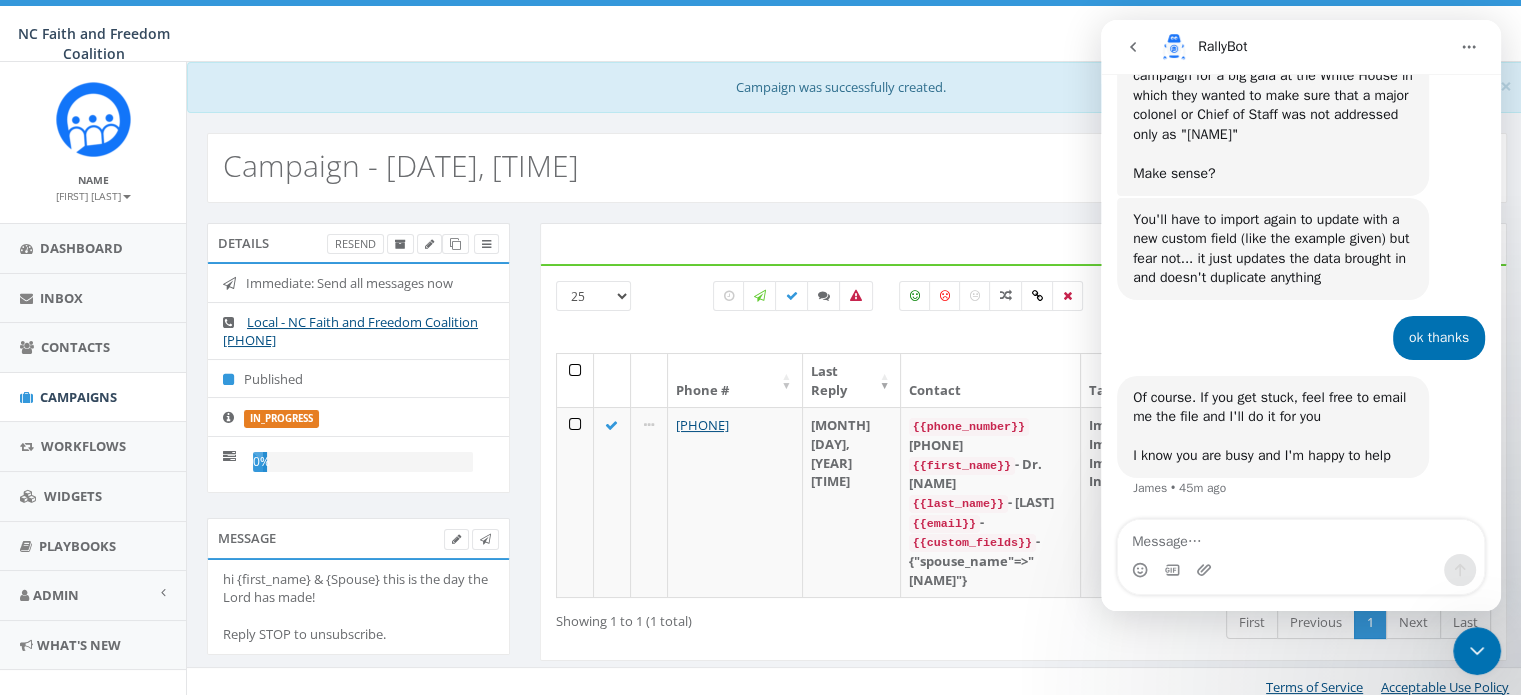 click 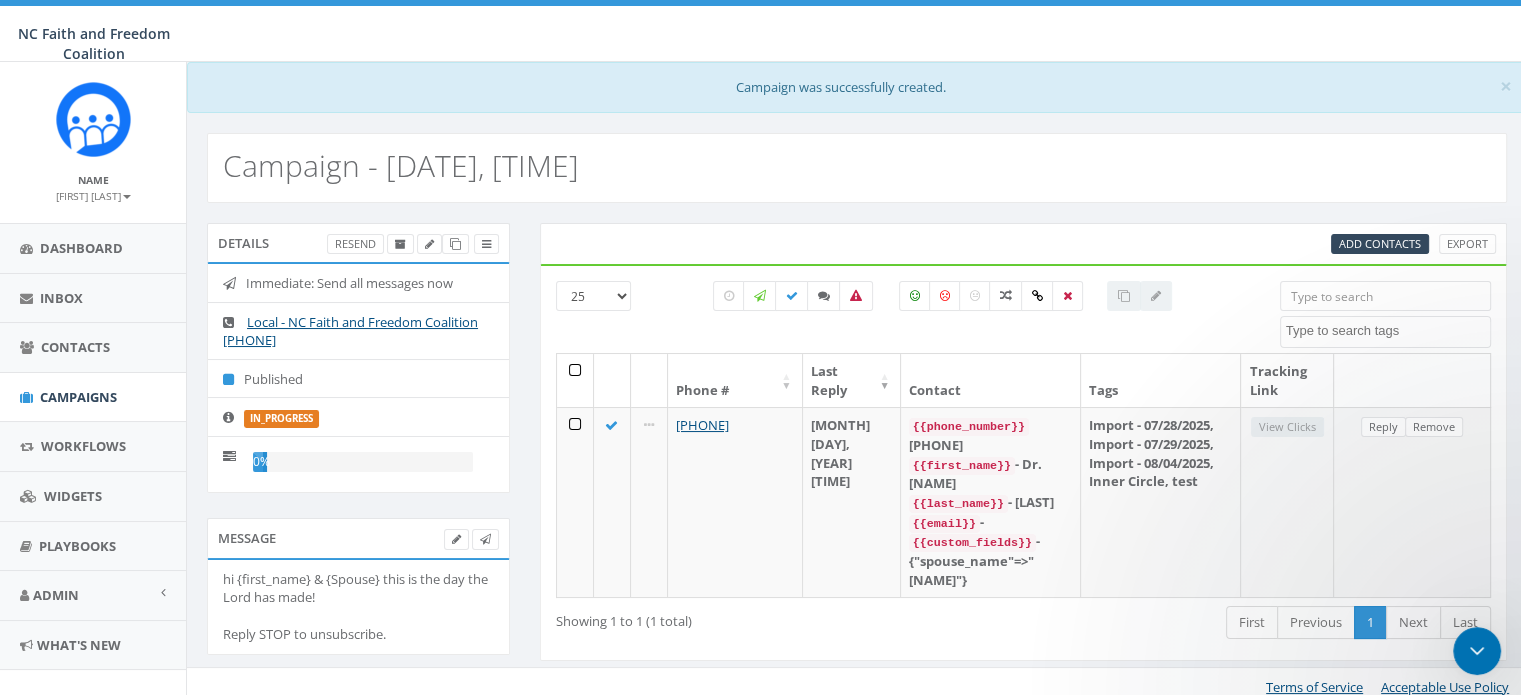 scroll, scrollTop: 0, scrollLeft: 0, axis: both 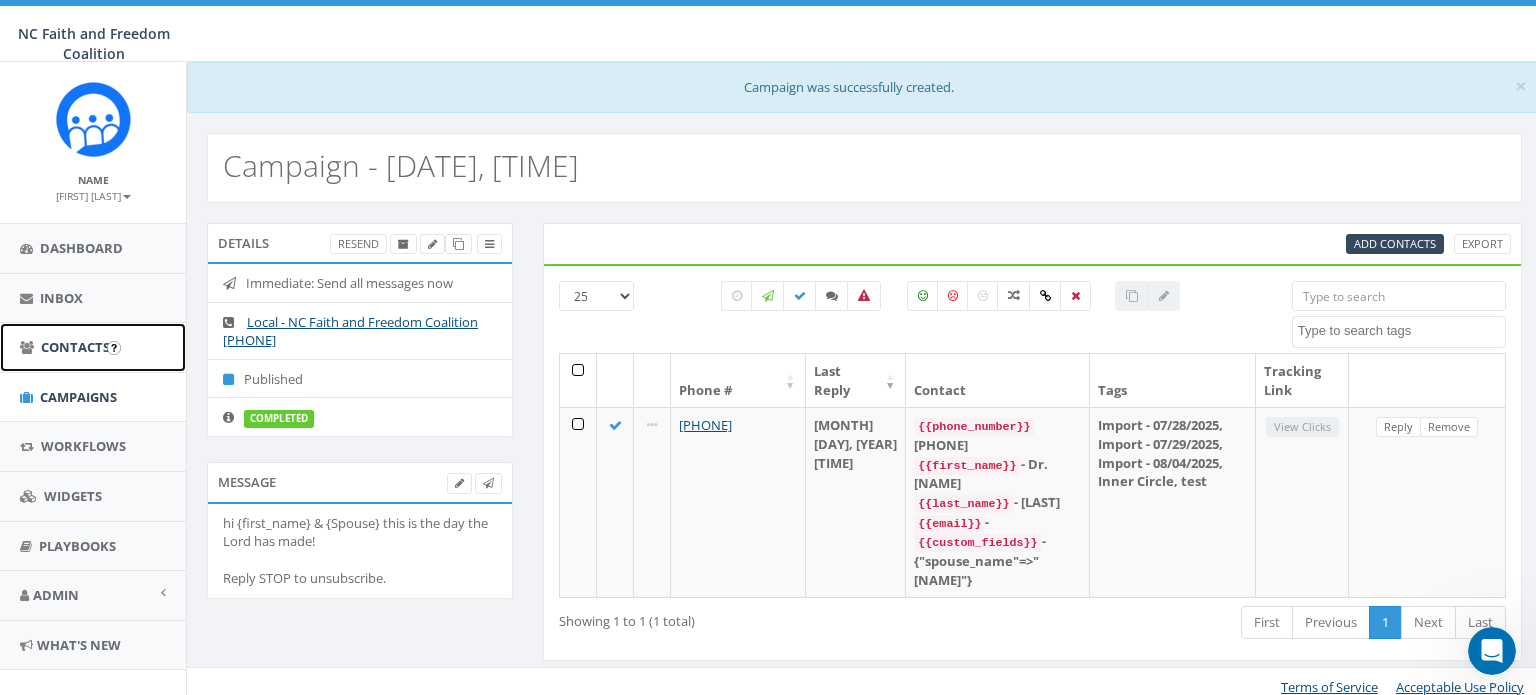 click on "Contacts" at bounding box center (75, 347) 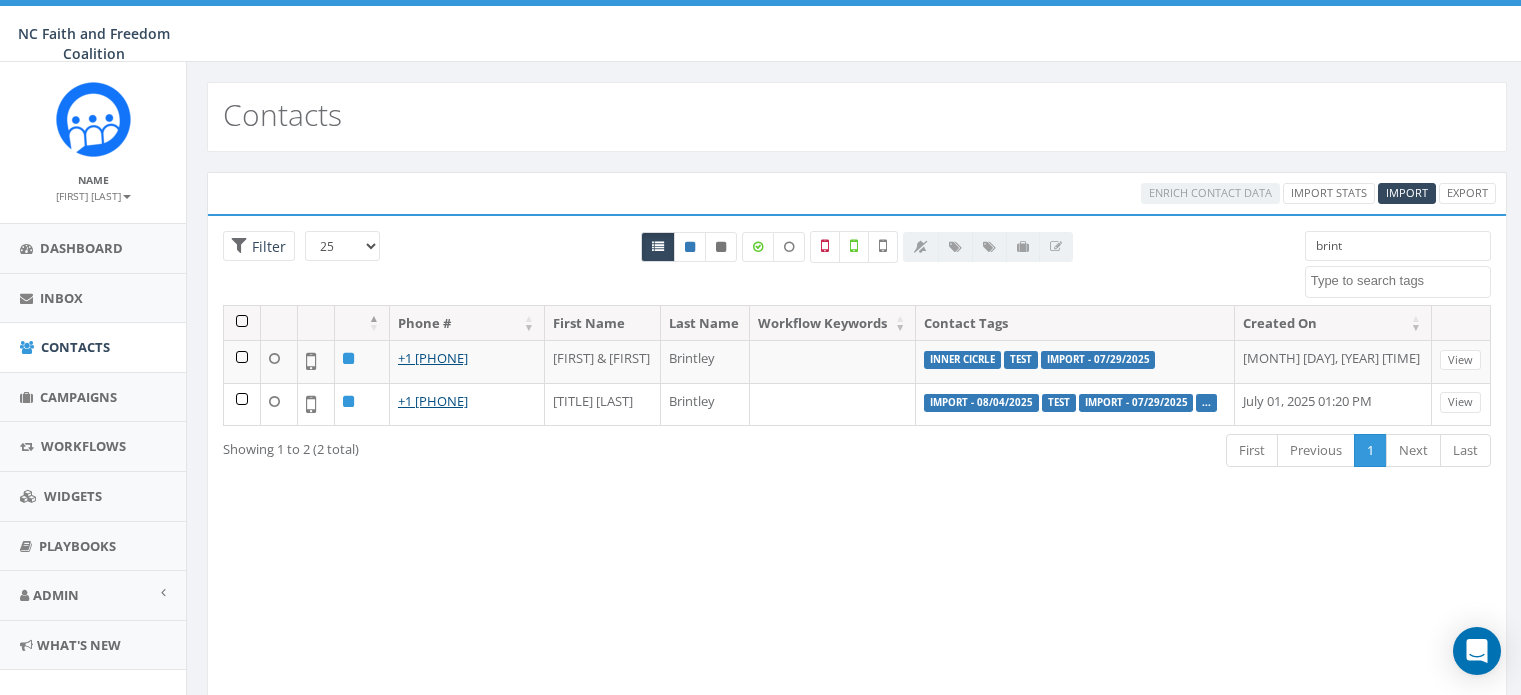 select 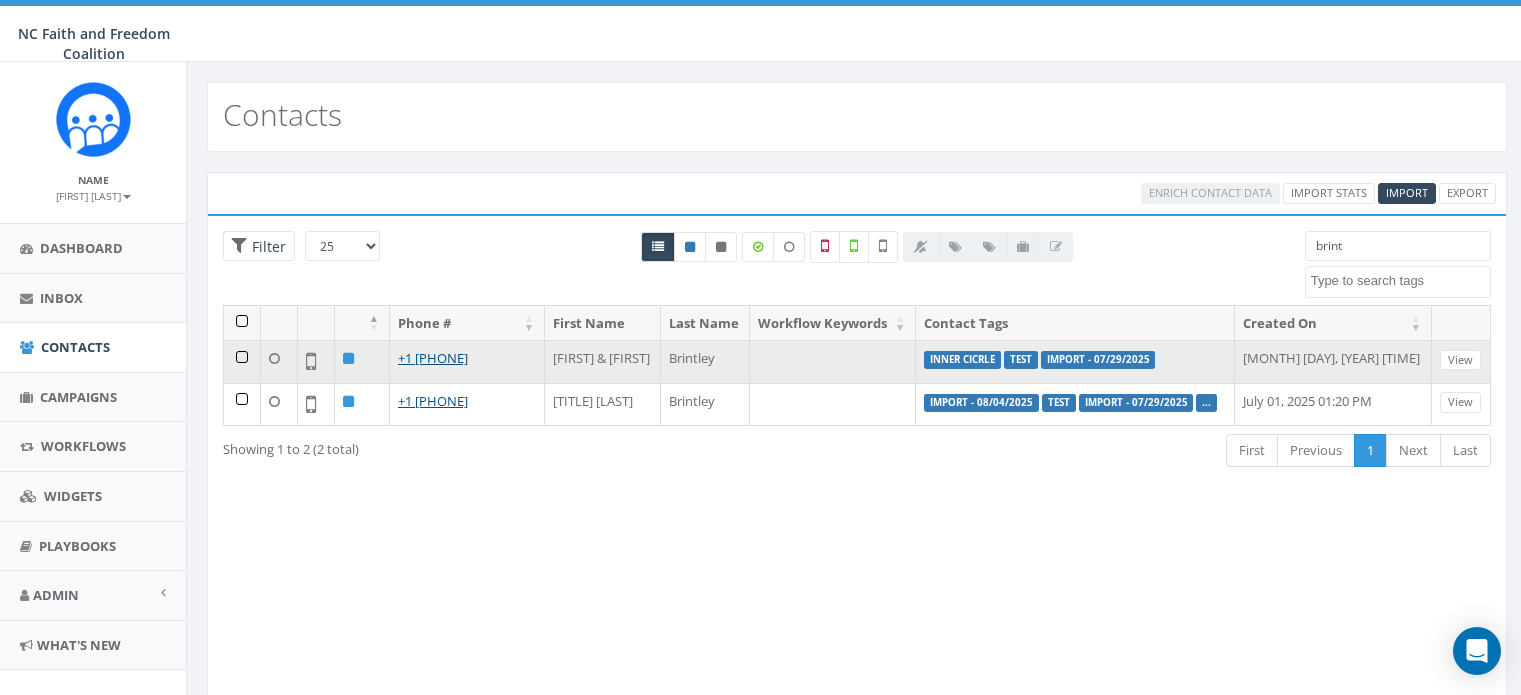 scroll, scrollTop: 0, scrollLeft: 0, axis: both 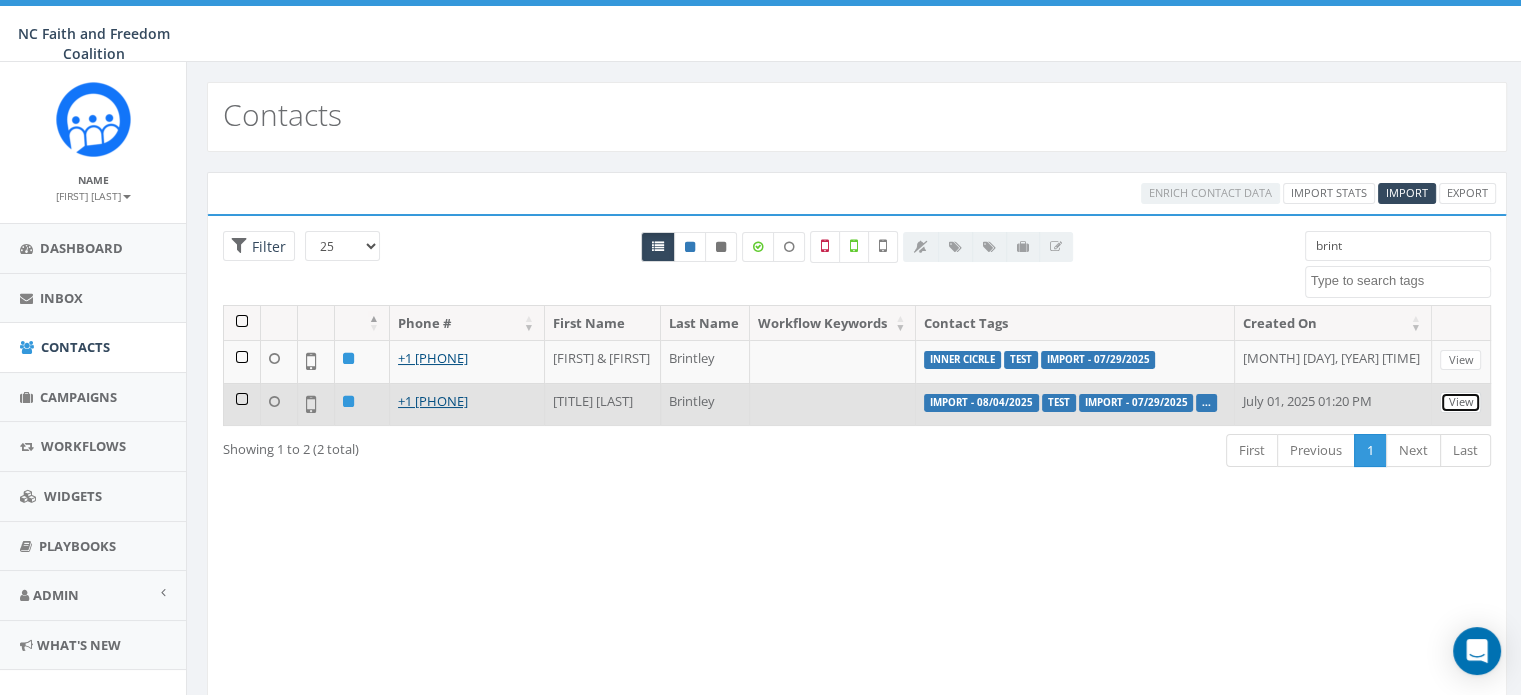 click on "View" at bounding box center [1460, 402] 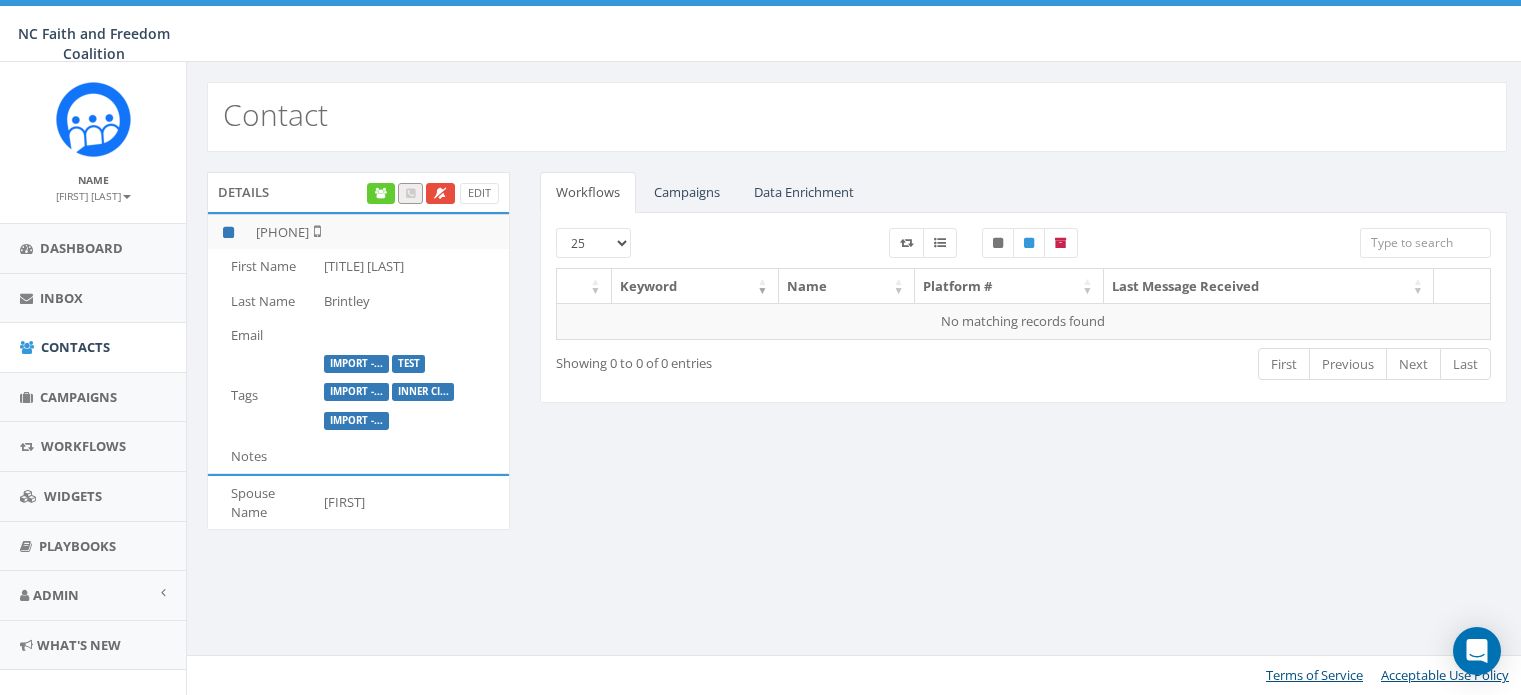 scroll, scrollTop: 0, scrollLeft: 0, axis: both 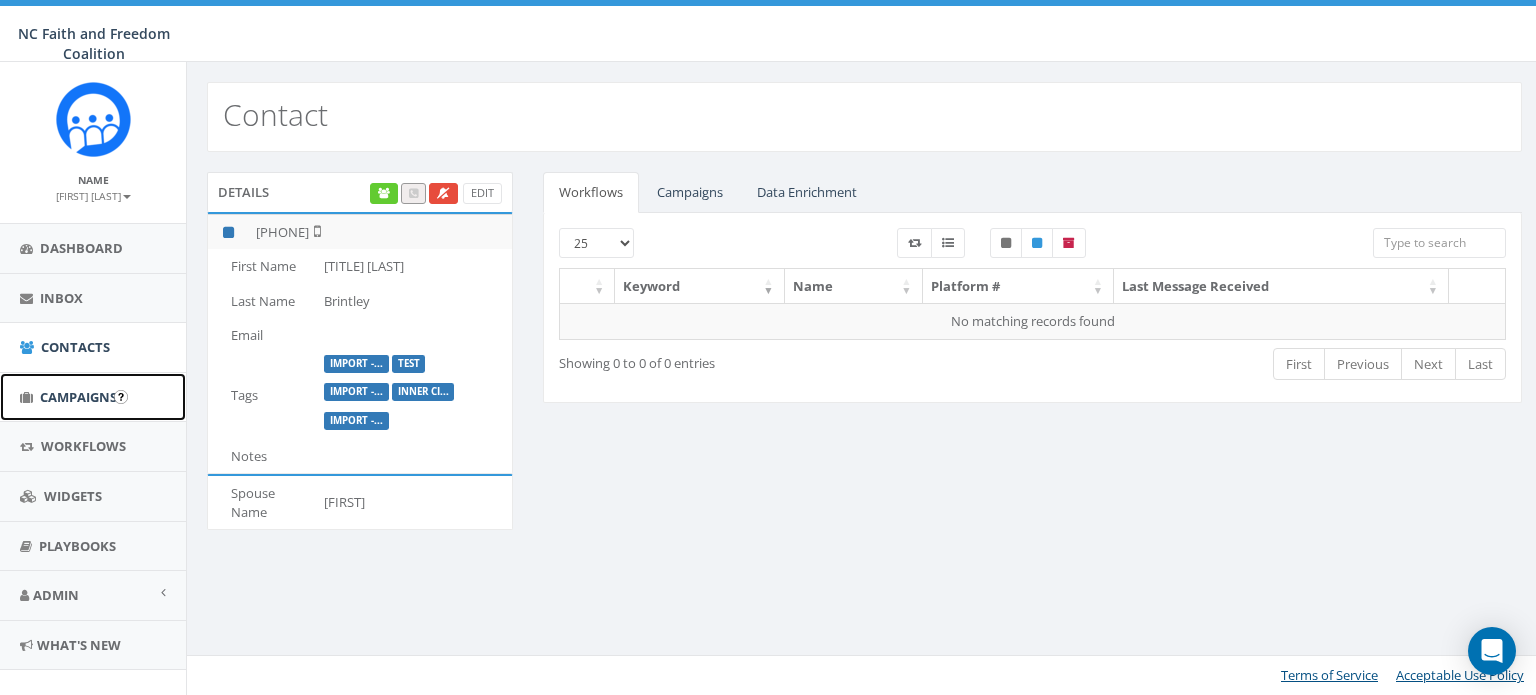 click on "Campaigns" at bounding box center [78, 397] 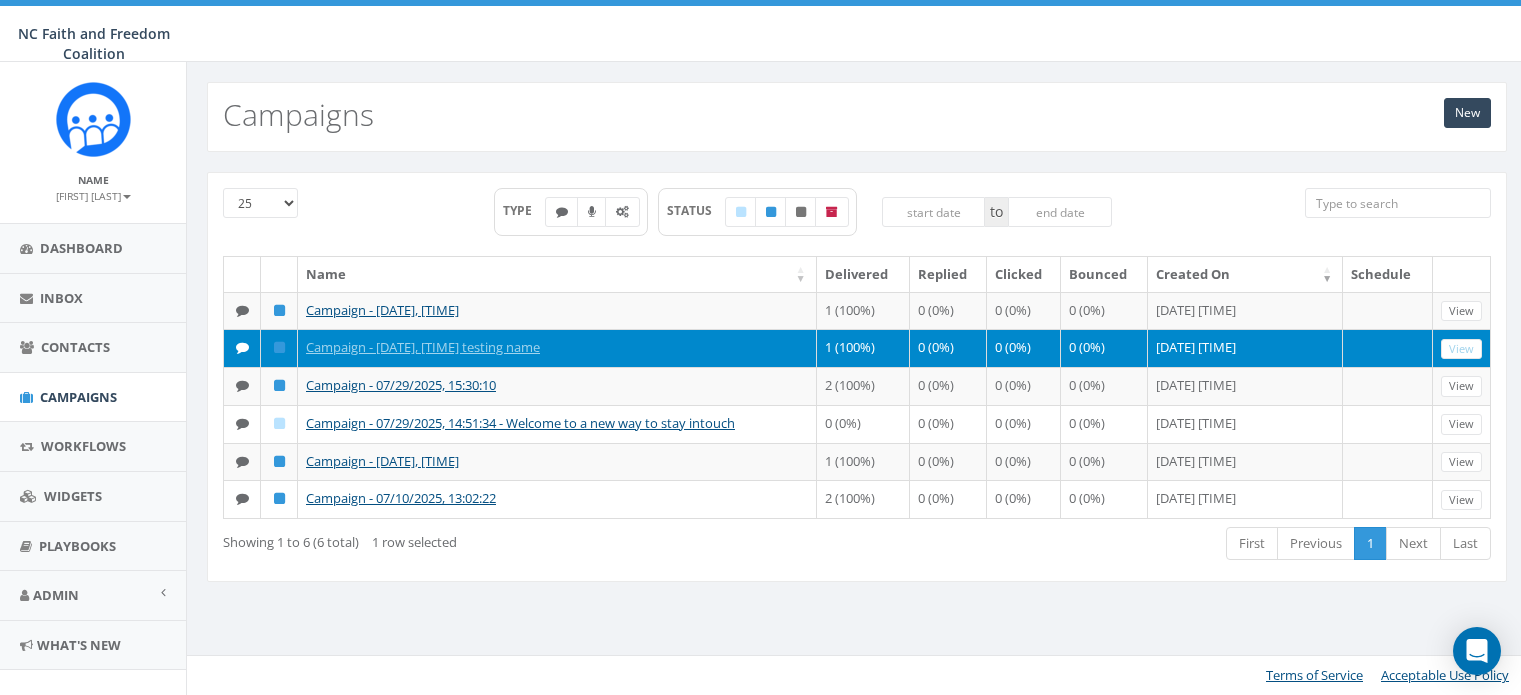 scroll, scrollTop: 0, scrollLeft: 0, axis: both 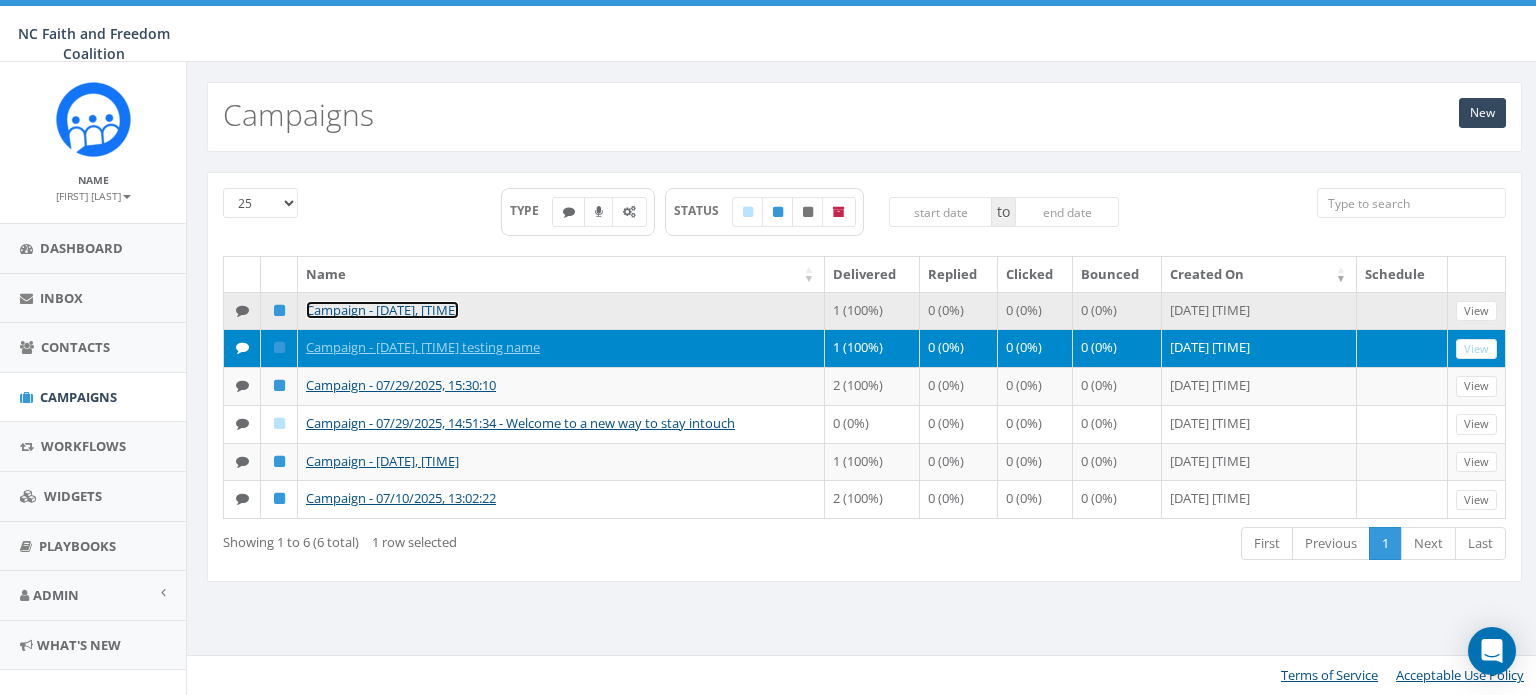 click on "Campaign - [DATE], [TIME]" at bounding box center [382, 310] 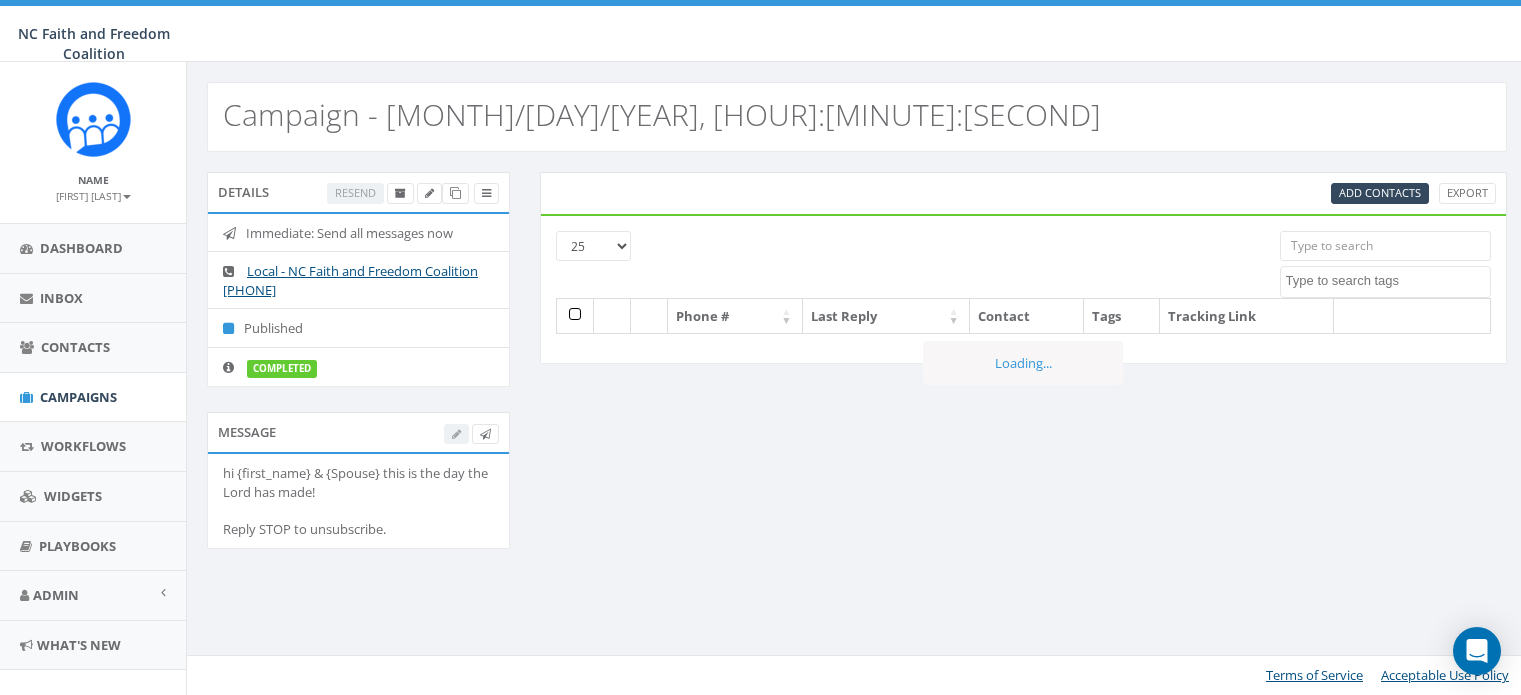 select 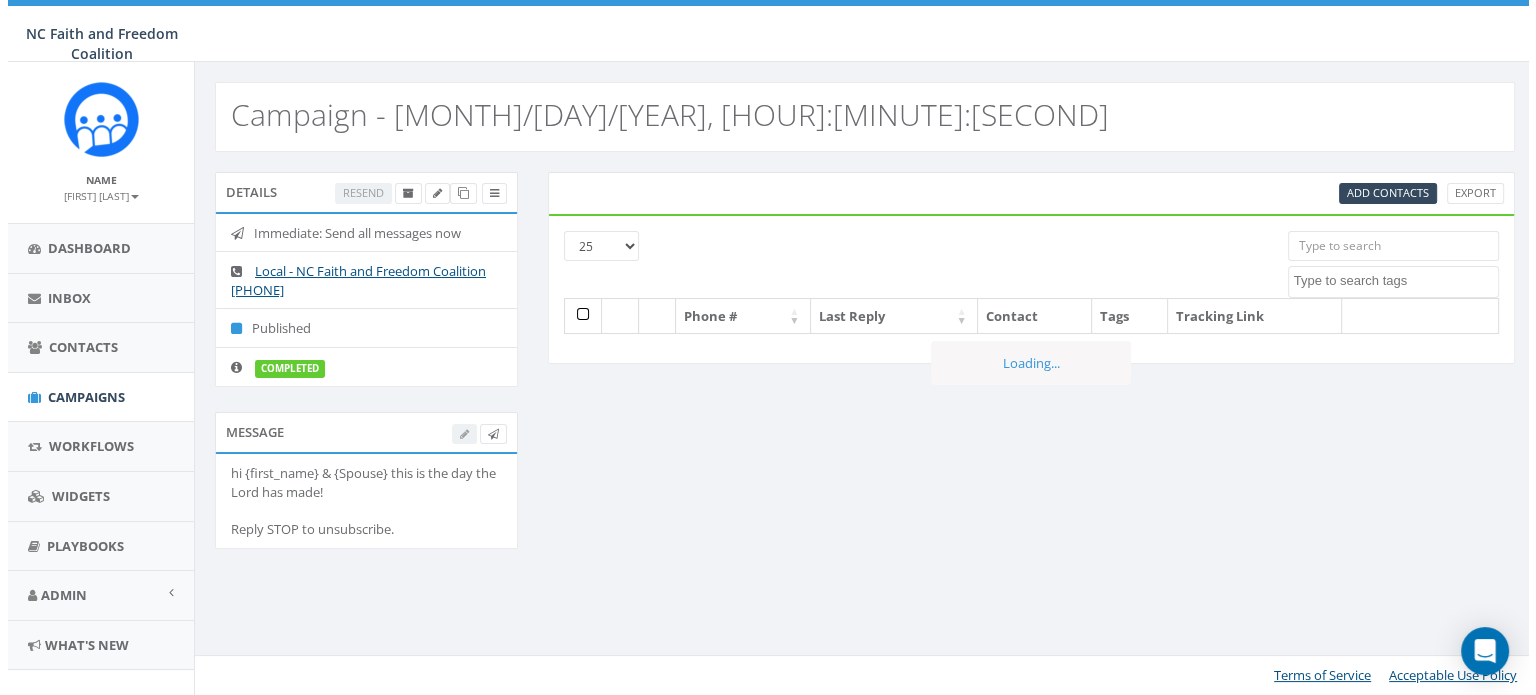 scroll, scrollTop: 0, scrollLeft: 0, axis: both 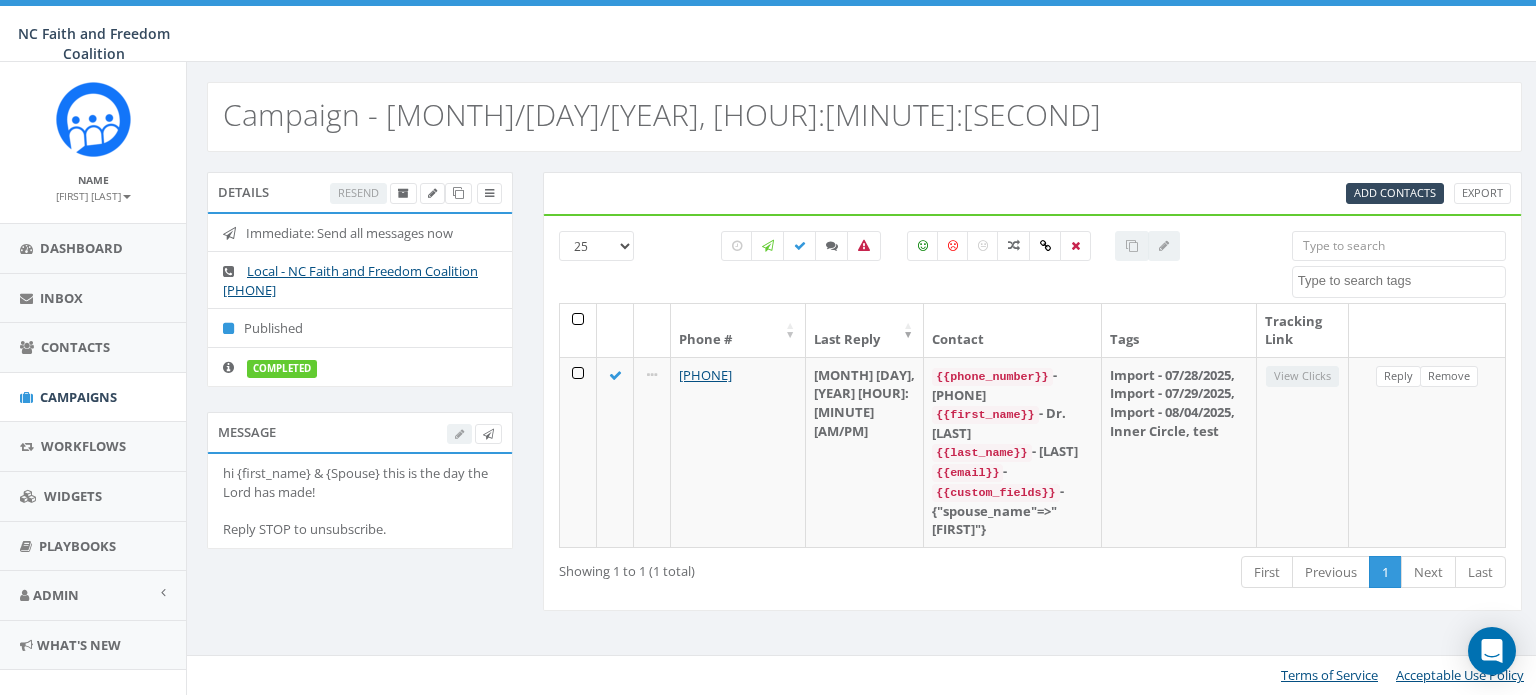 click on "hi {first_name} & {Spouse} this is the day the Lord has made!
Reply STOP to unsubscribe." at bounding box center (360, 501) 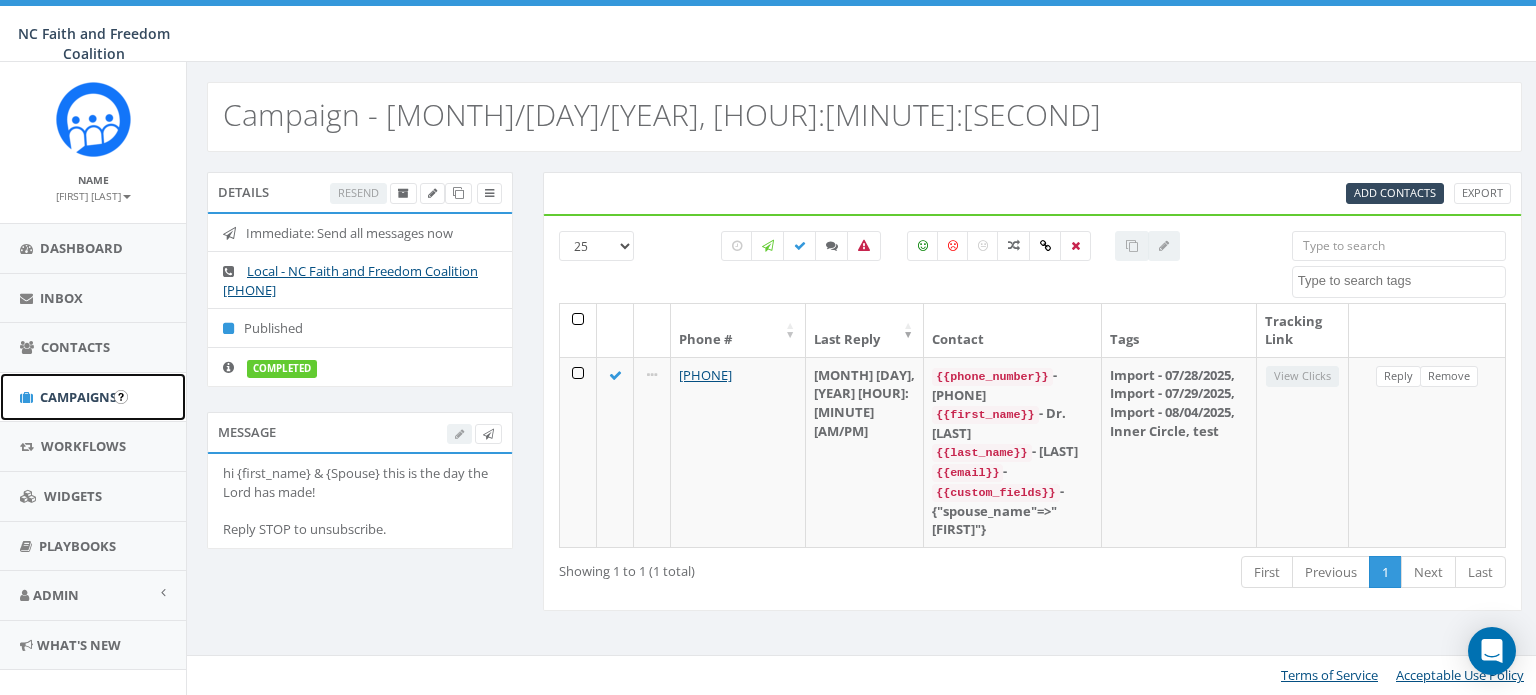click on "Campaigns" at bounding box center [78, 397] 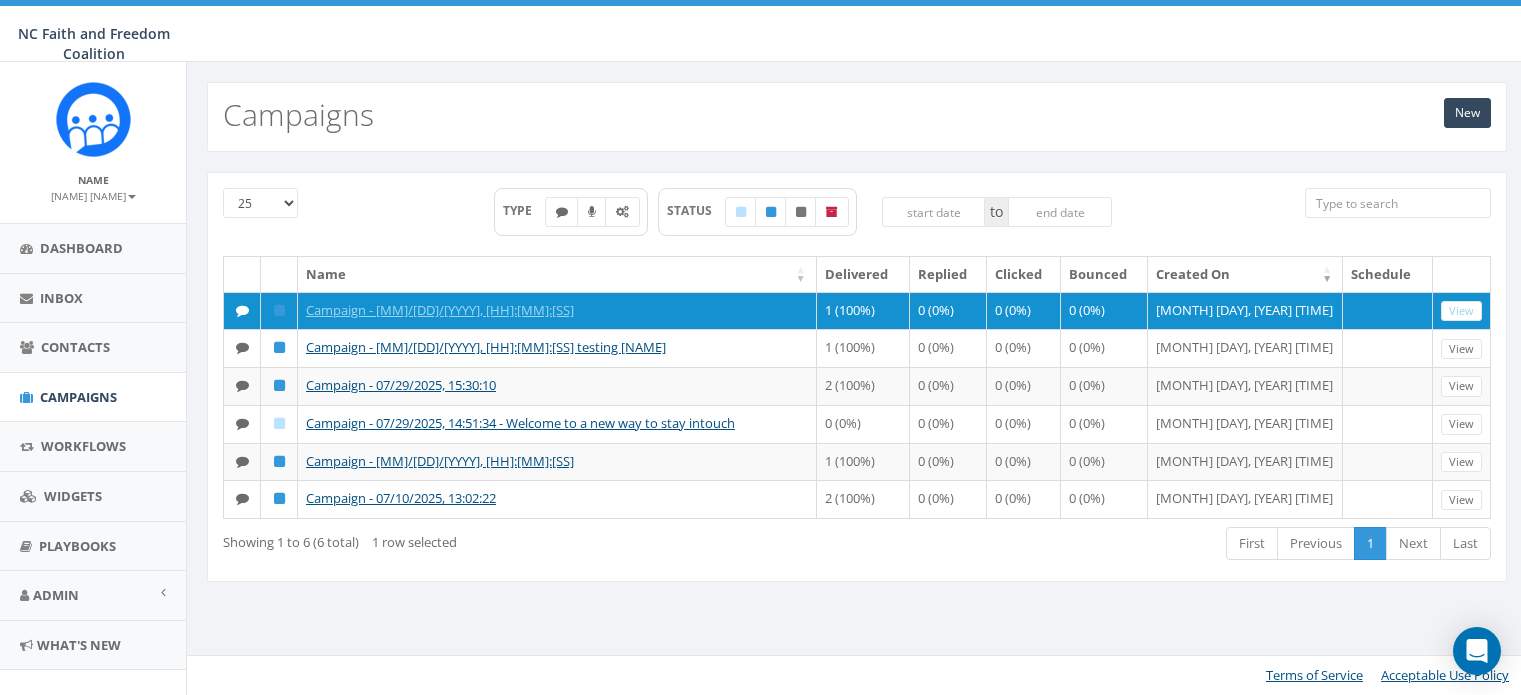 scroll, scrollTop: 0, scrollLeft: 0, axis: both 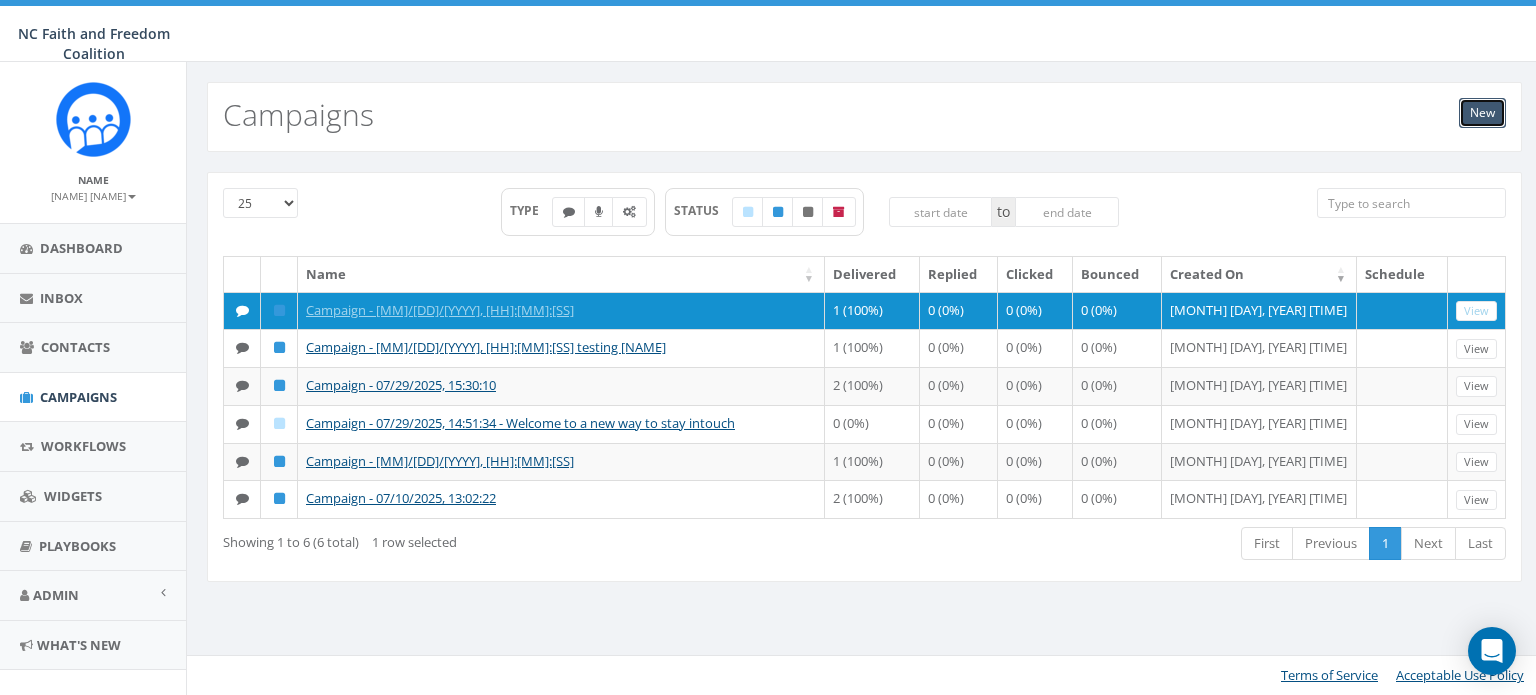 click on "New" at bounding box center [1482, 113] 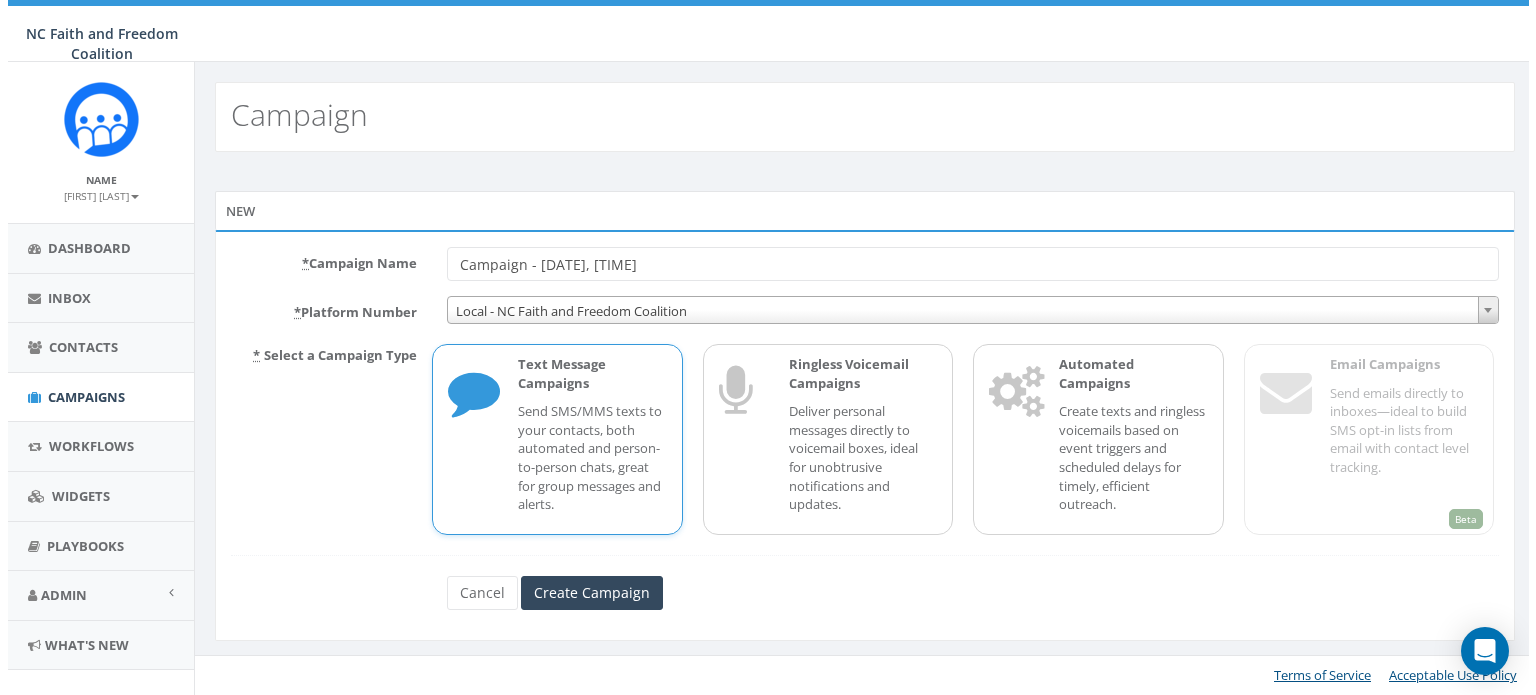 scroll, scrollTop: 0, scrollLeft: 0, axis: both 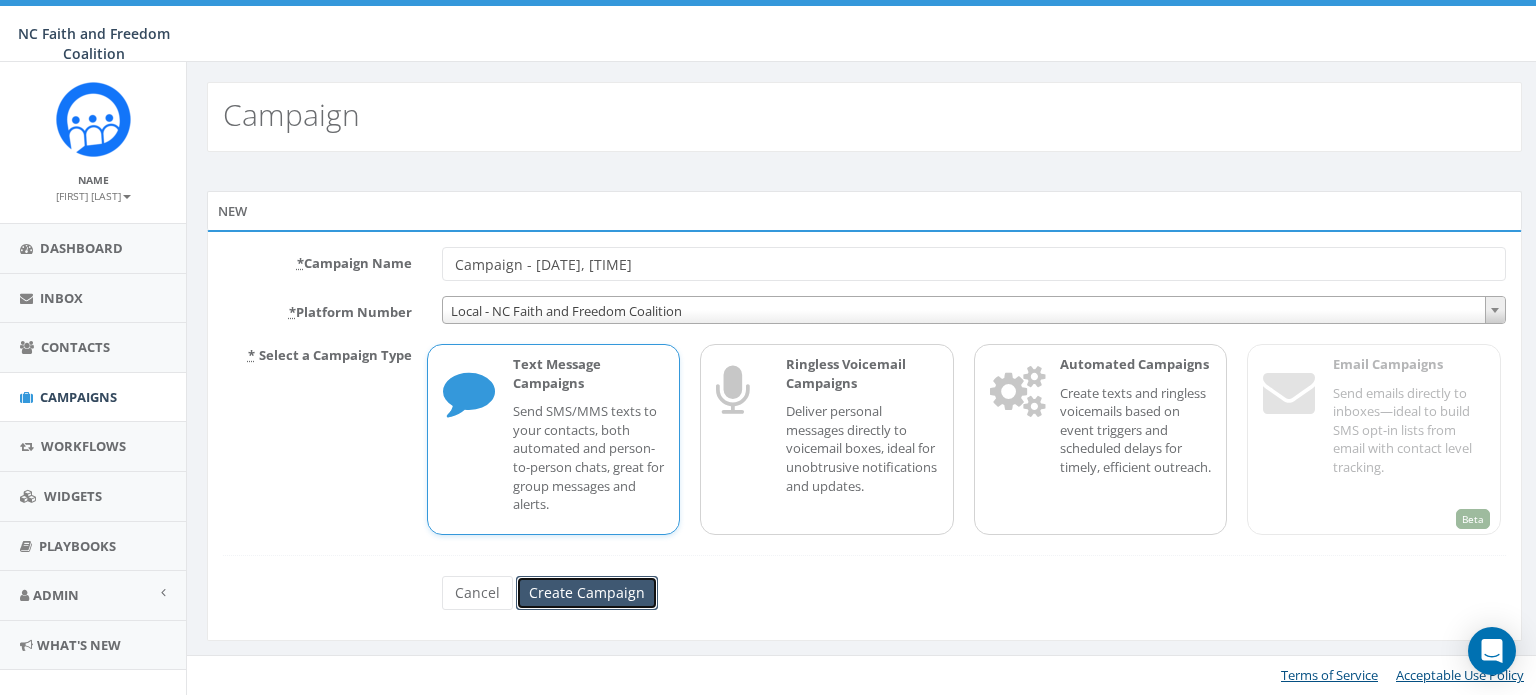 click on "Create Campaign" at bounding box center (587, 593) 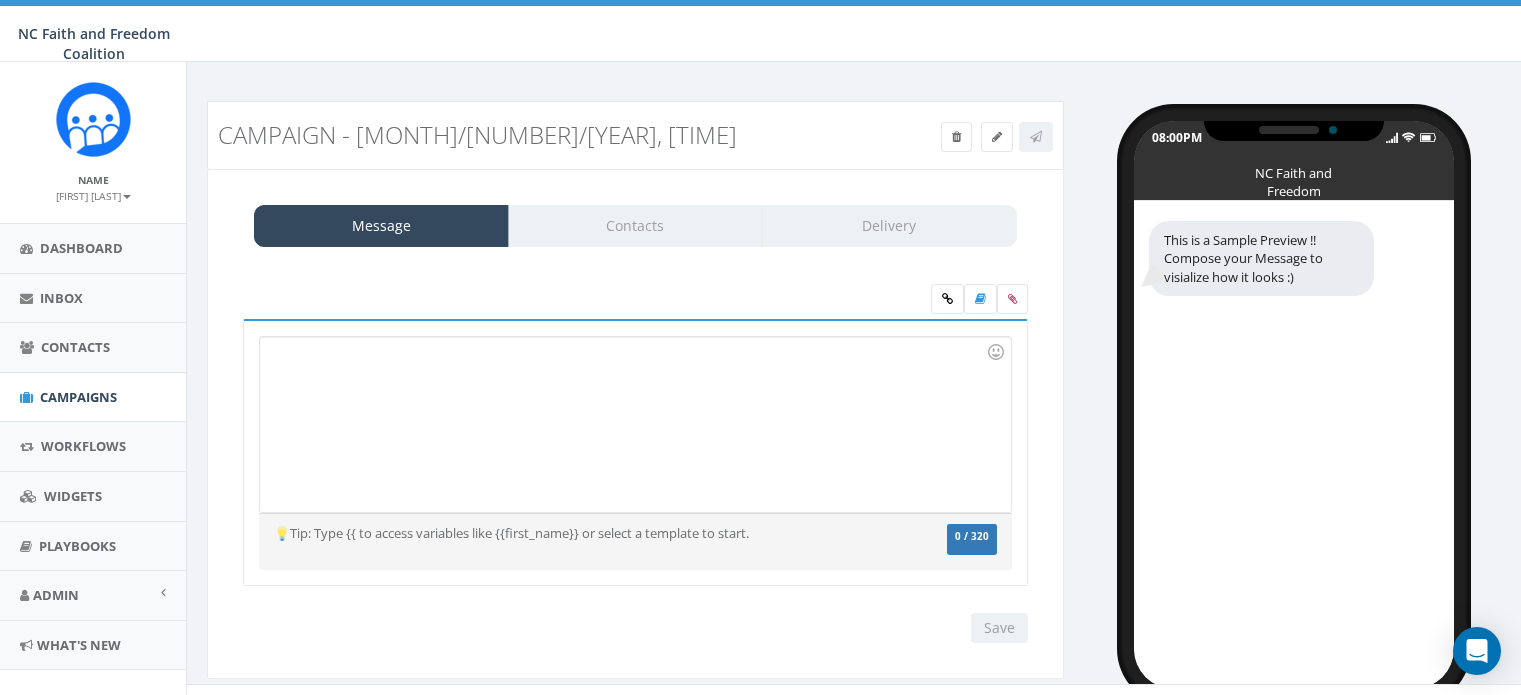 scroll, scrollTop: 0, scrollLeft: 0, axis: both 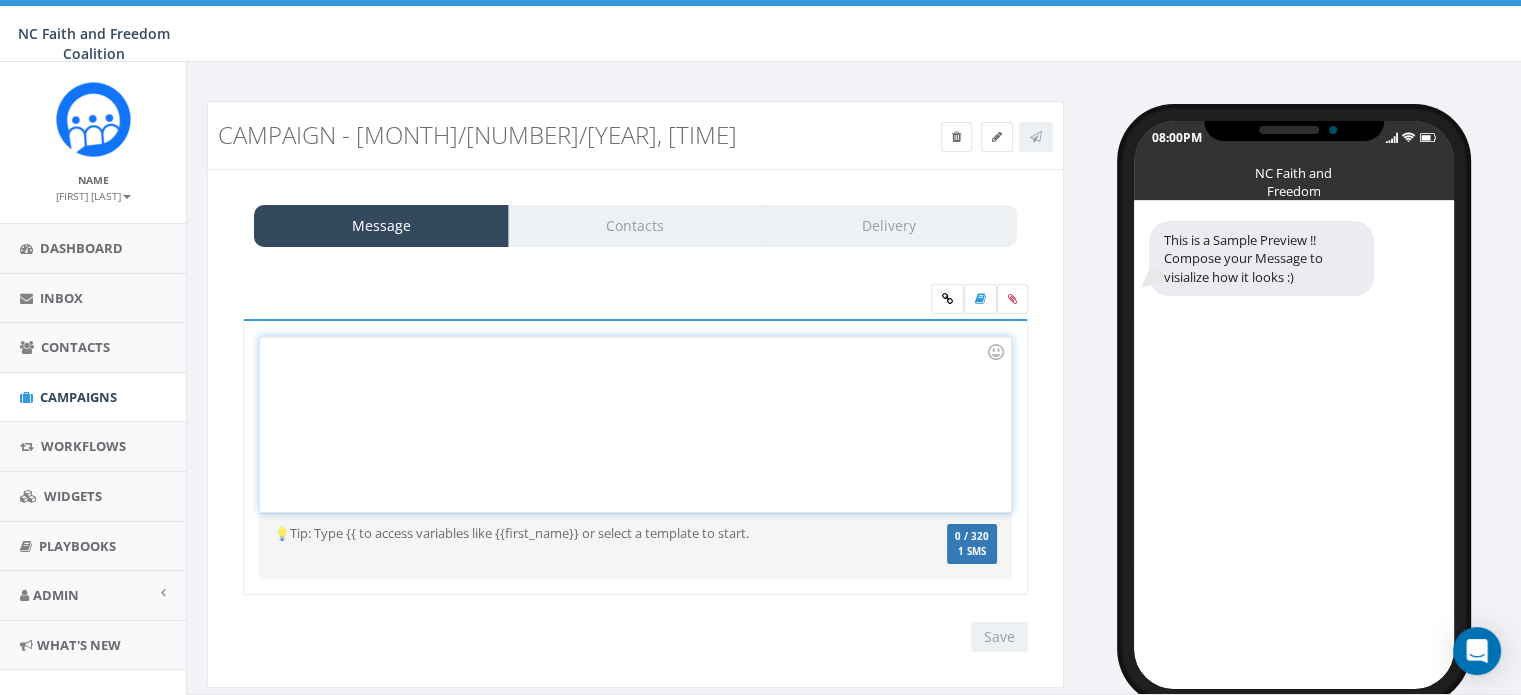 click at bounding box center [635, 424] 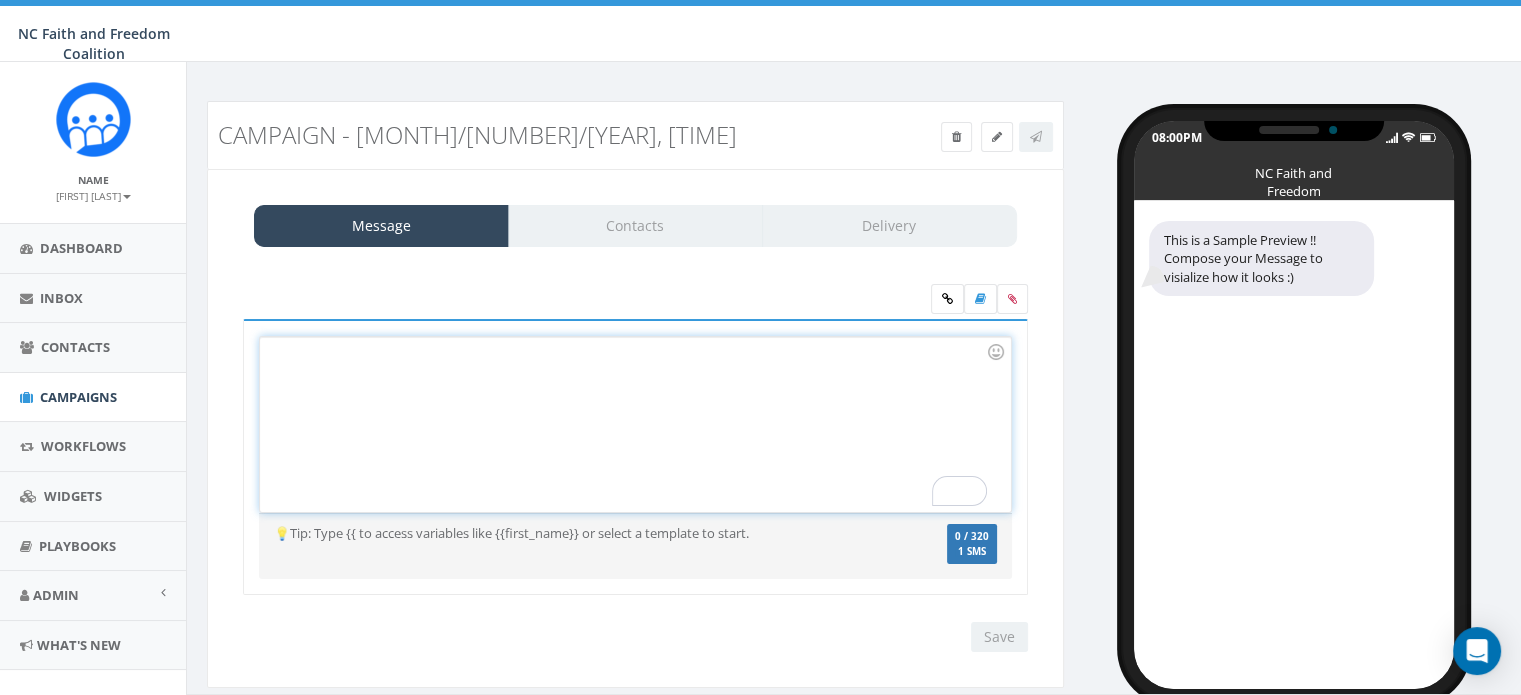 type 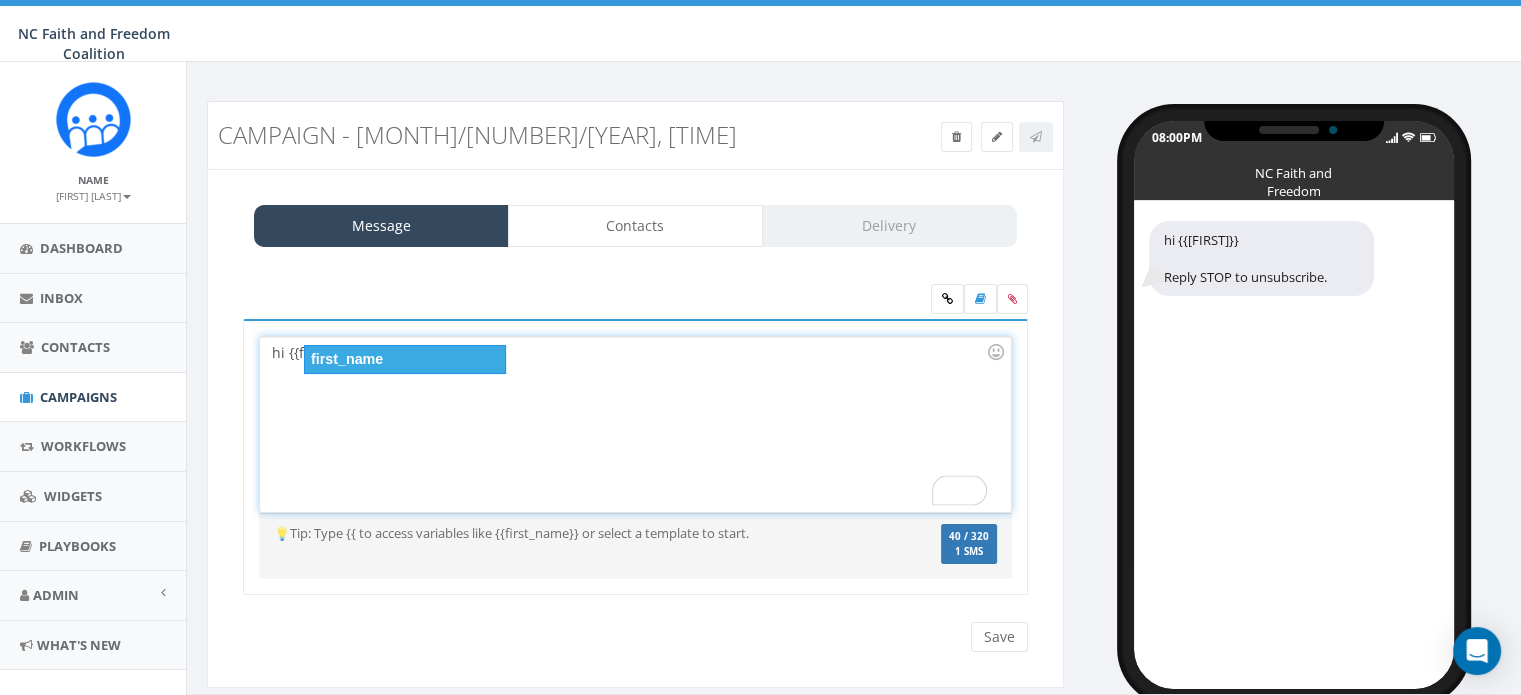 click on "first_name" at bounding box center [405, 359] 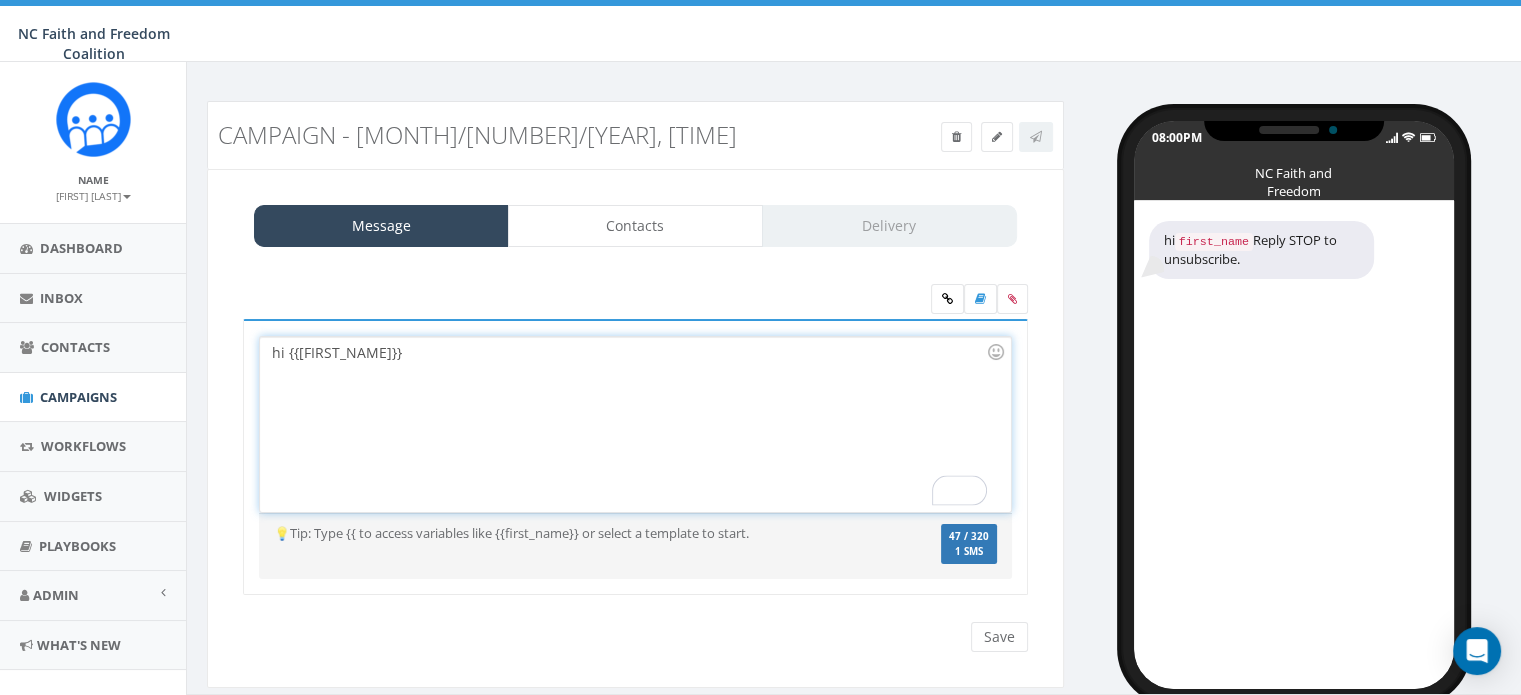click on "hi {{[FIRST_NAME]}}" at bounding box center [635, 424] 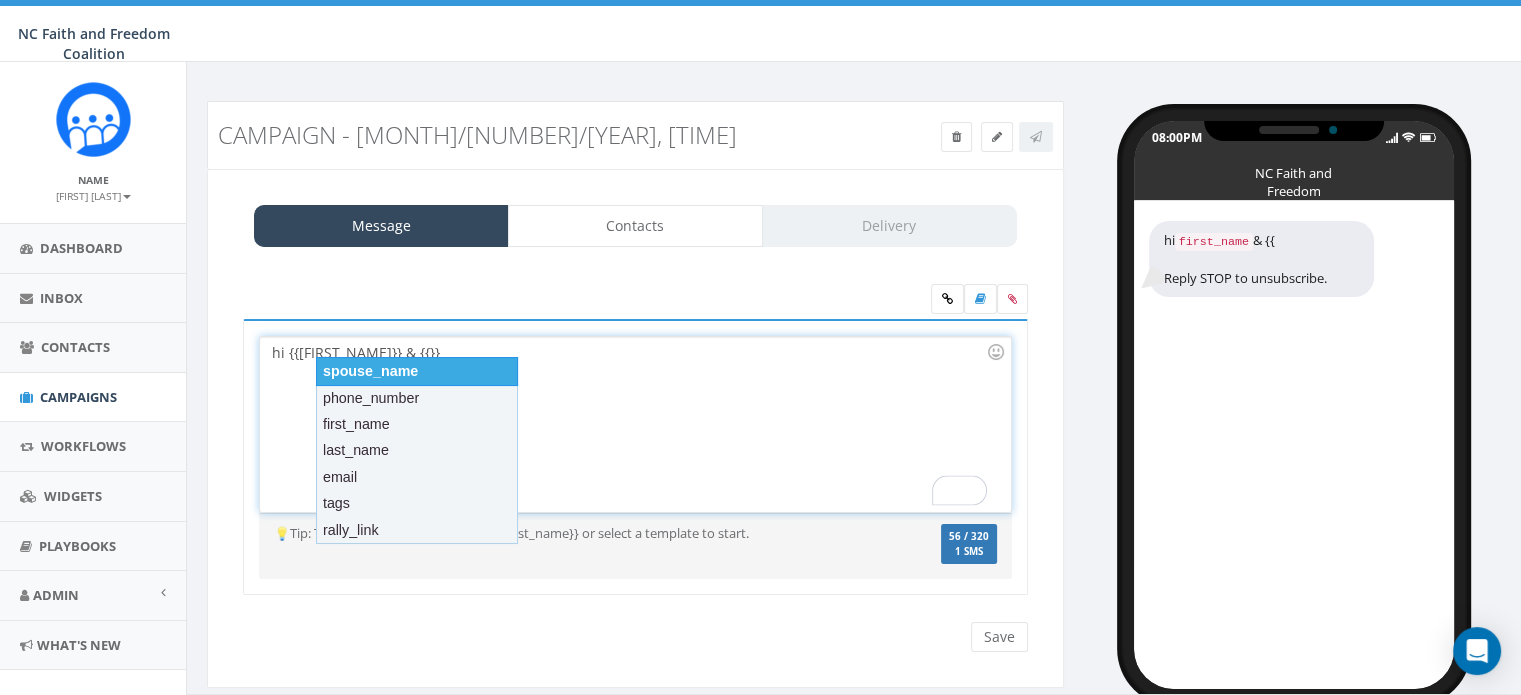 click on "spouse_name" at bounding box center [417, 371] 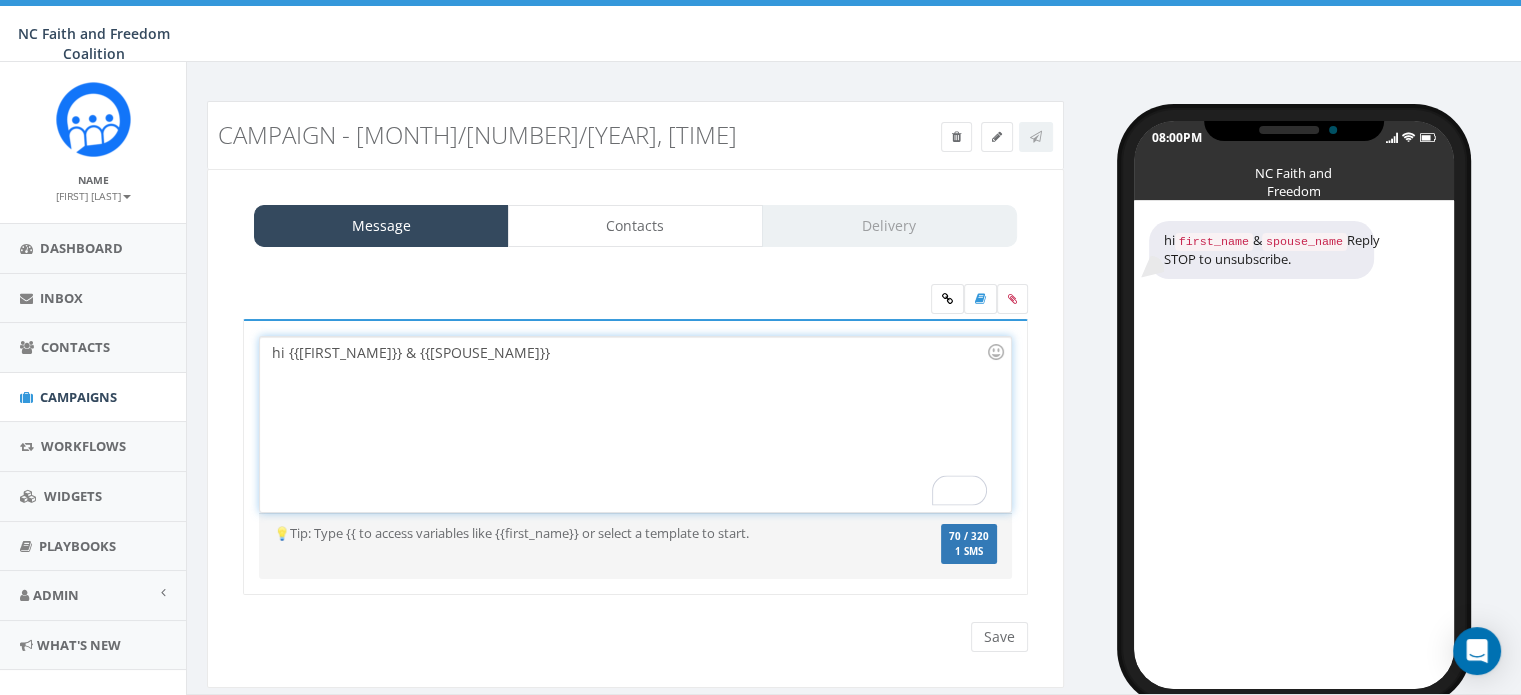 click on "hi {{[FIRST_NAME]}} & {{[SPOUSE_NAME]}}" at bounding box center [635, 424] 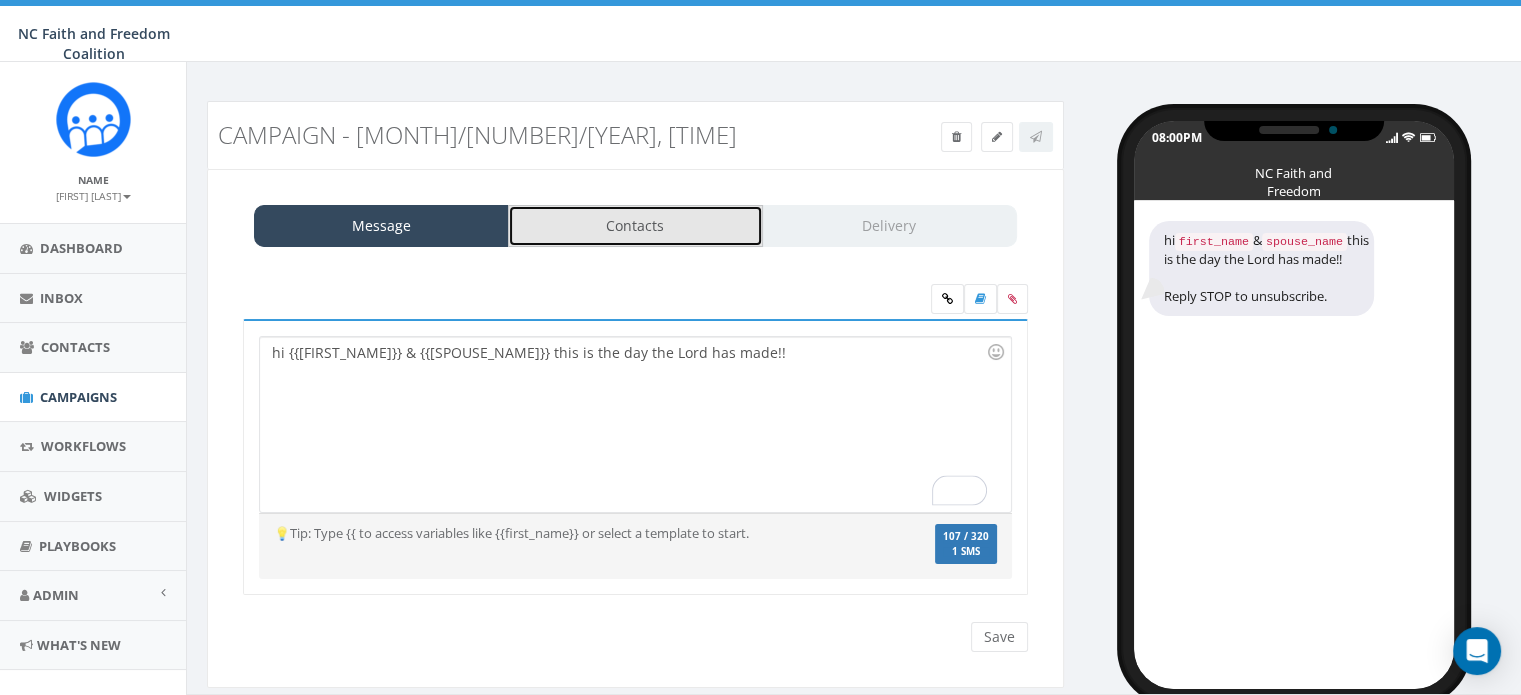 click on "Contacts" at bounding box center (635, 226) 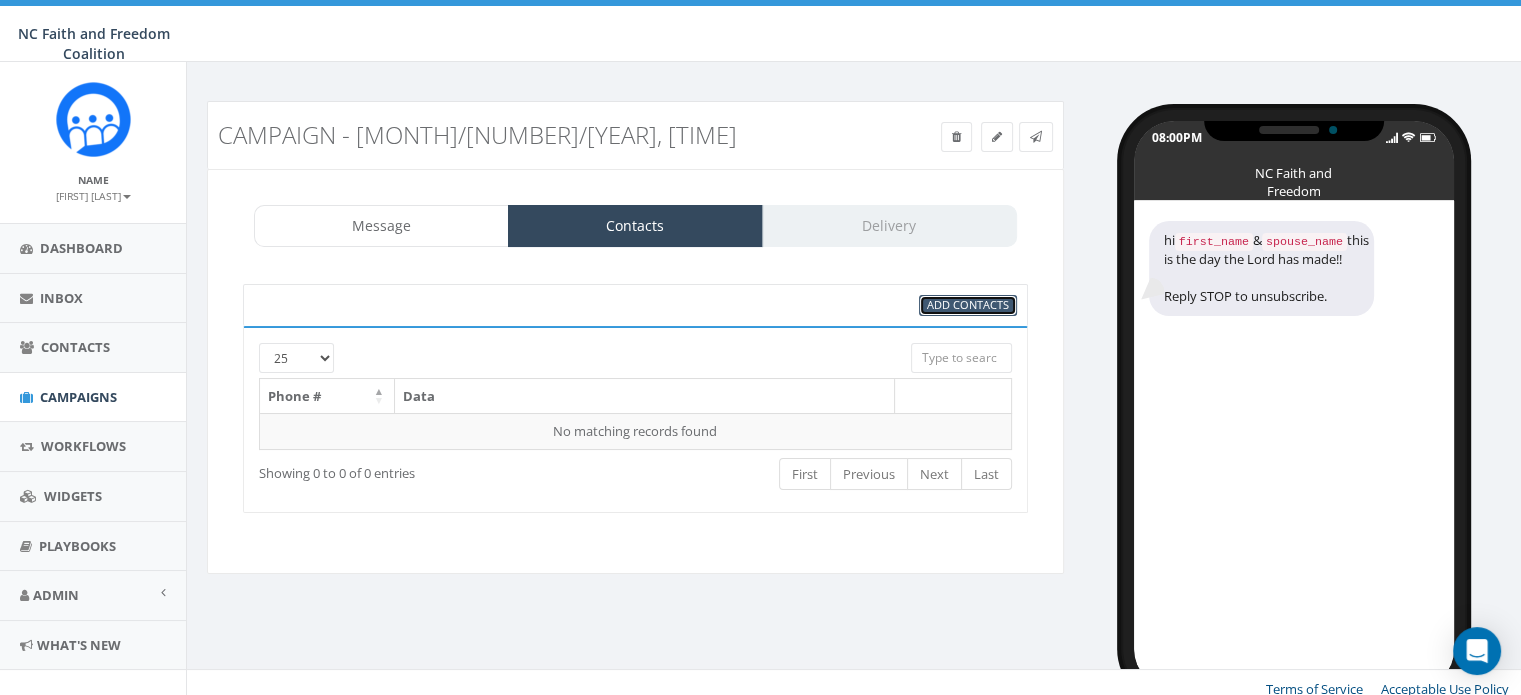 click on "Add Contacts" at bounding box center (968, 305) 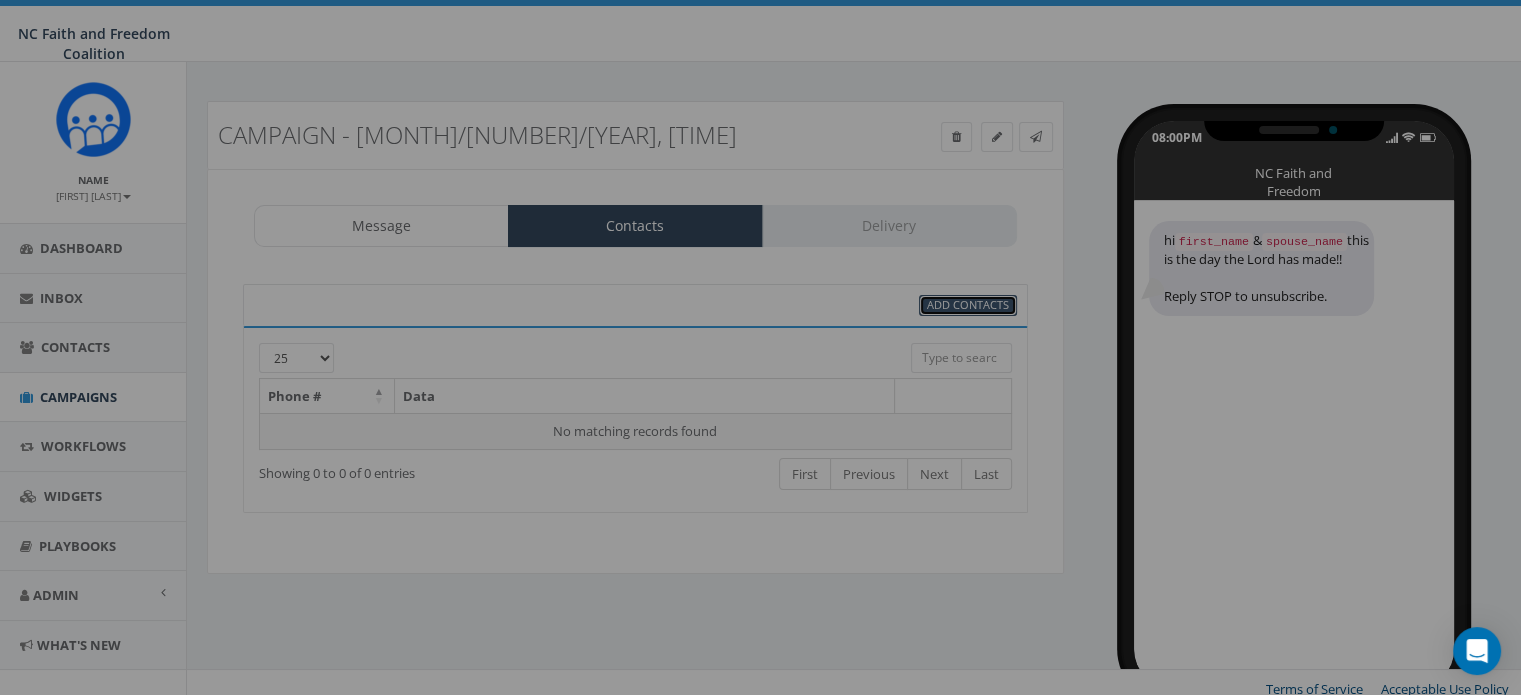 select 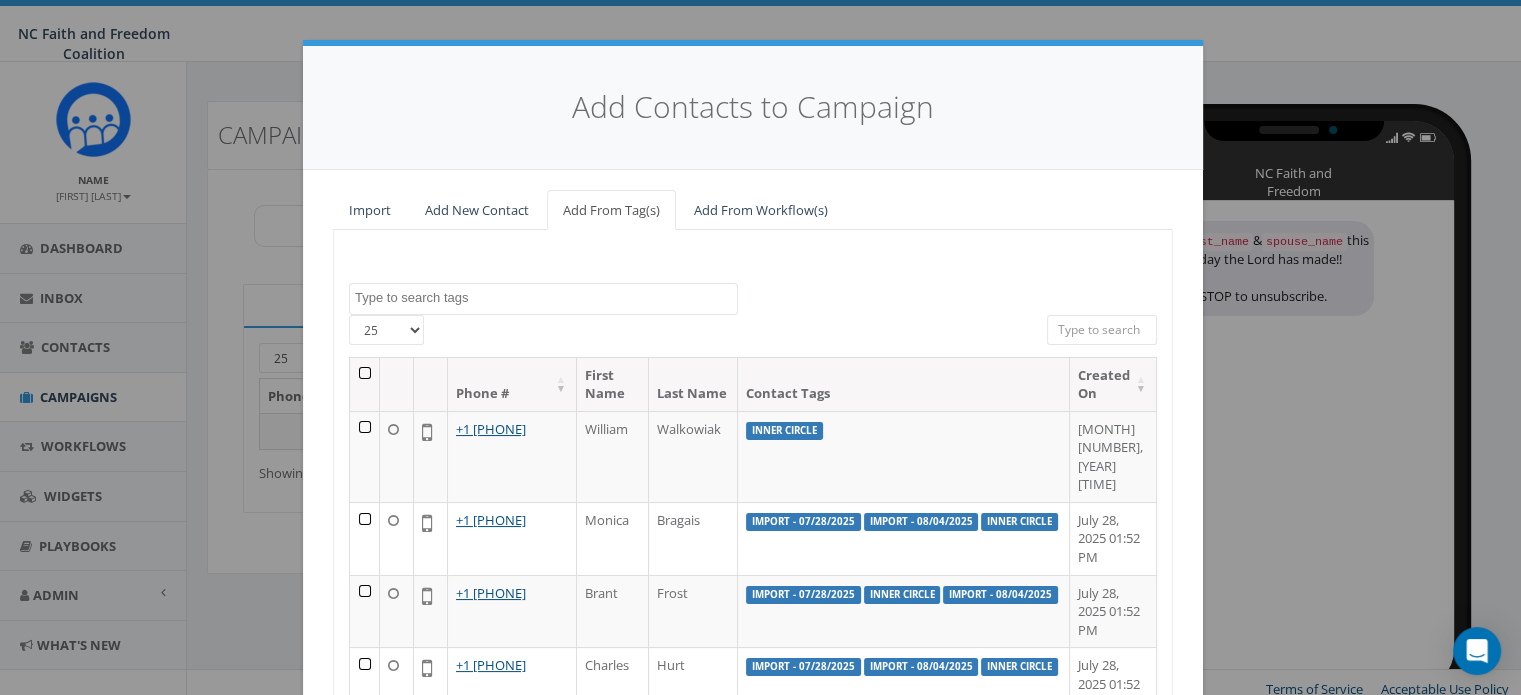 click at bounding box center [546, 298] 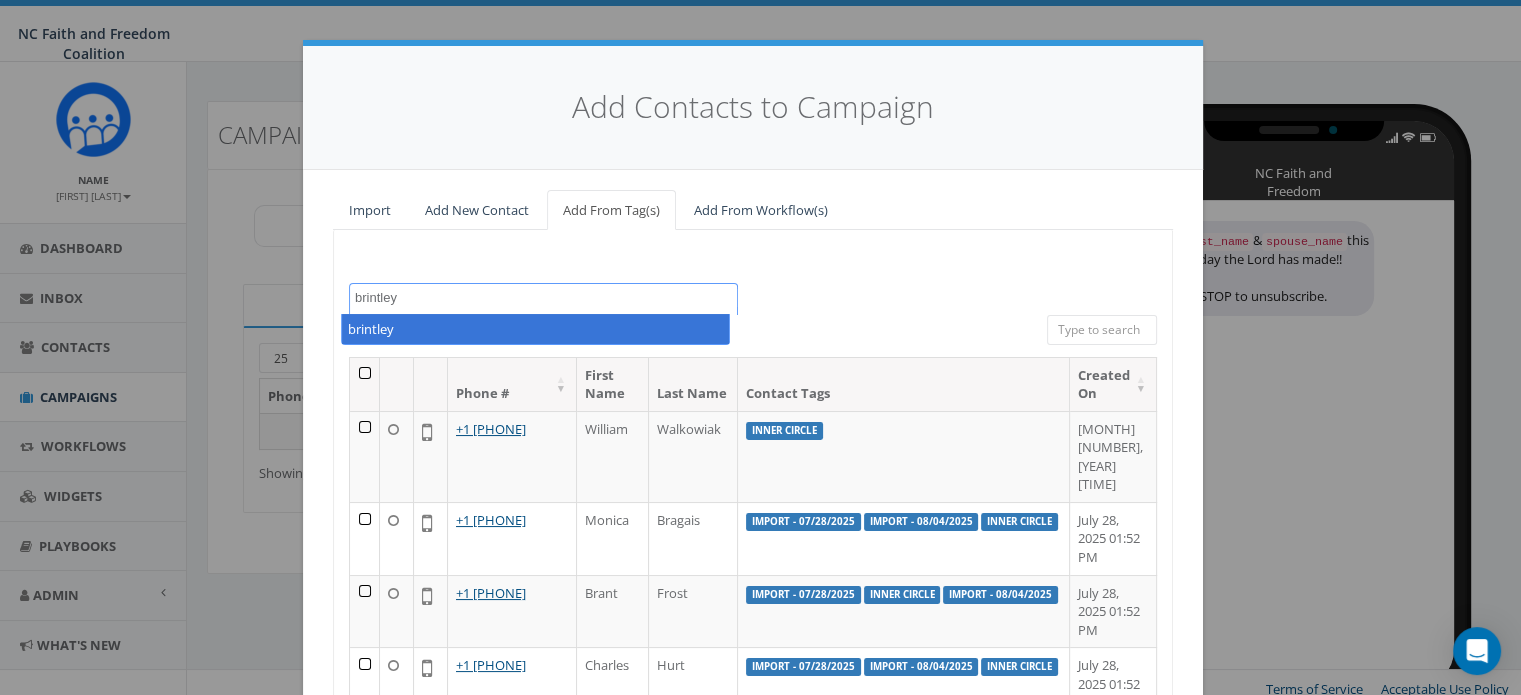 type on "brintley" 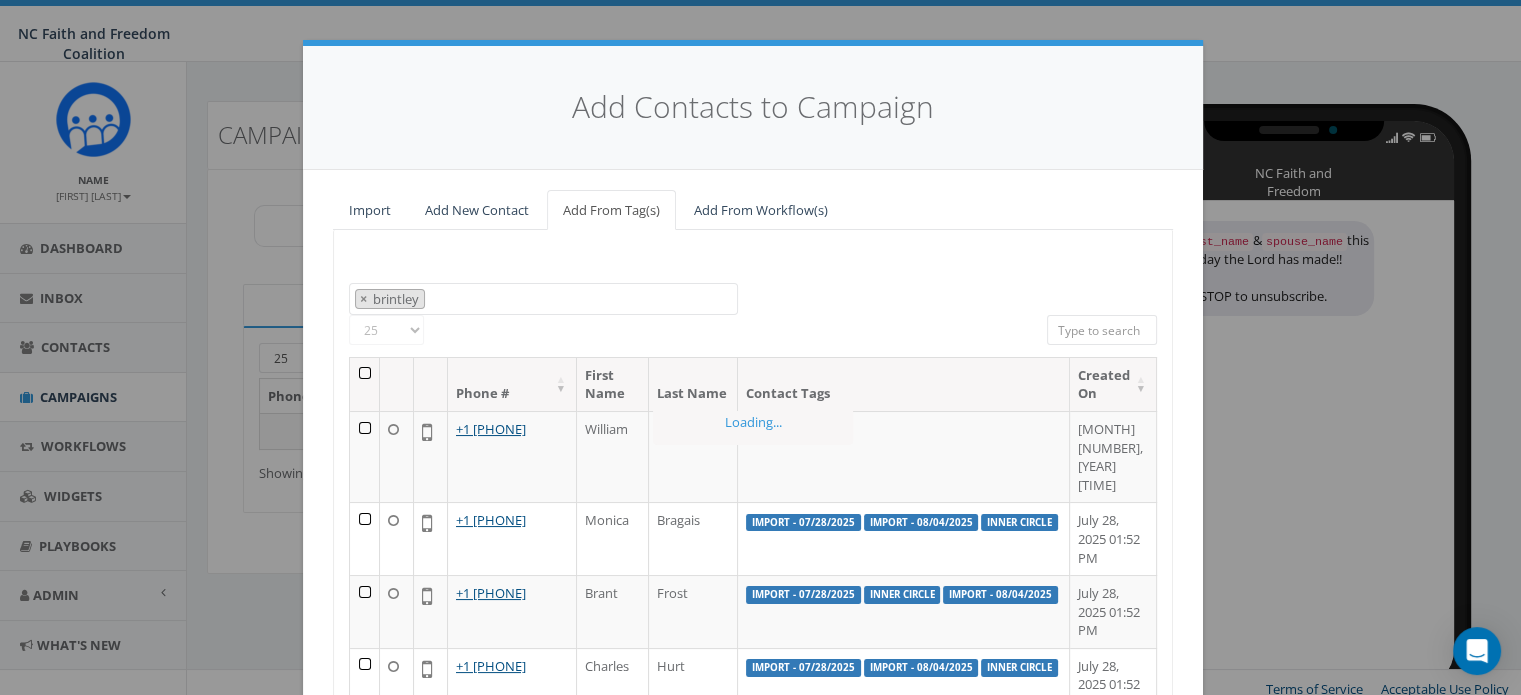 scroll, scrollTop: 102, scrollLeft: 0, axis: vertical 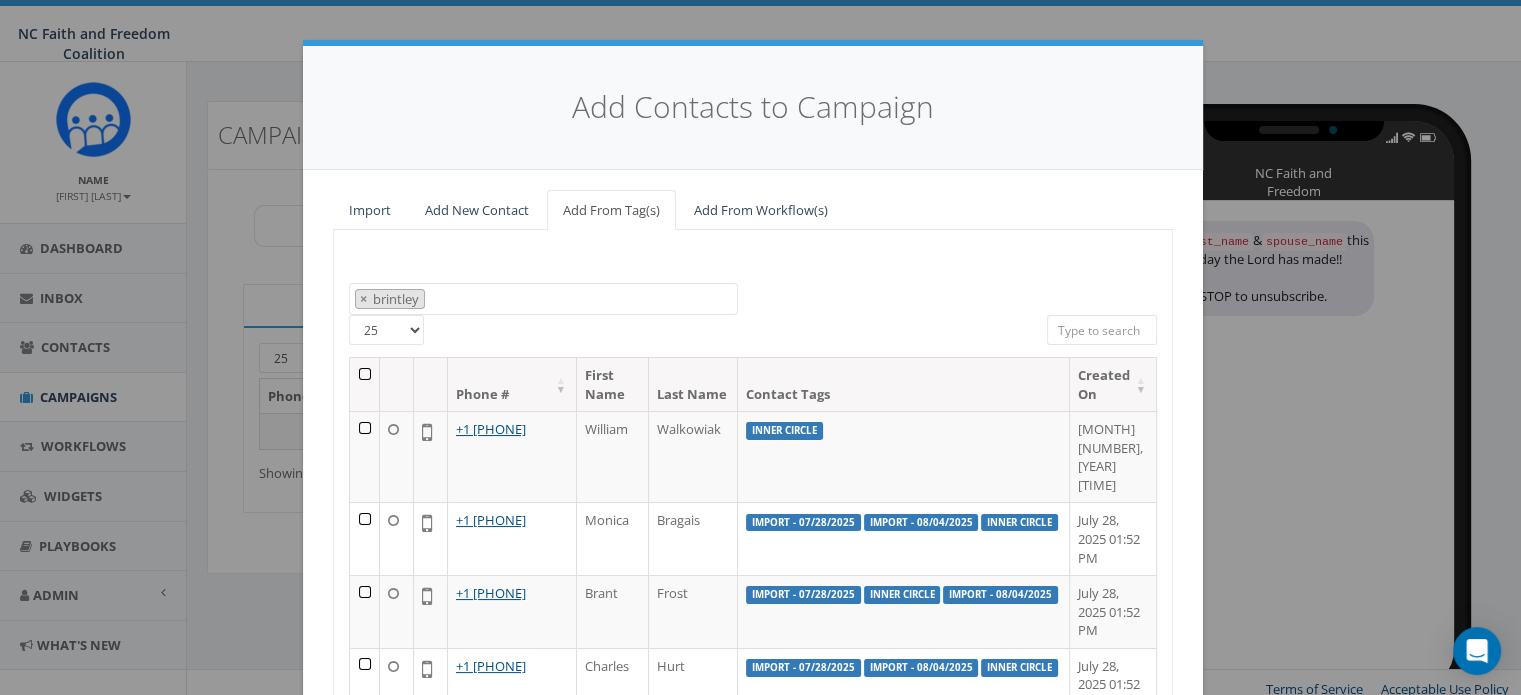 type on "brintley" 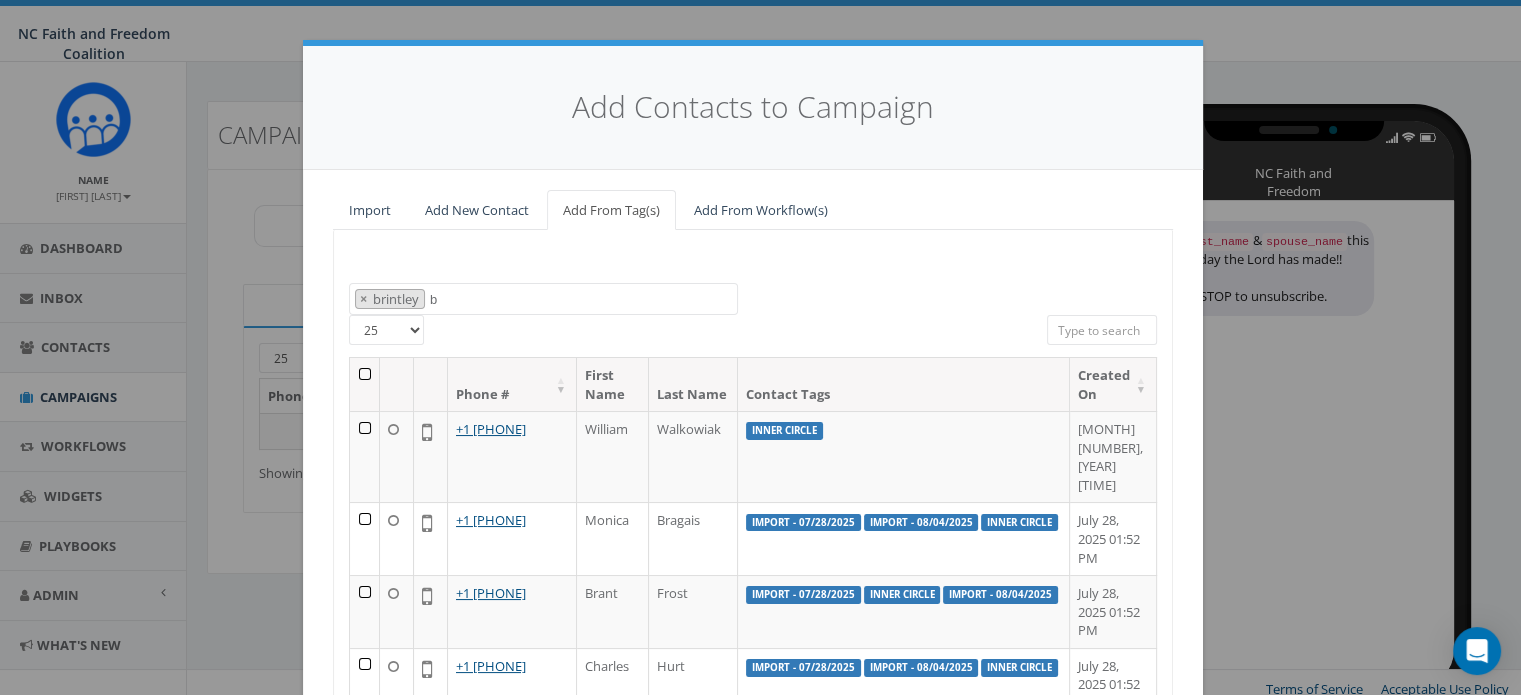 select 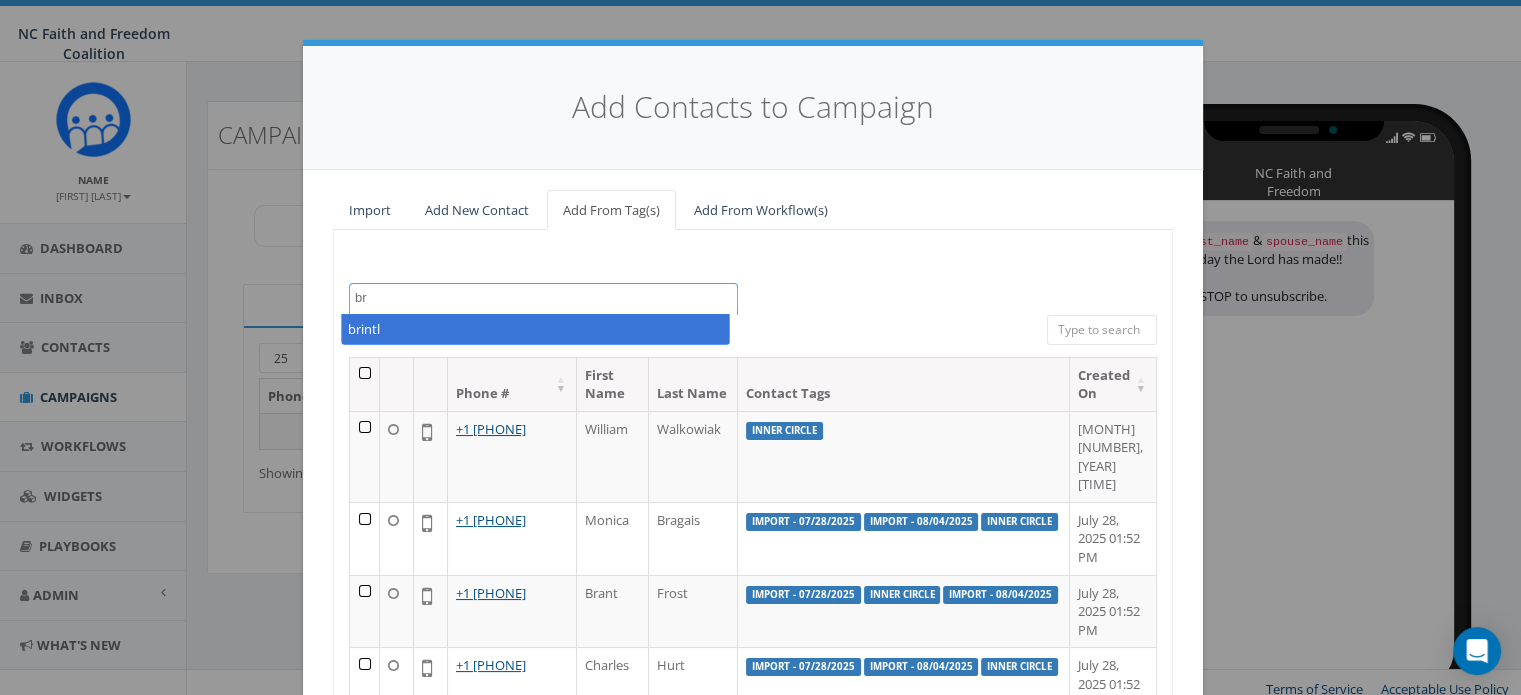 type on "b" 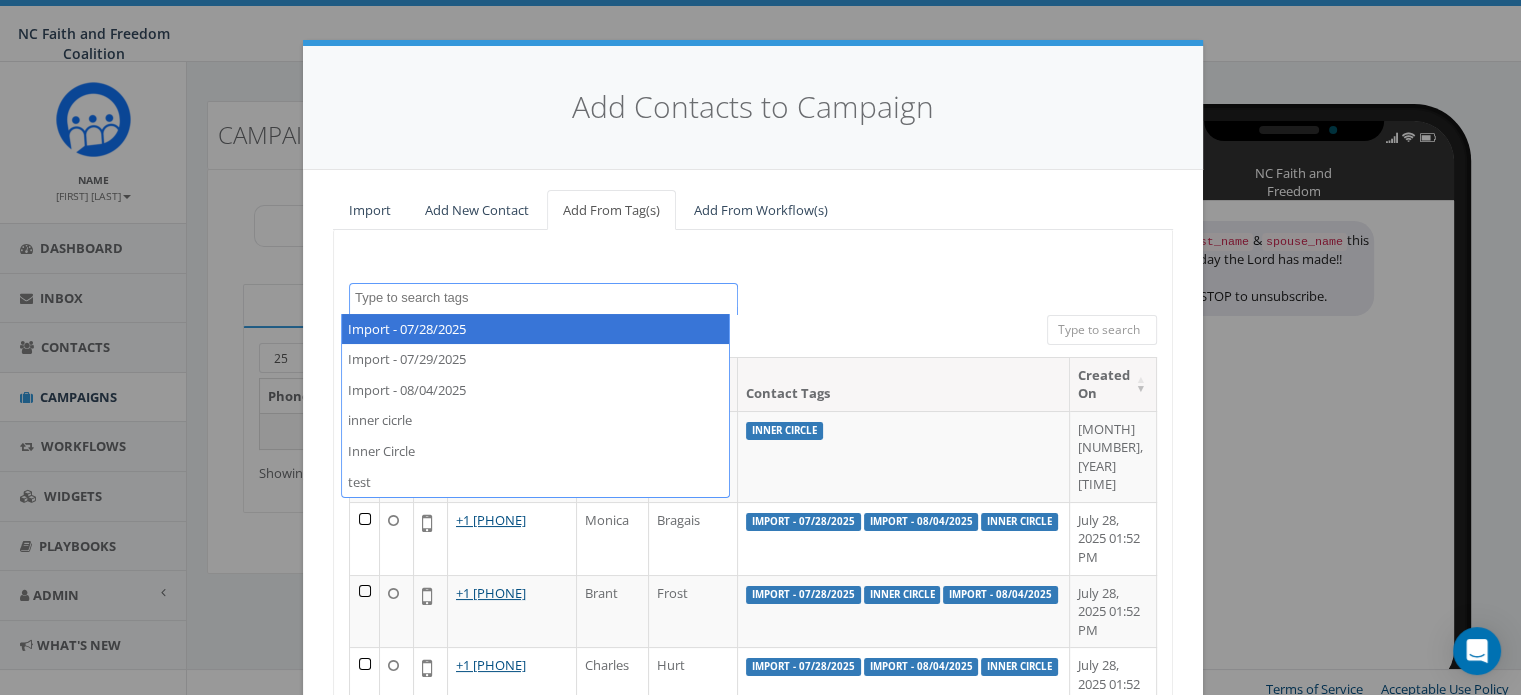 scroll, scrollTop: 101, scrollLeft: 0, axis: vertical 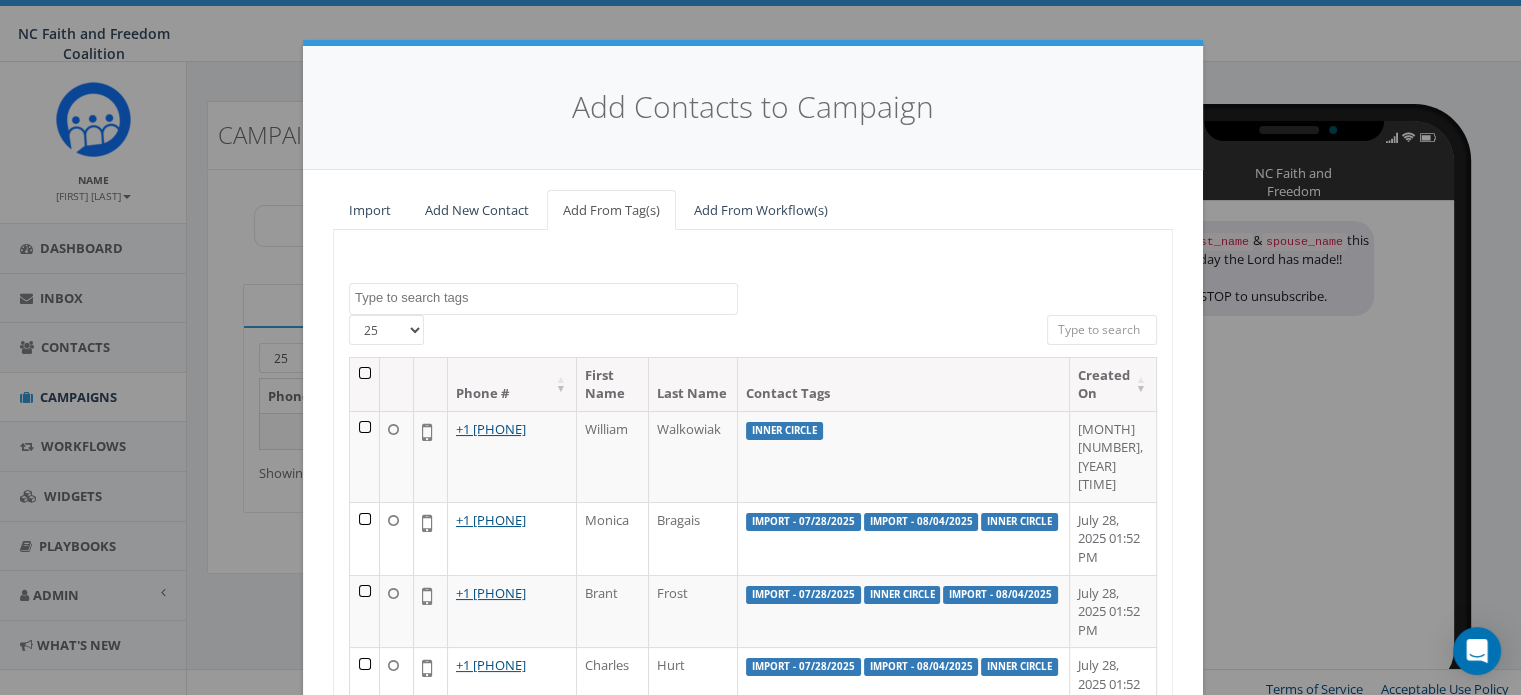 click at bounding box center [1102, 330] 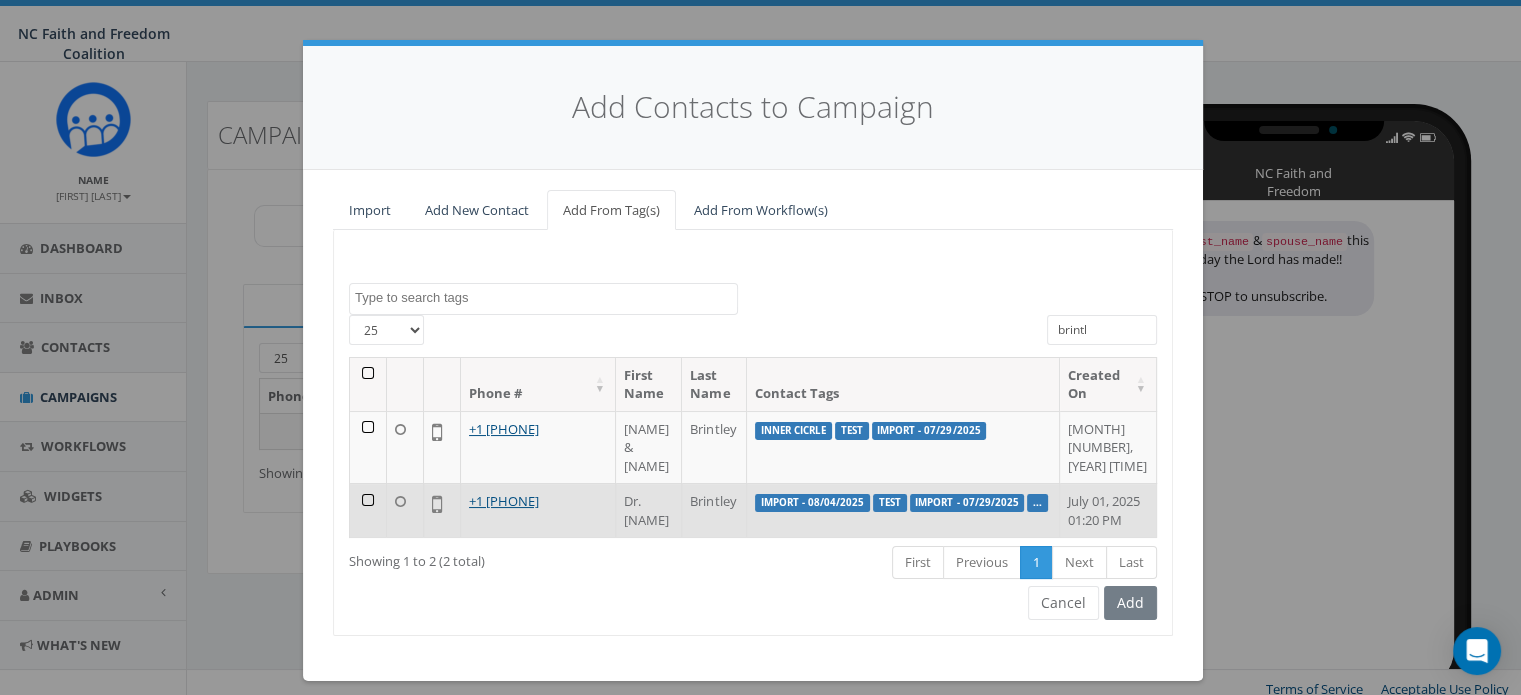 type on "brintl" 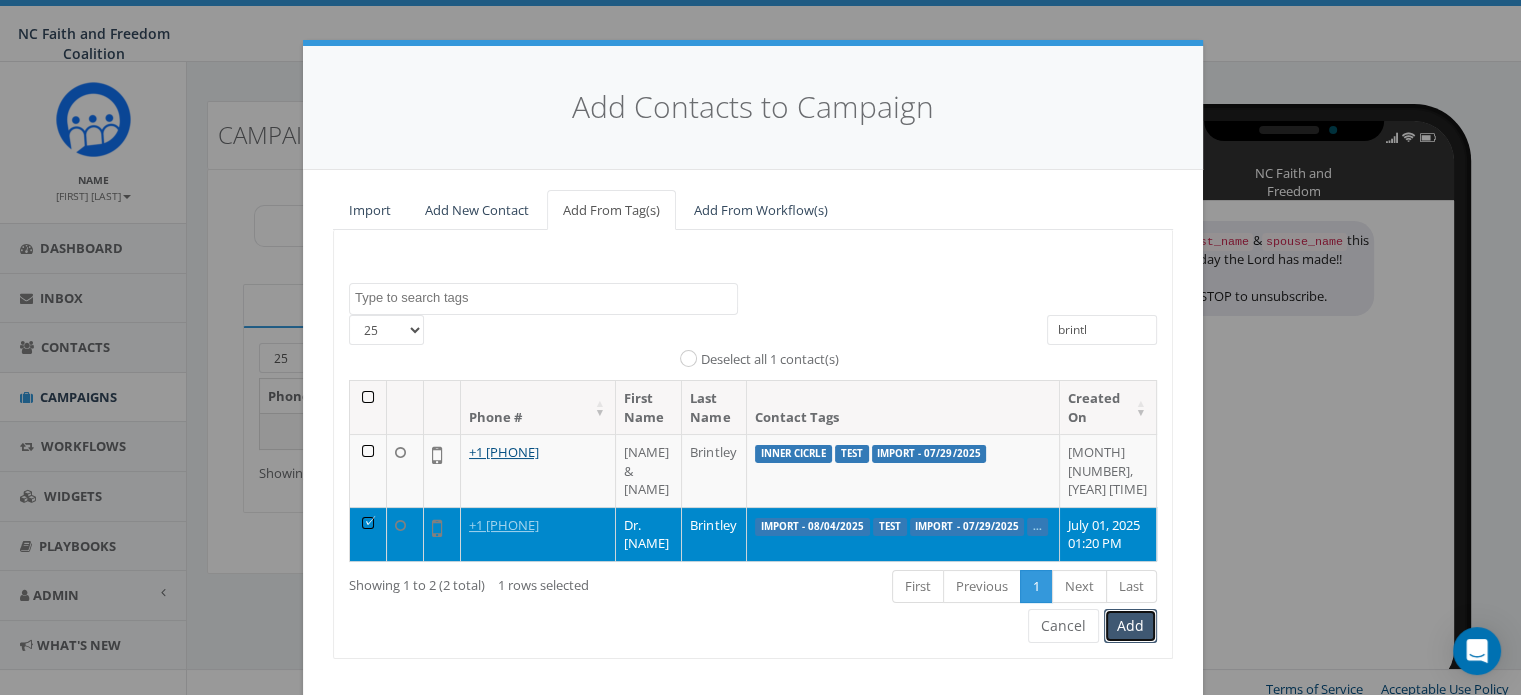 click on "Add" at bounding box center (1130, 626) 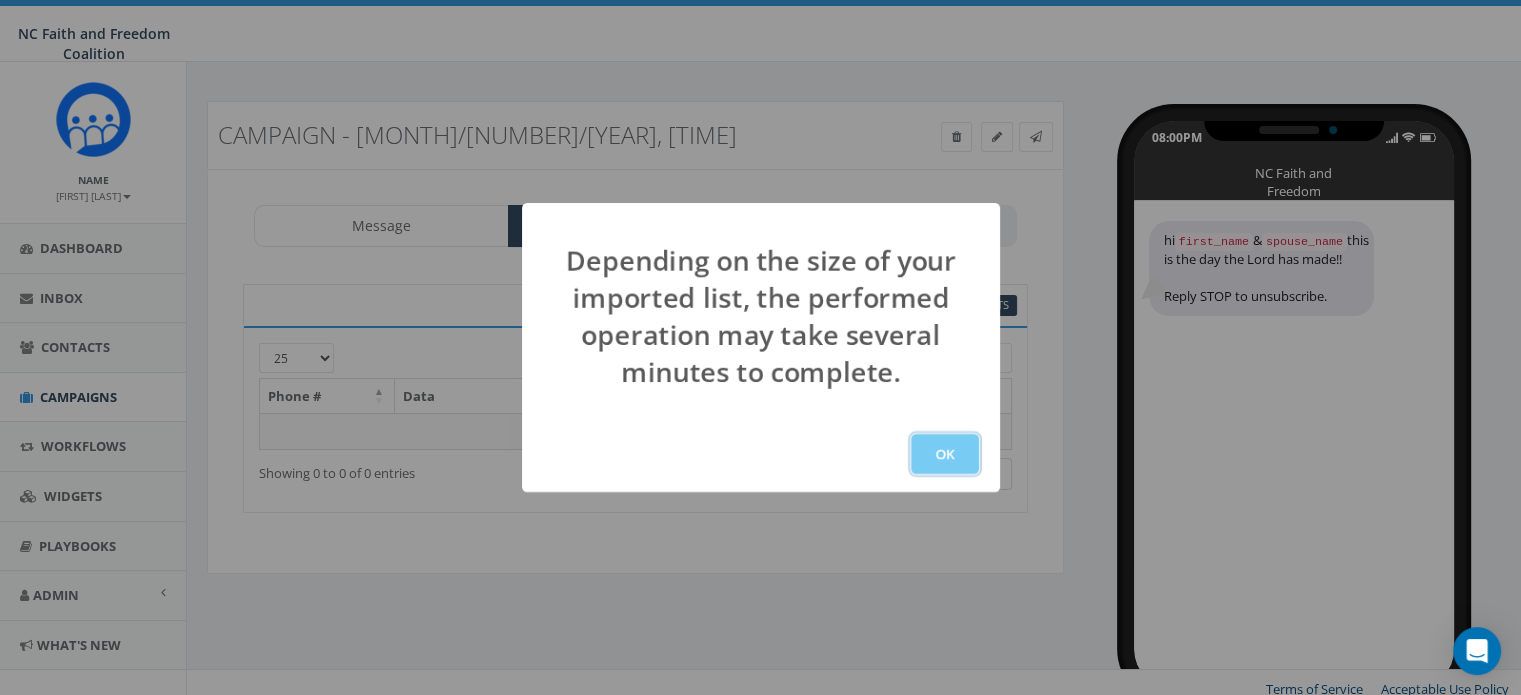 click on "OK" at bounding box center (945, 454) 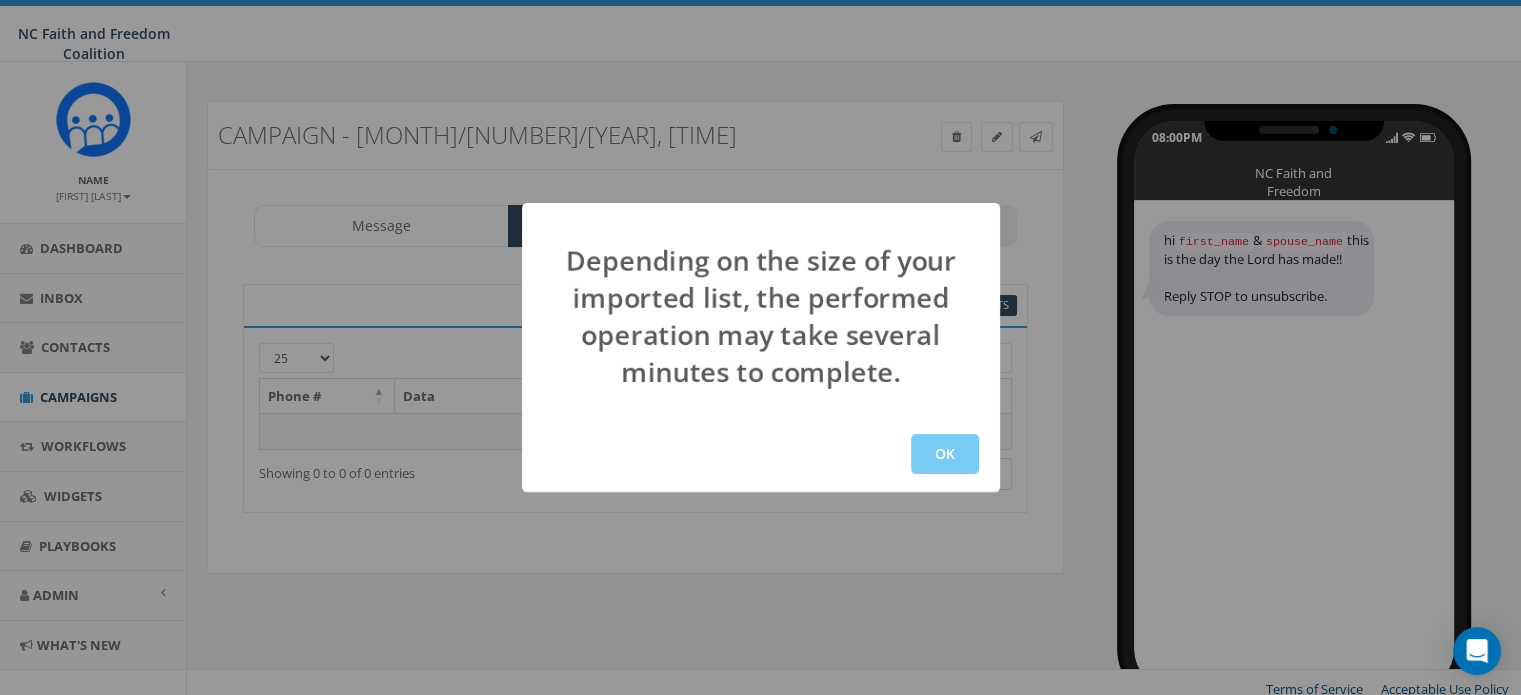 scroll, scrollTop: 13, scrollLeft: 0, axis: vertical 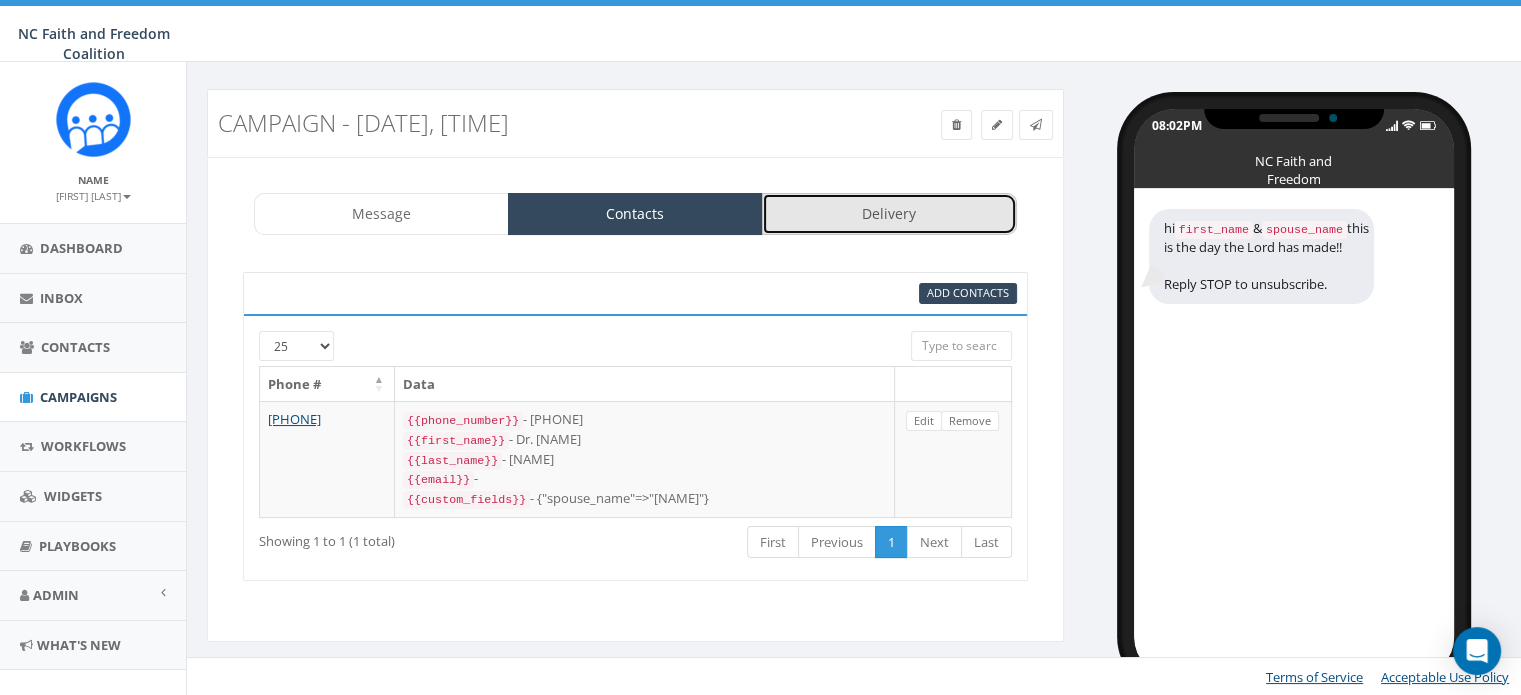 click on "Delivery" at bounding box center [889, 214] 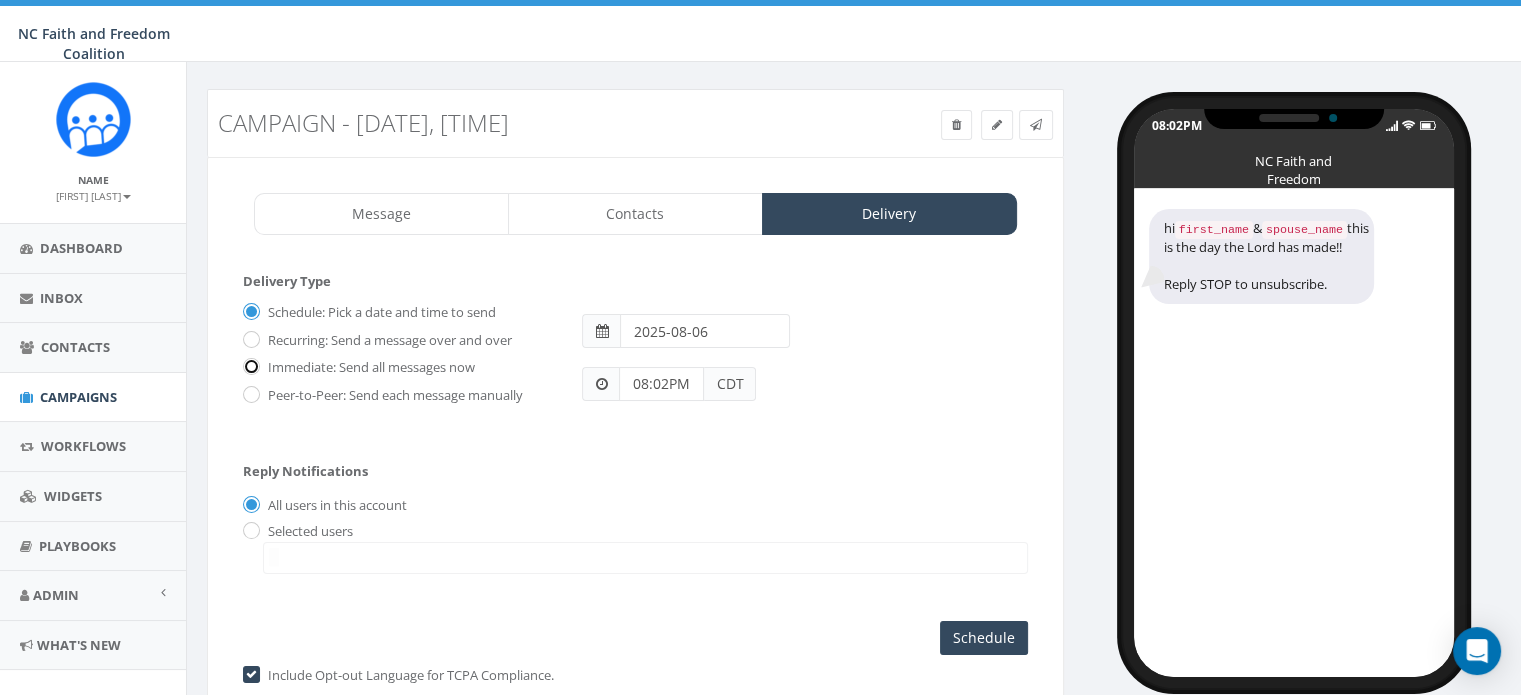 click on "Immediate: Send all messages now" at bounding box center [249, 368] 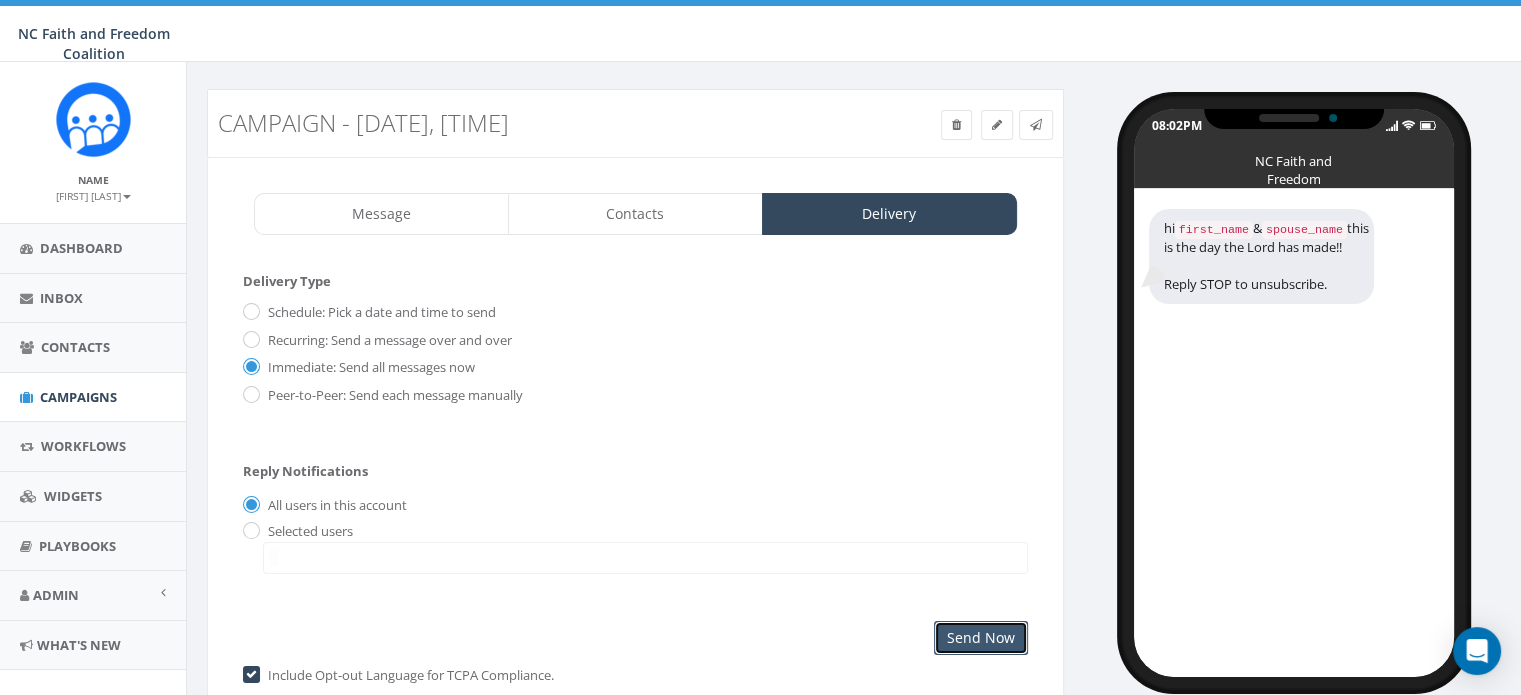 click on "Send Now" at bounding box center (981, 638) 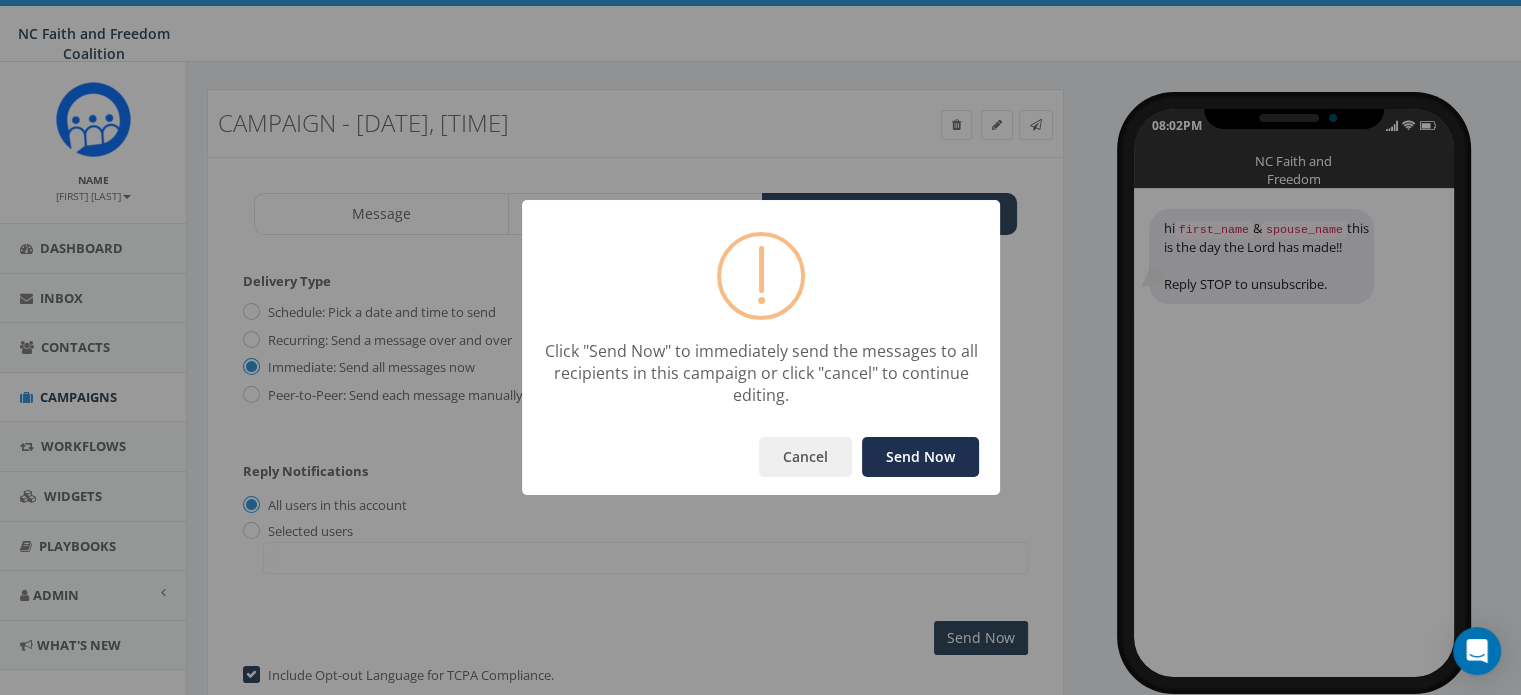 click on "Send Now" at bounding box center [920, 457] 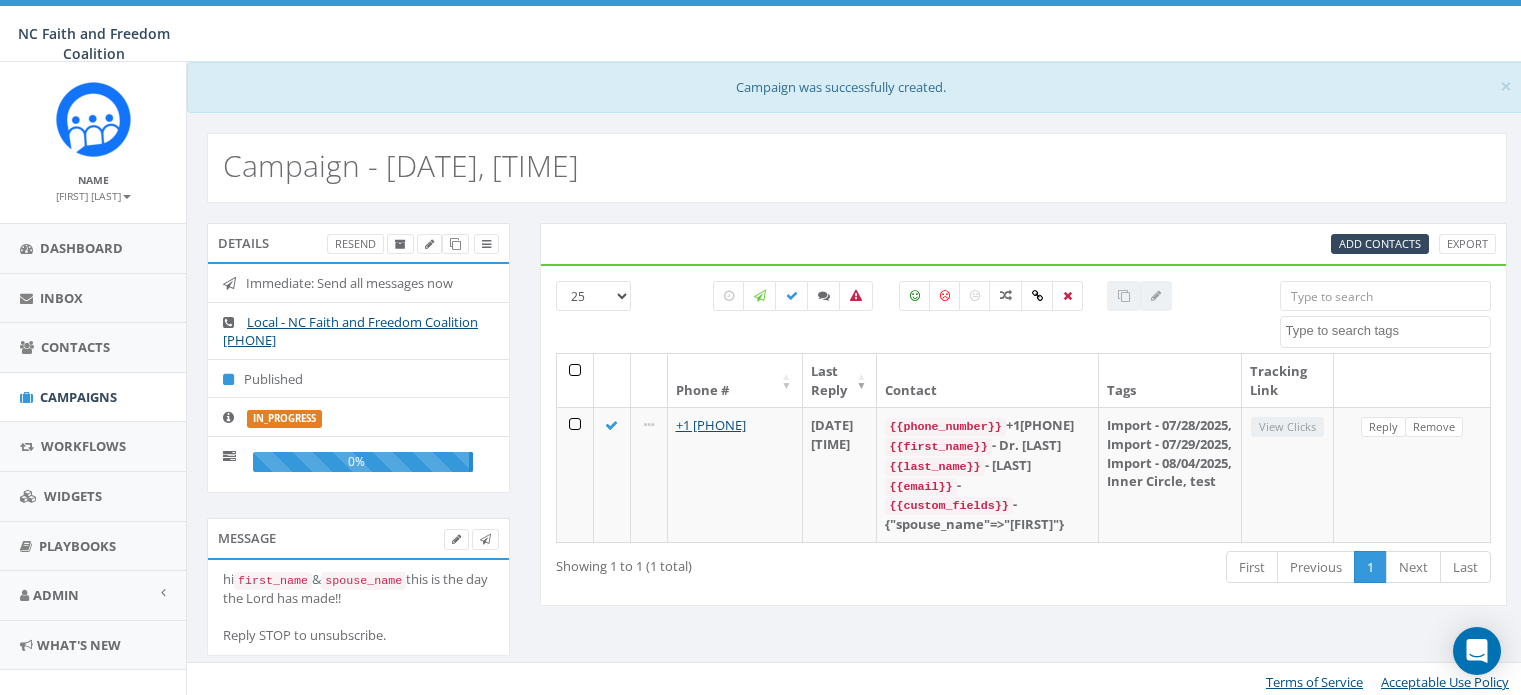 select 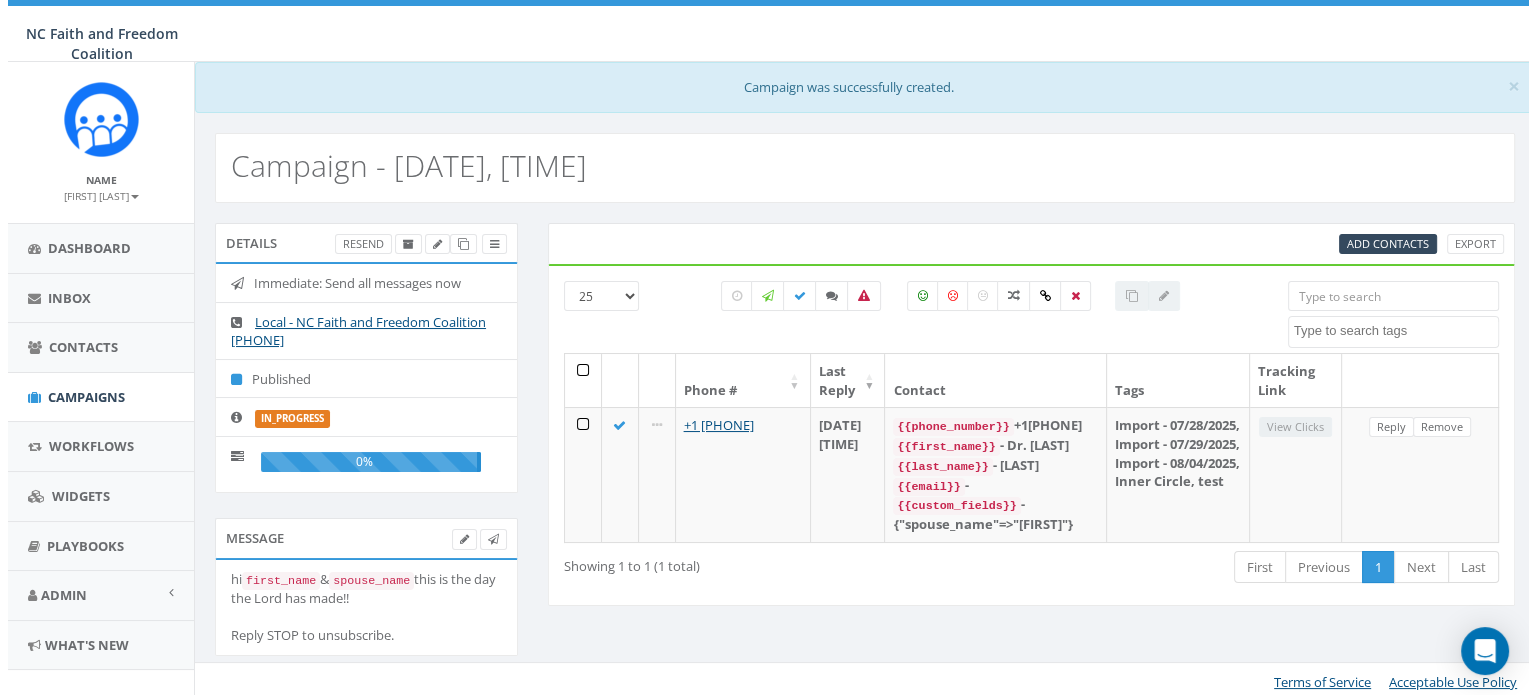 scroll, scrollTop: 0, scrollLeft: 0, axis: both 